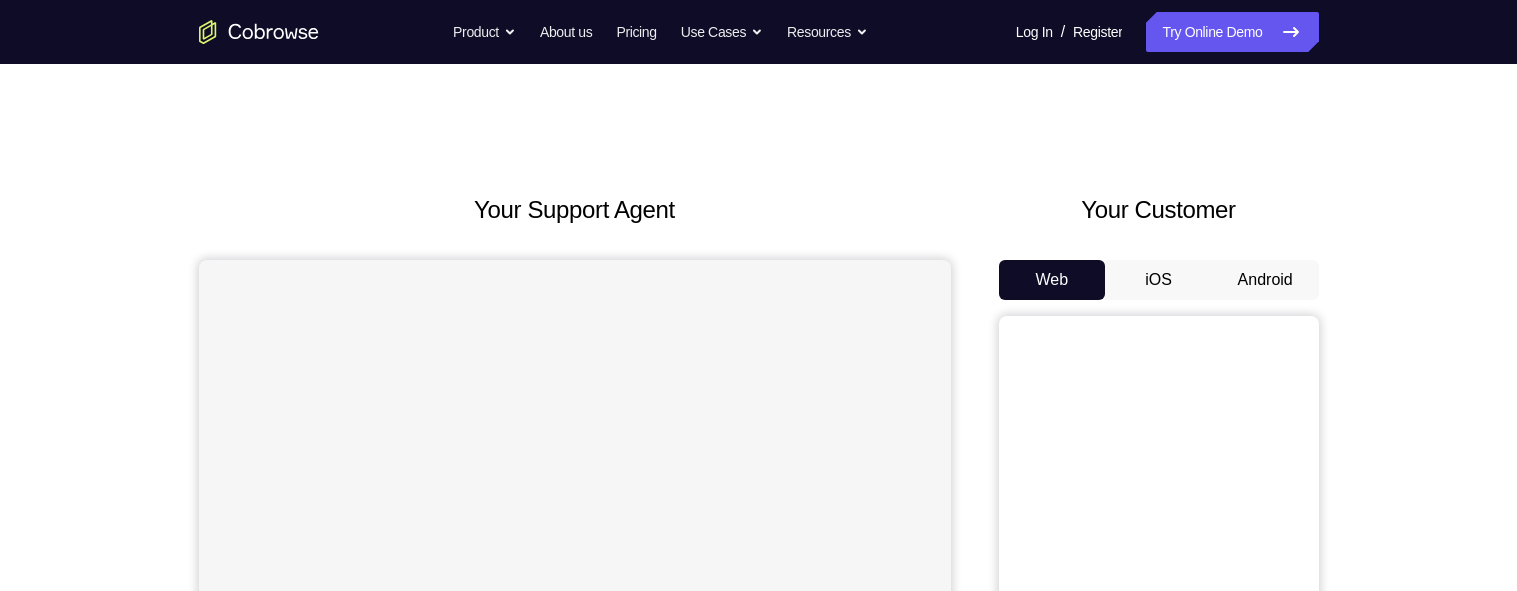click on "iOS" at bounding box center (1158, 280) 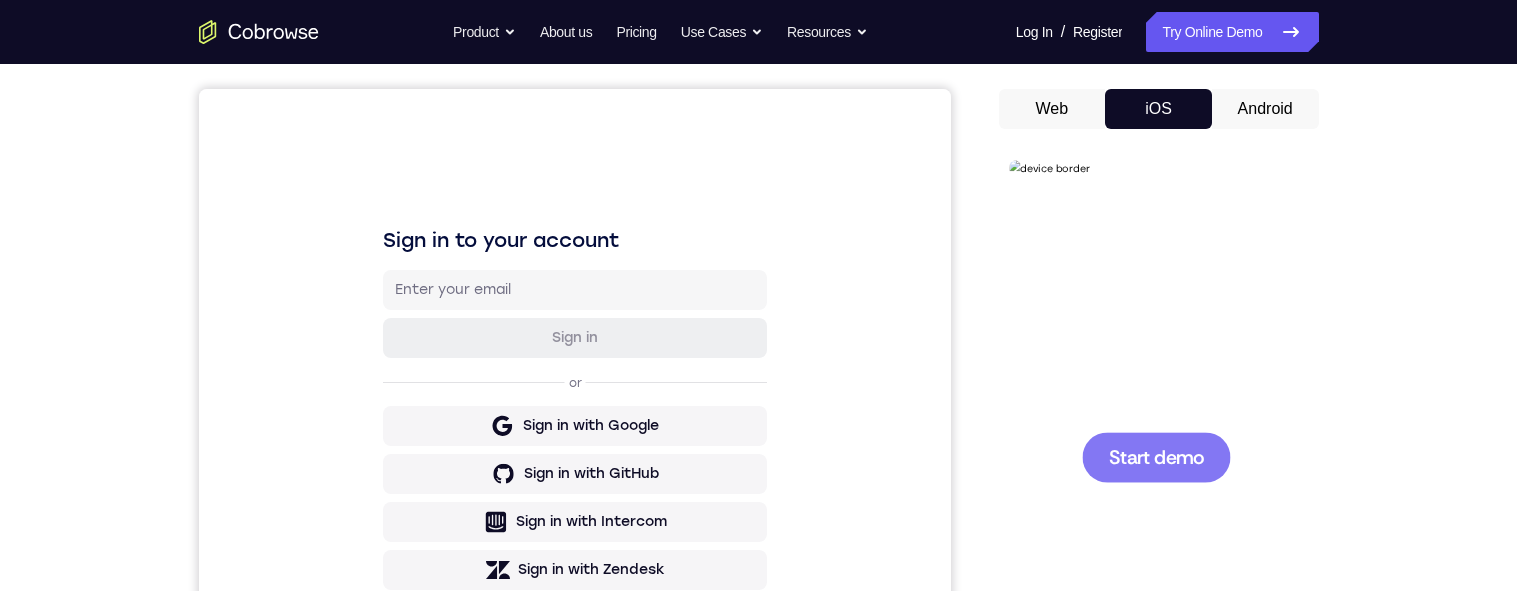 scroll, scrollTop: 172, scrollLeft: 0, axis: vertical 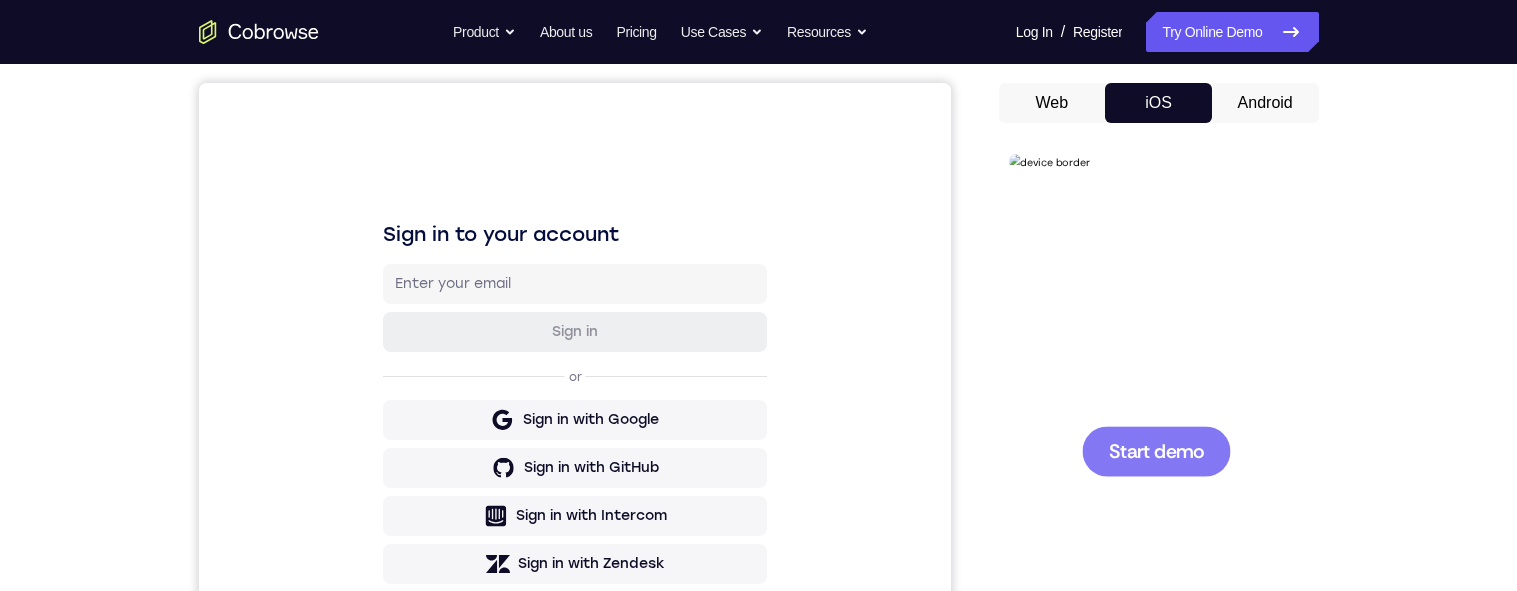 click on "Start demo" at bounding box center (1155, 450) 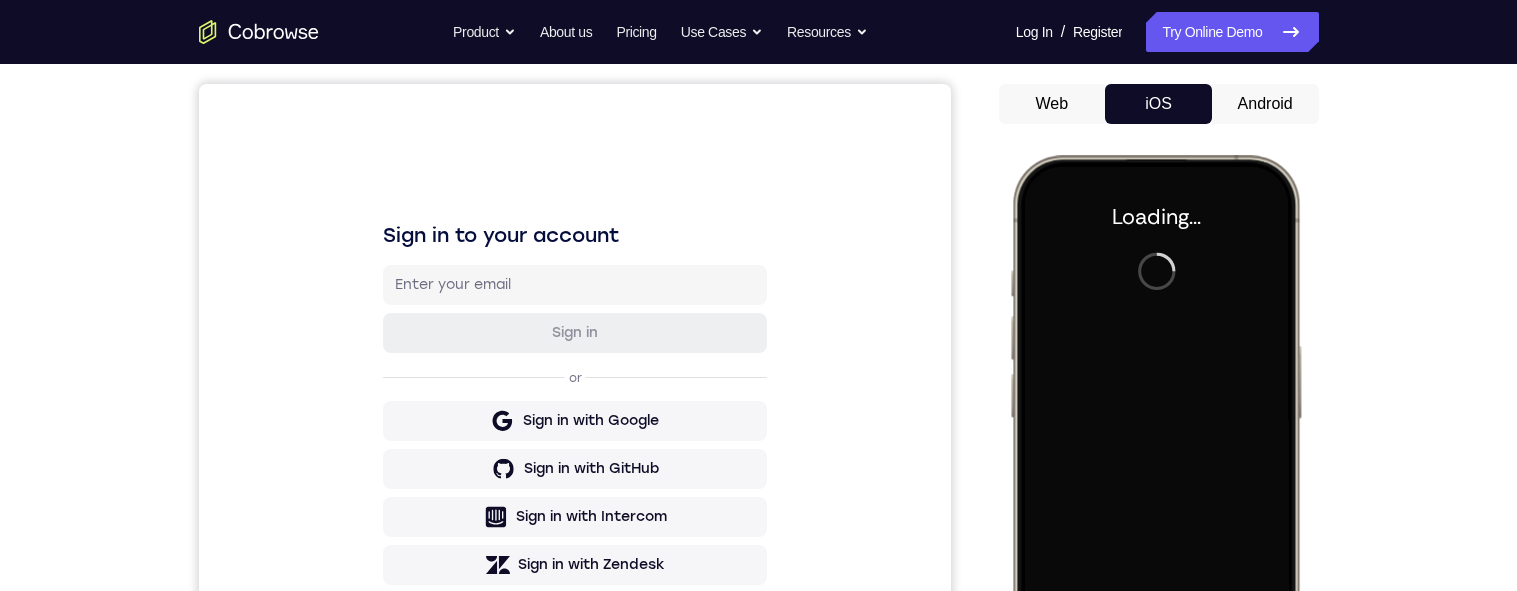 scroll, scrollTop: 179, scrollLeft: 0, axis: vertical 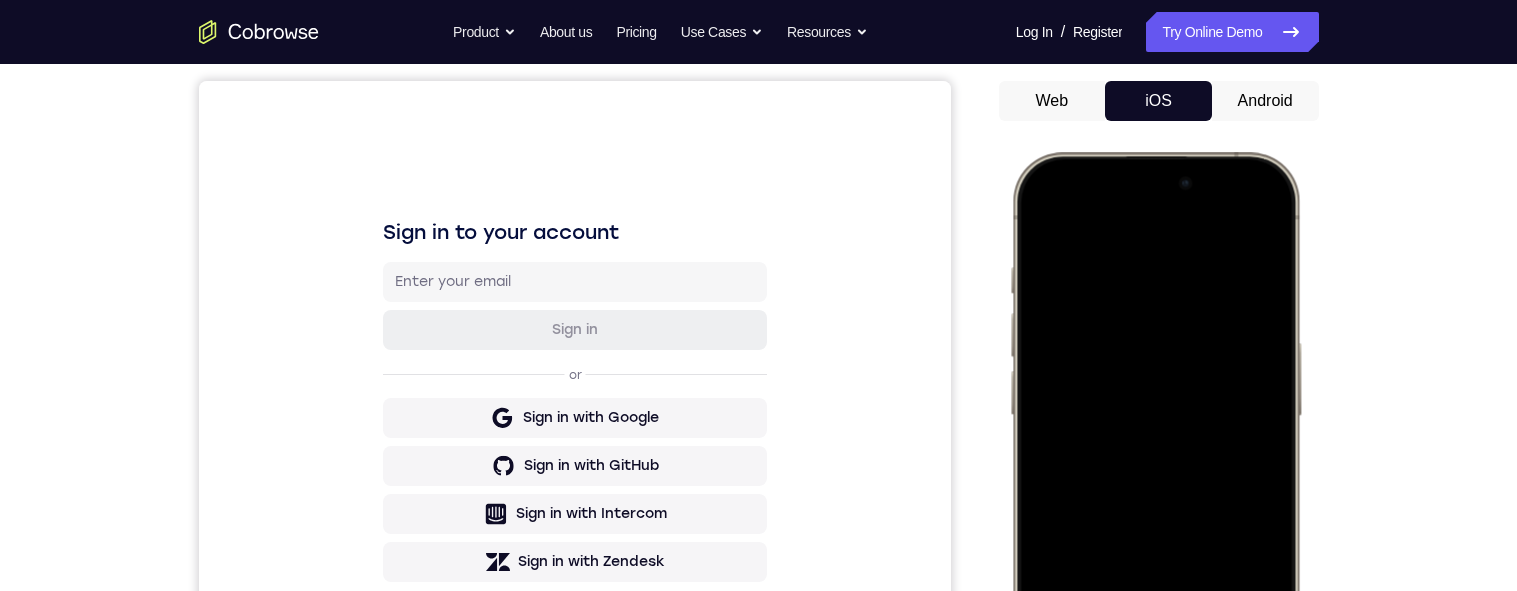 click at bounding box center (1154, 448) 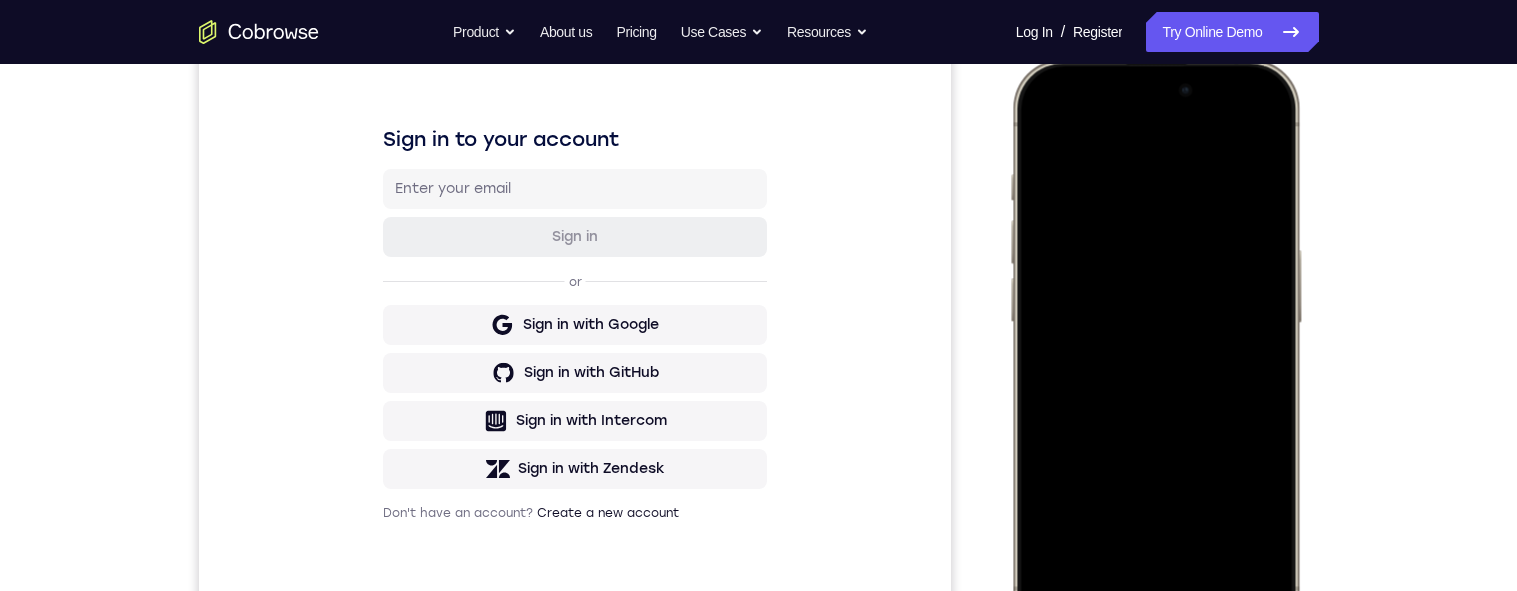 click at bounding box center [1154, 355] 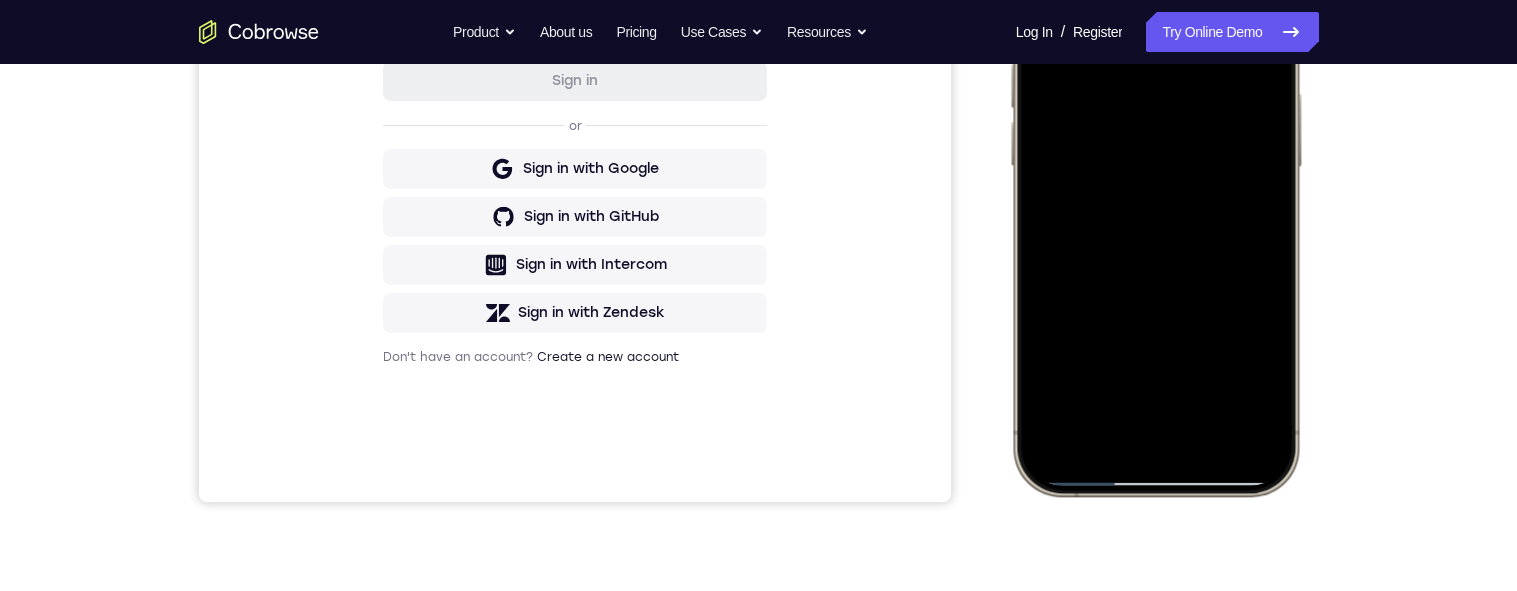 scroll, scrollTop: 429, scrollLeft: 0, axis: vertical 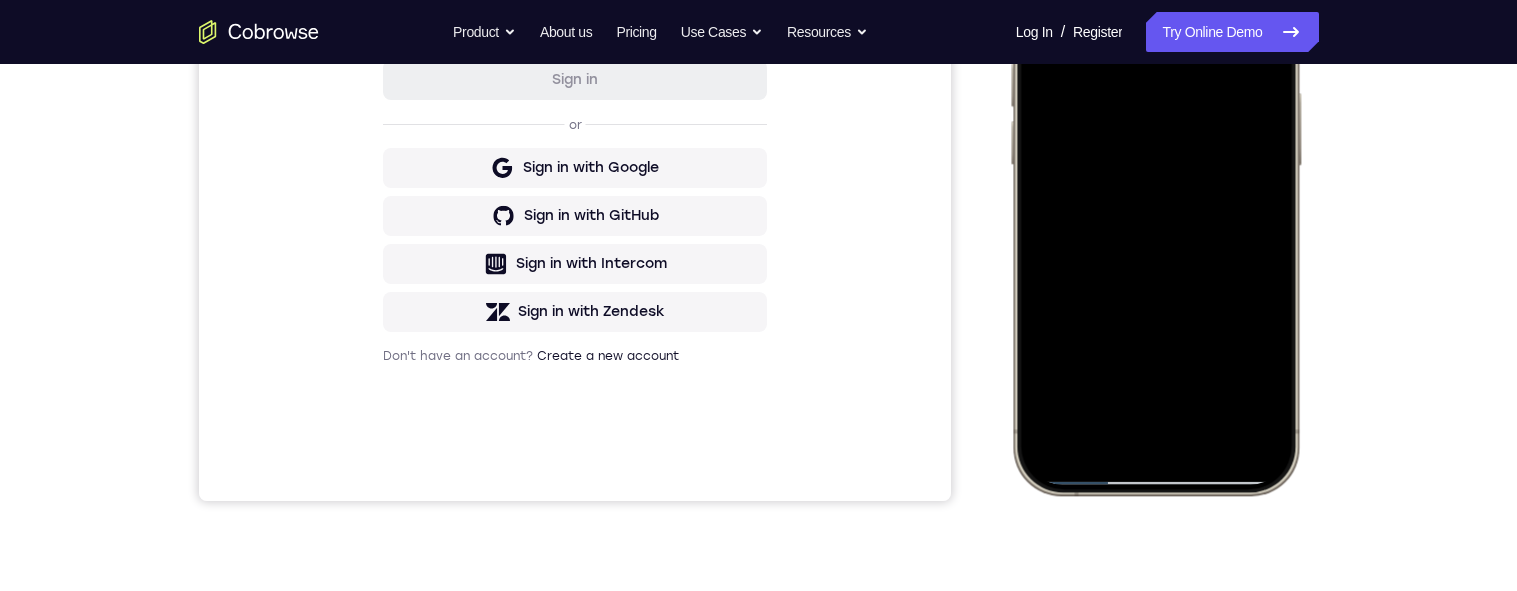 click at bounding box center (1154, 198) 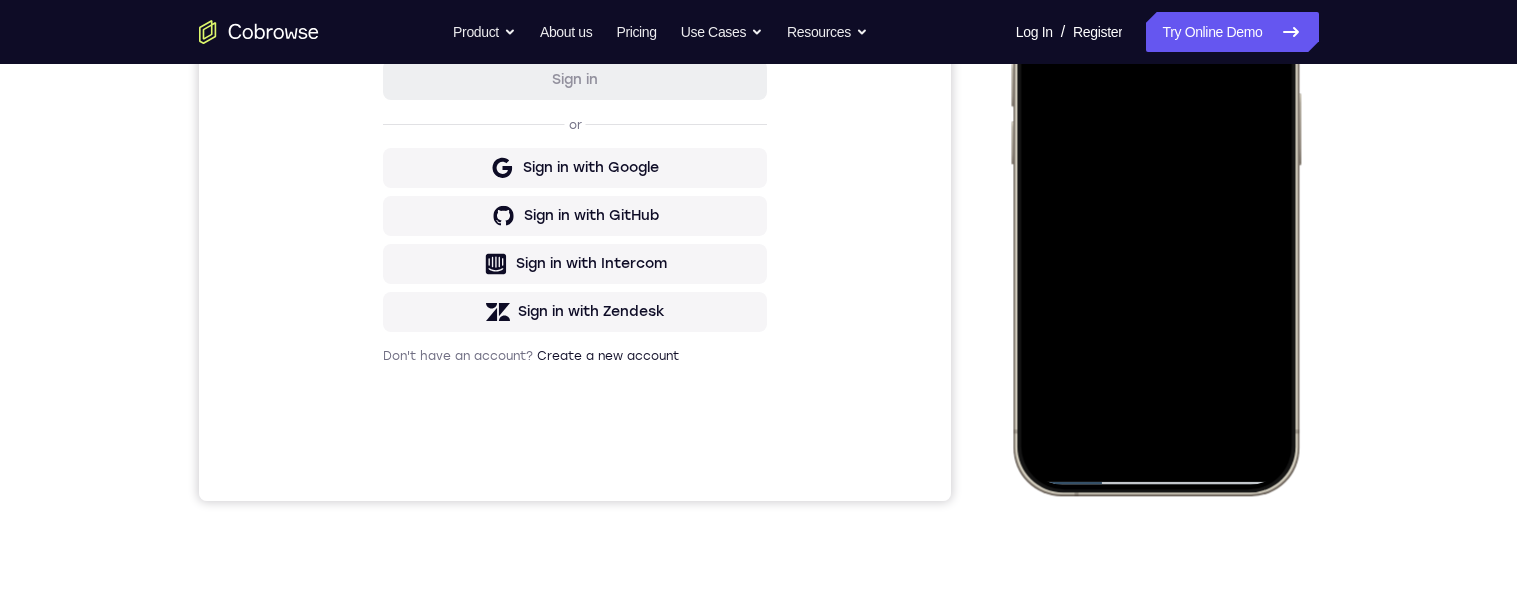 click at bounding box center (1154, 198) 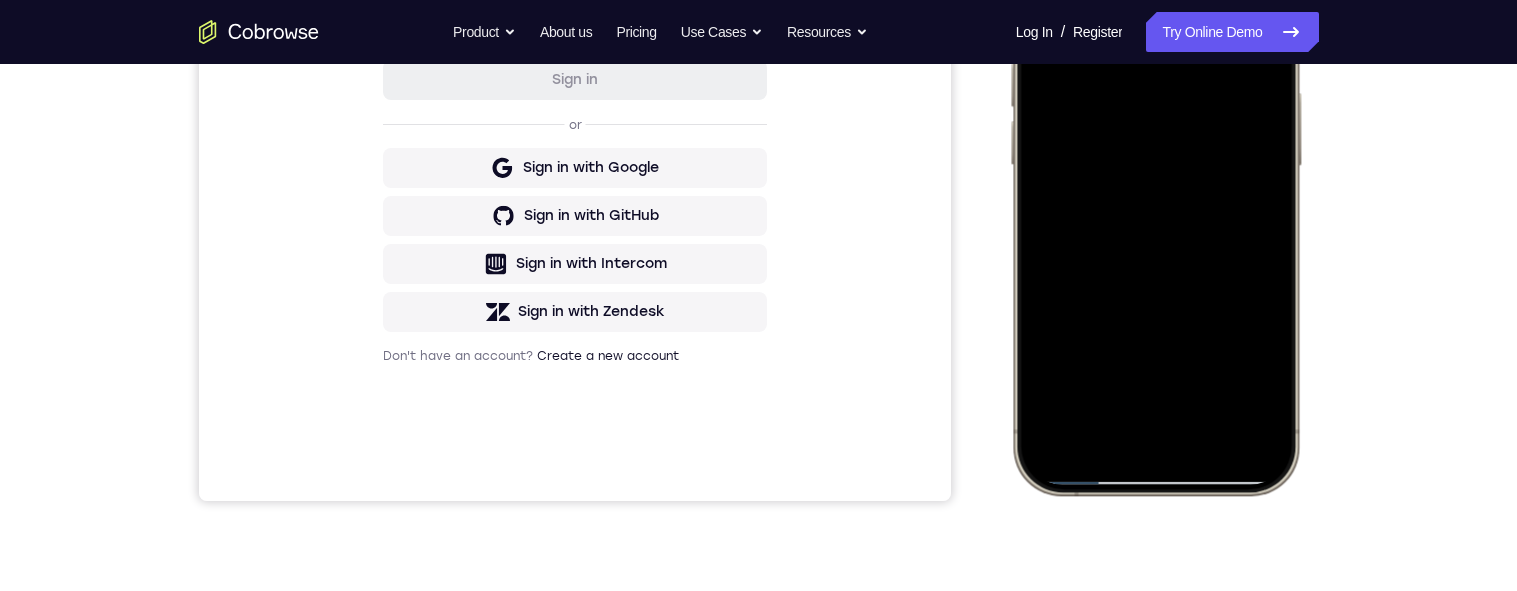 click at bounding box center [1154, 198] 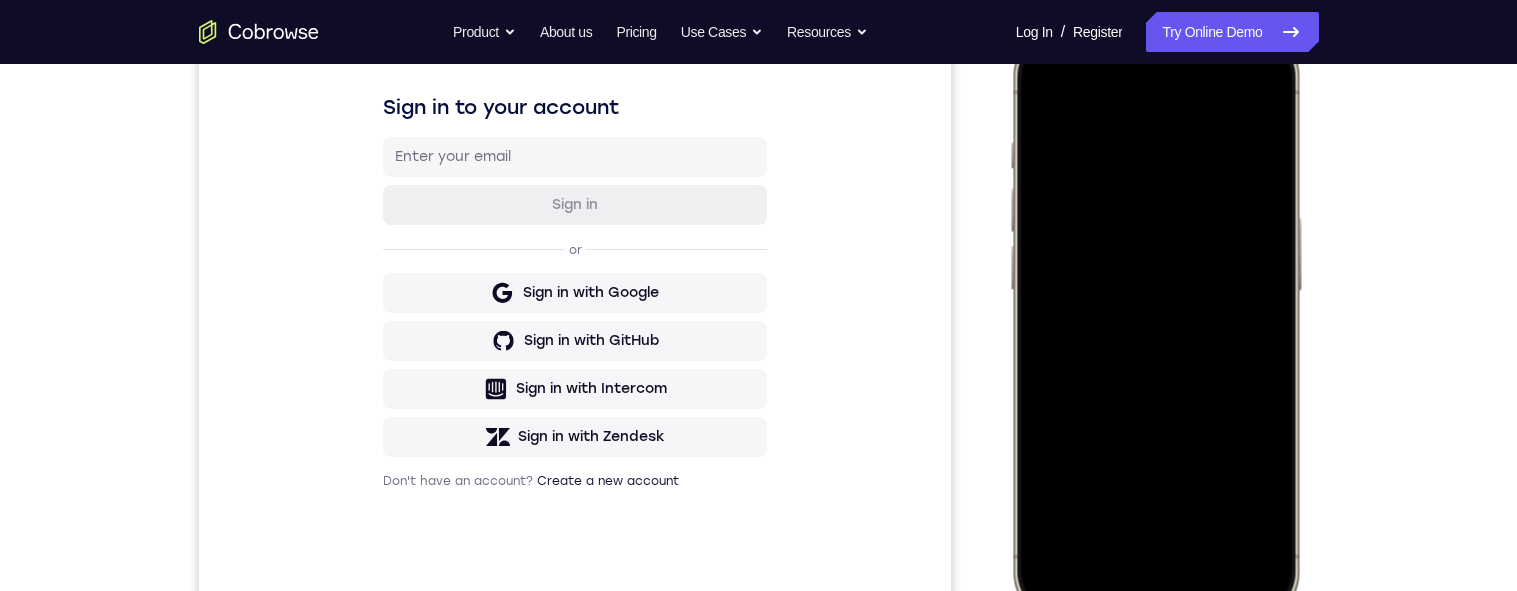 scroll, scrollTop: 312, scrollLeft: 0, axis: vertical 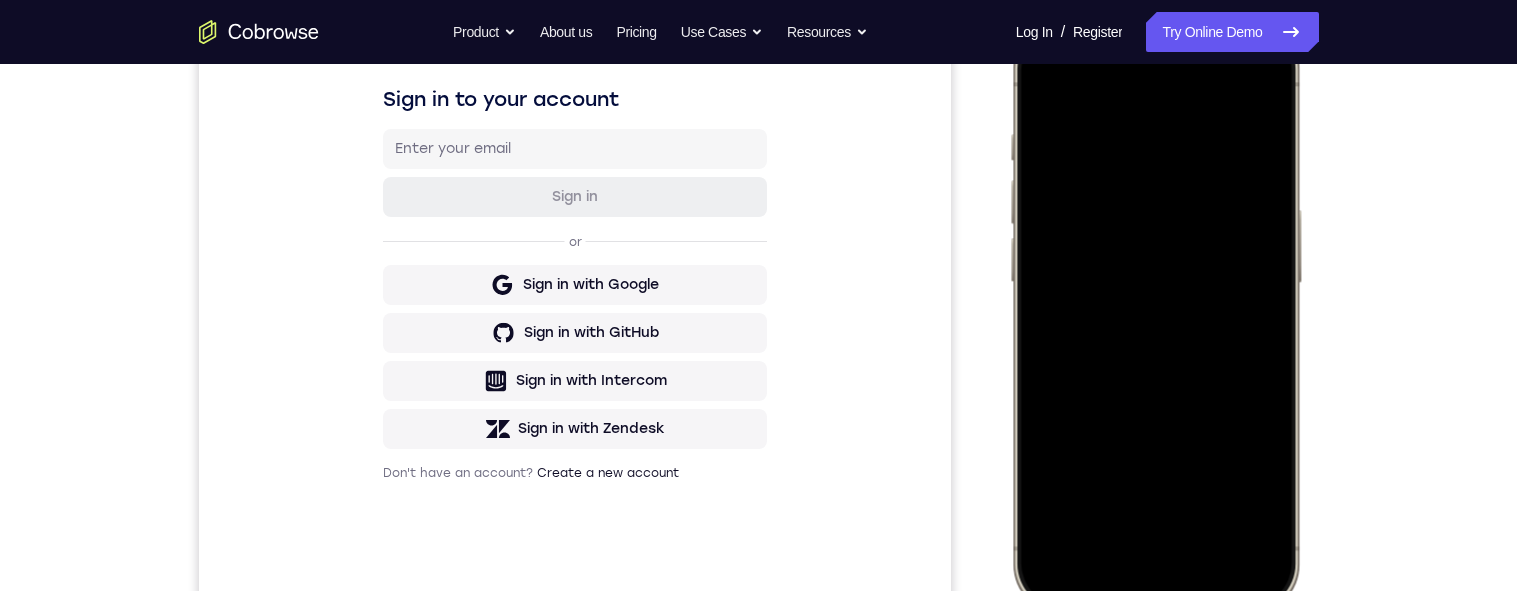 click at bounding box center (1154, 315) 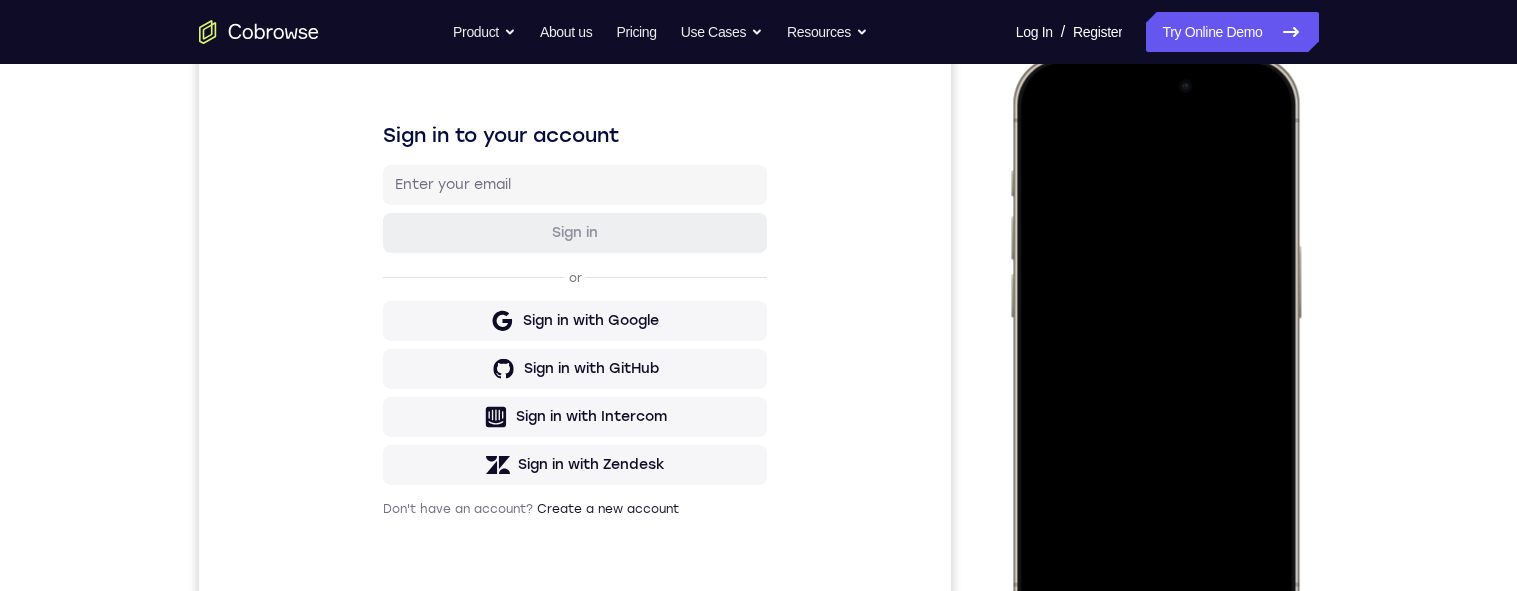 scroll, scrollTop: 275, scrollLeft: 0, axis: vertical 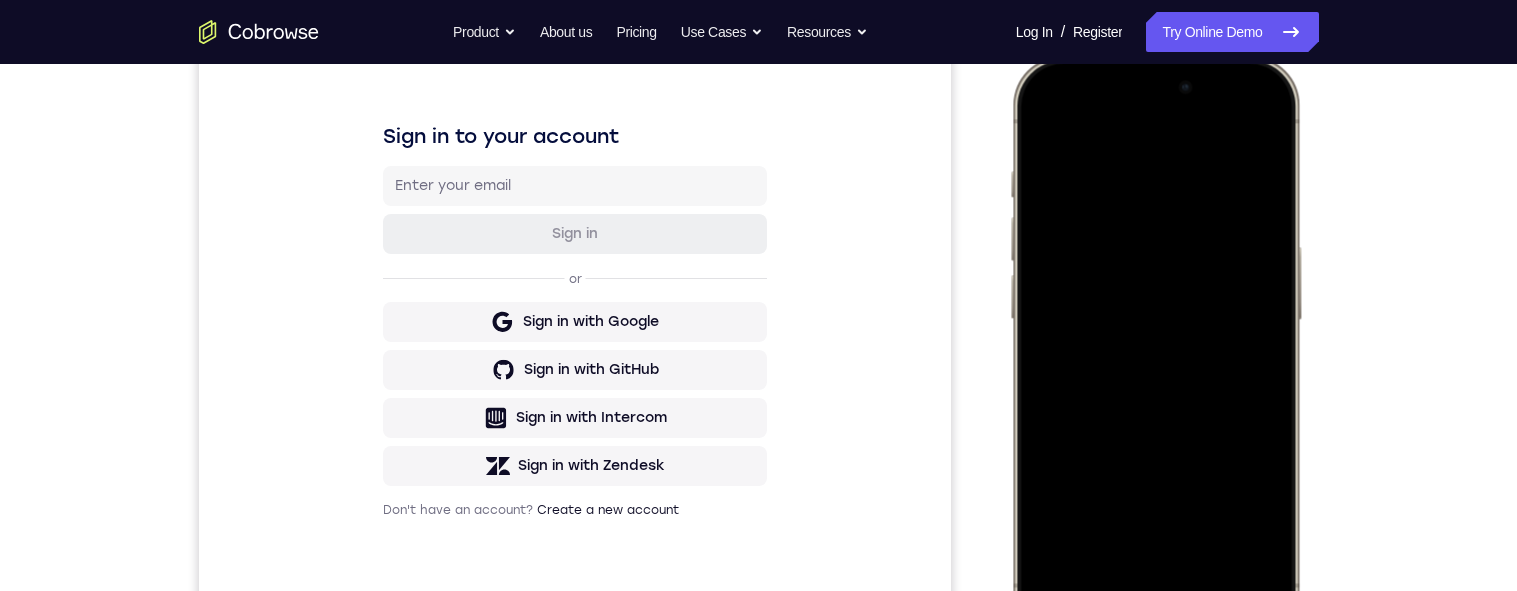 click at bounding box center (1154, 352) 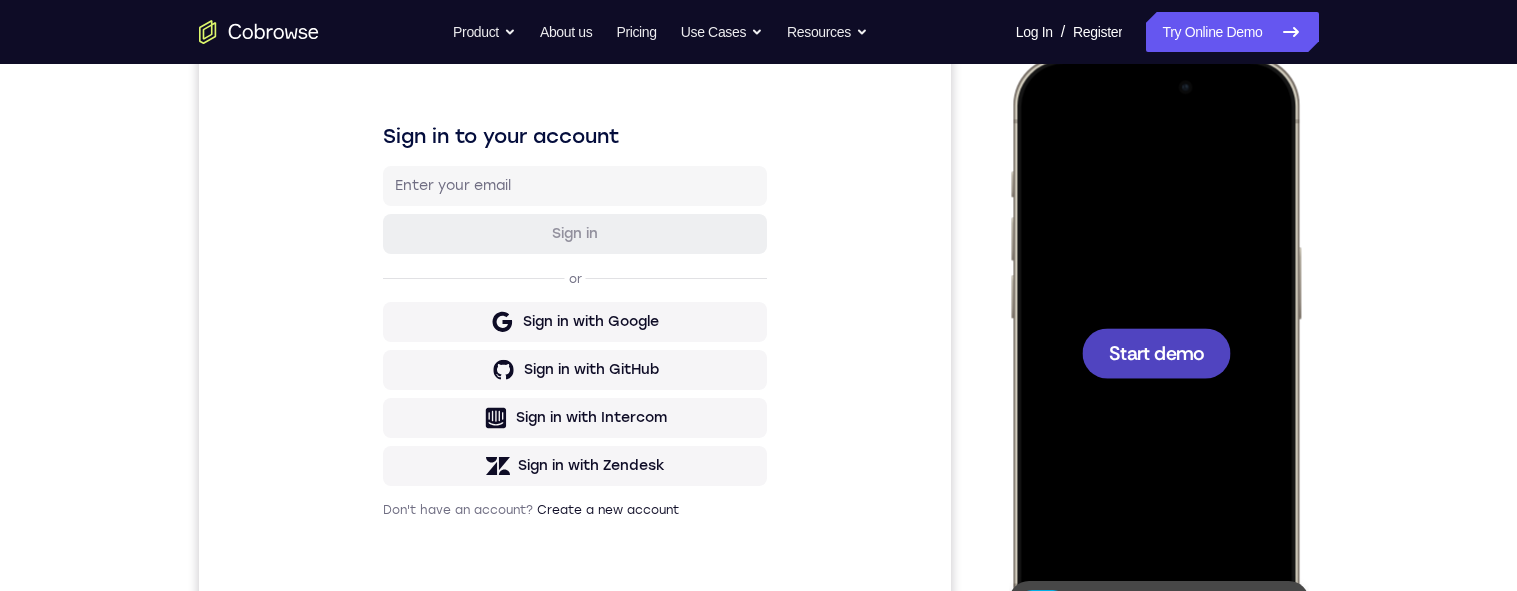 click at bounding box center (1155, 353) 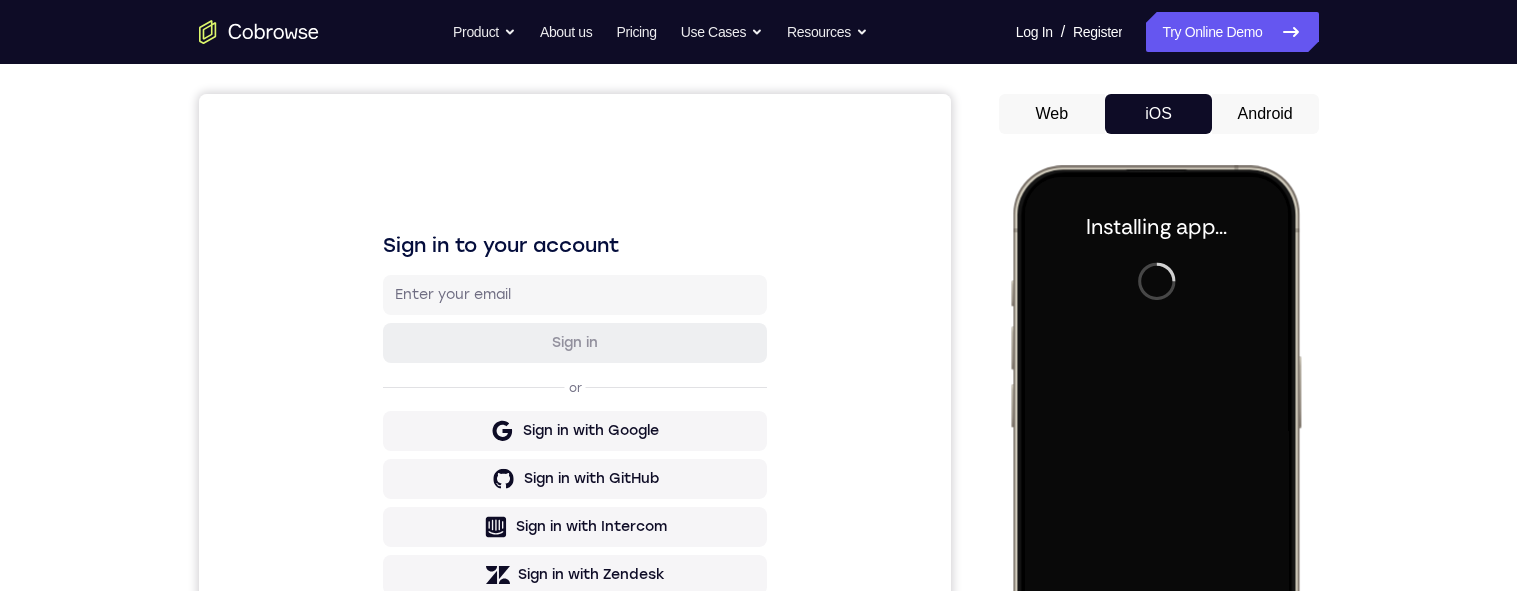 scroll, scrollTop: 168, scrollLeft: 0, axis: vertical 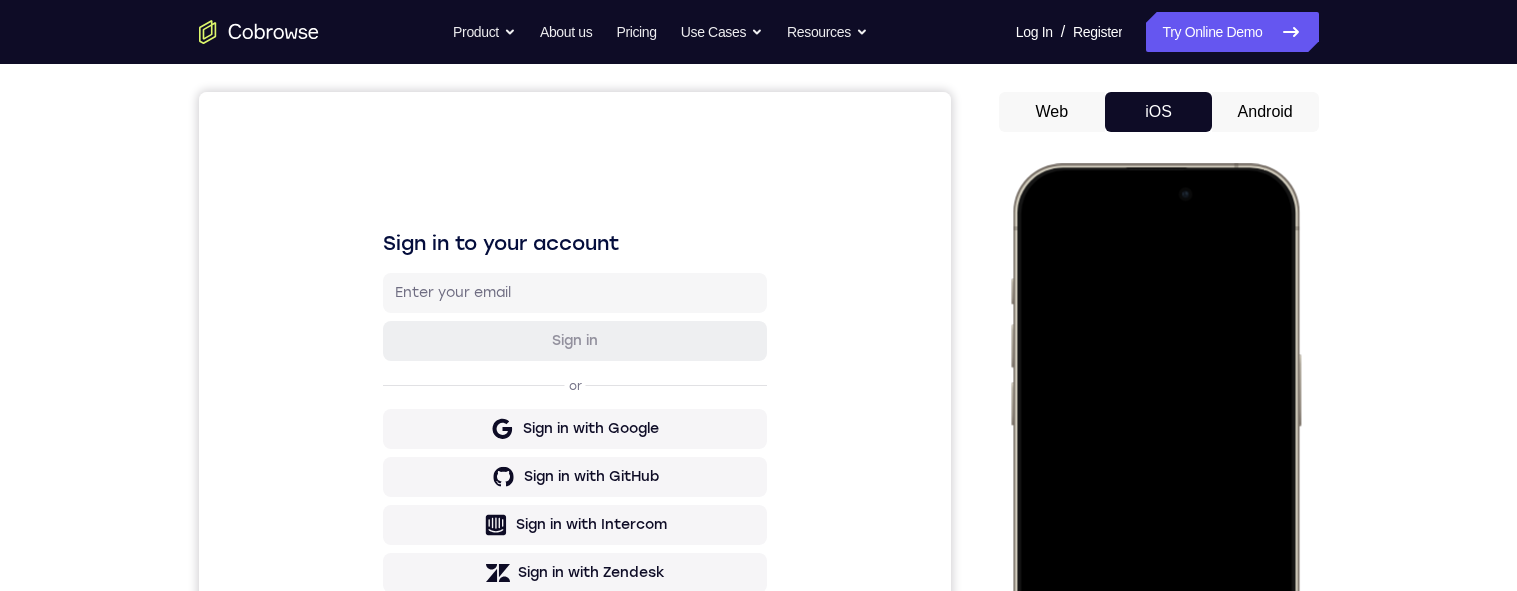 click at bounding box center [1154, 459] 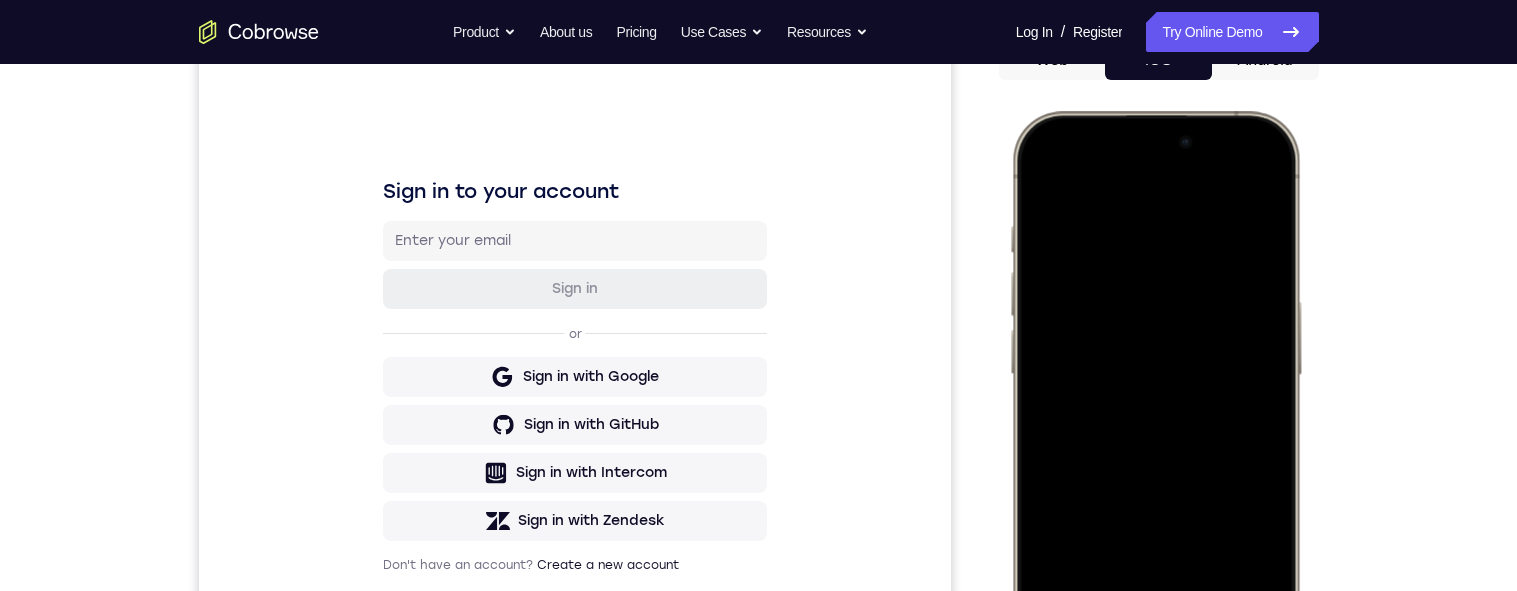 click at bounding box center [1154, 407] 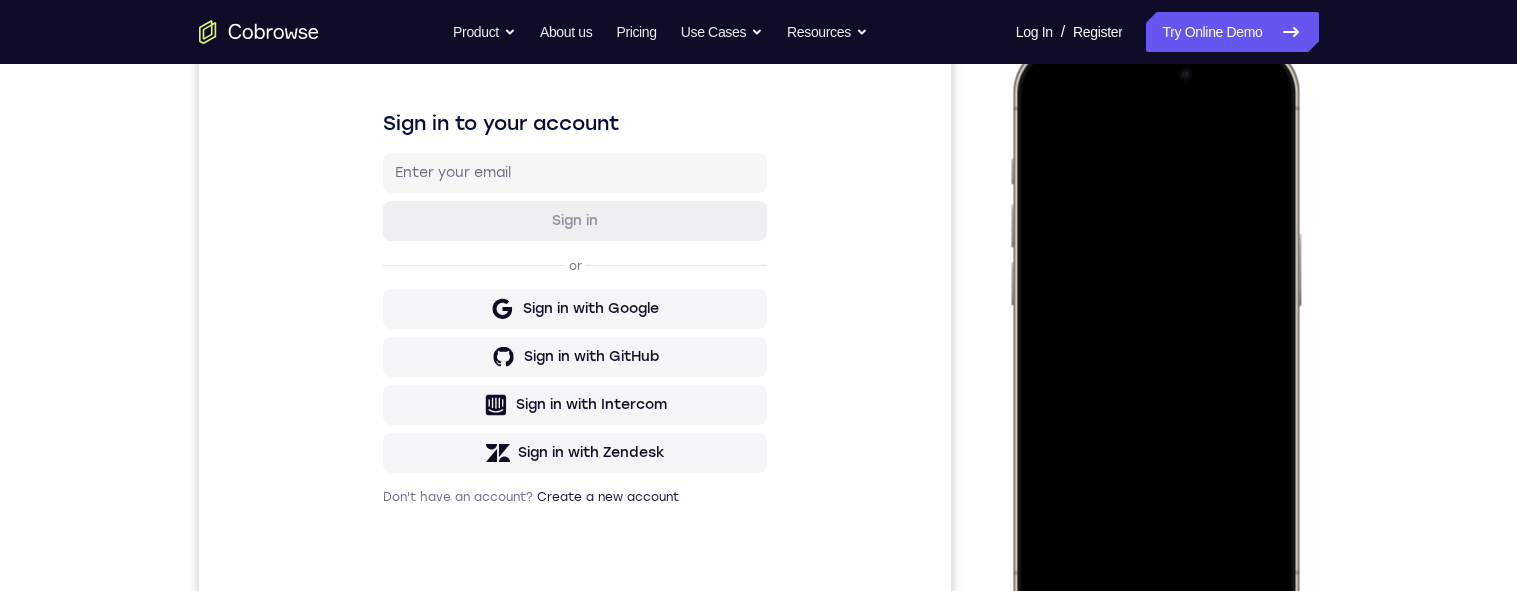 scroll, scrollTop: 303, scrollLeft: 0, axis: vertical 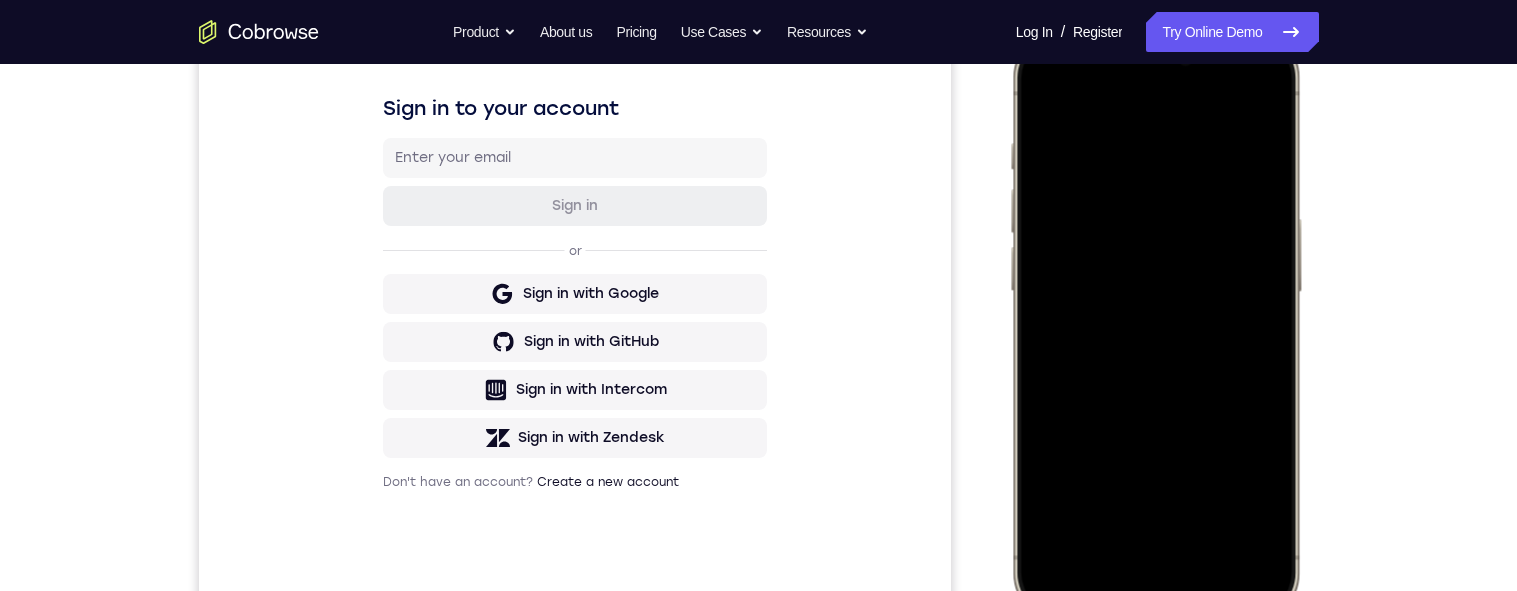 click at bounding box center (1154, 324) 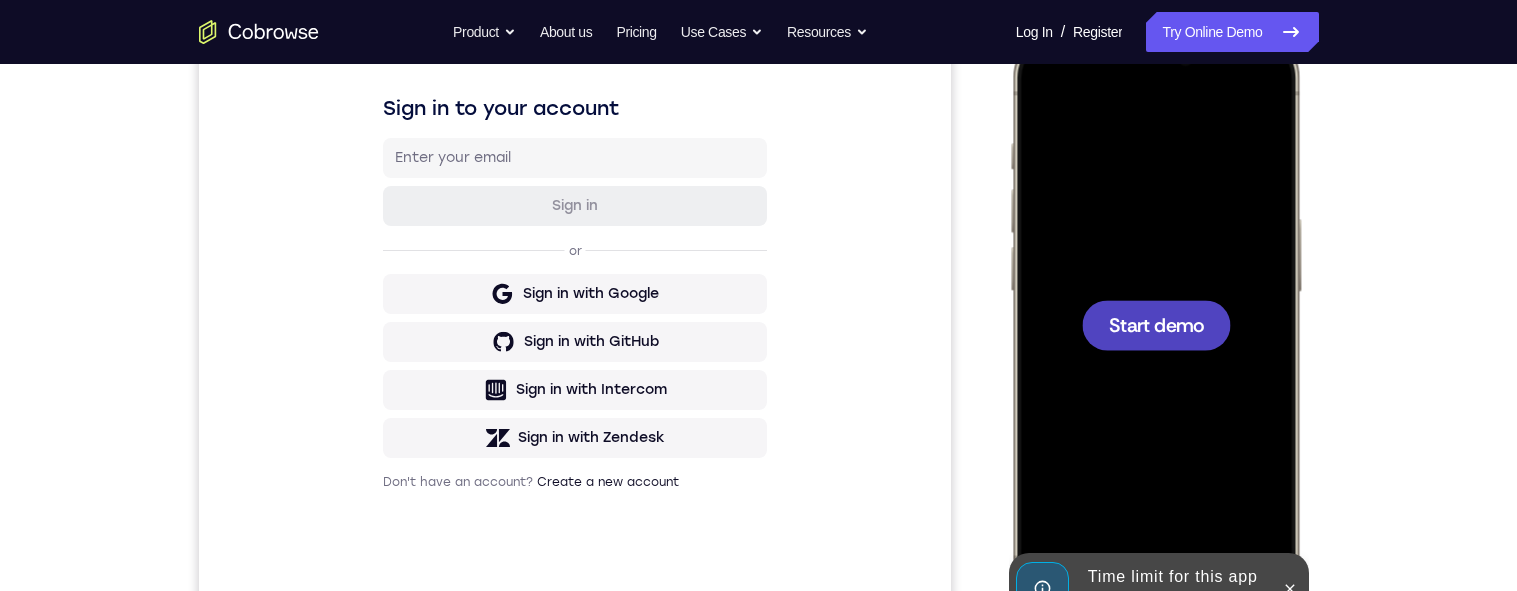 click on "Start demo" at bounding box center [1155, 324] 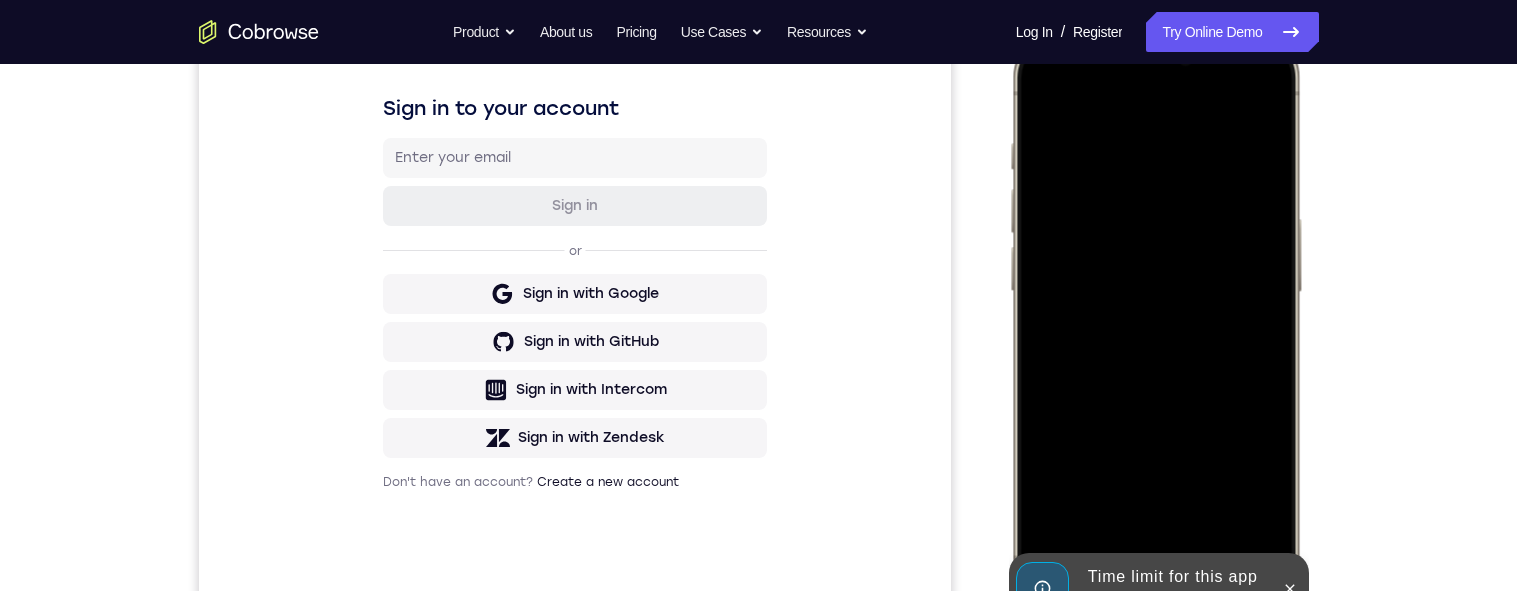 type 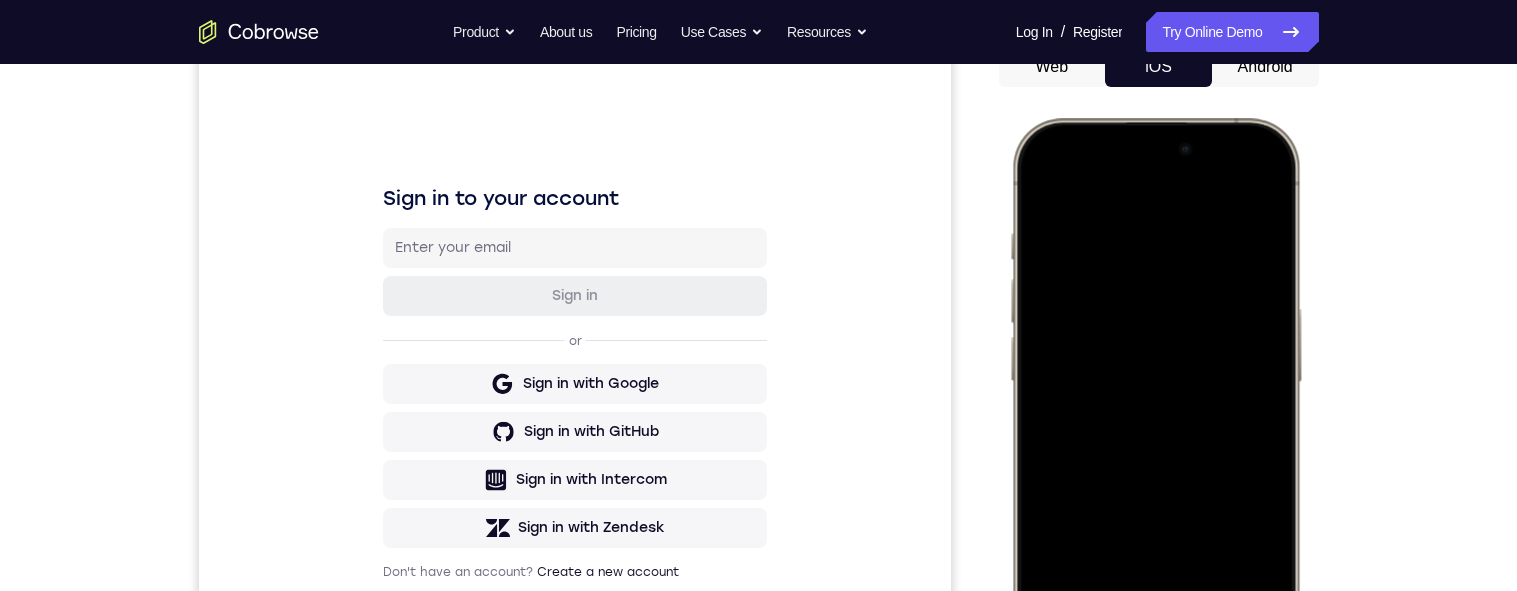 scroll, scrollTop: 196, scrollLeft: 0, axis: vertical 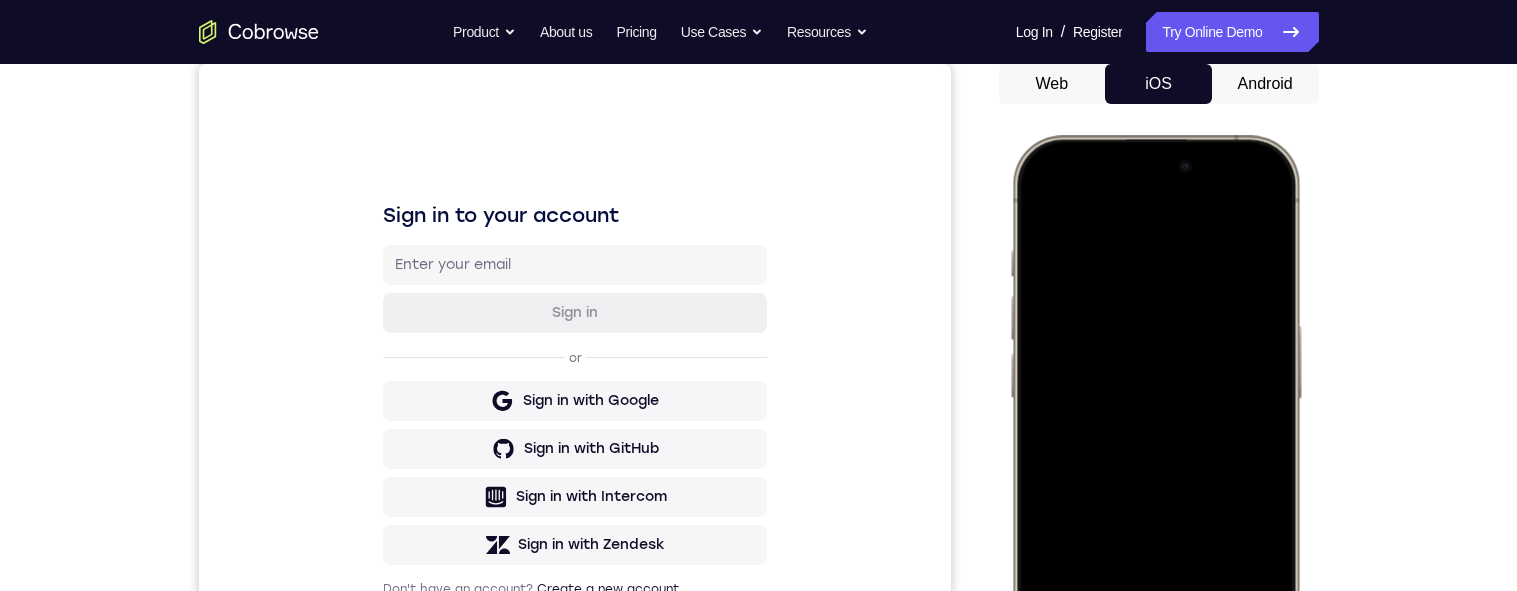 click at bounding box center (1154, 431) 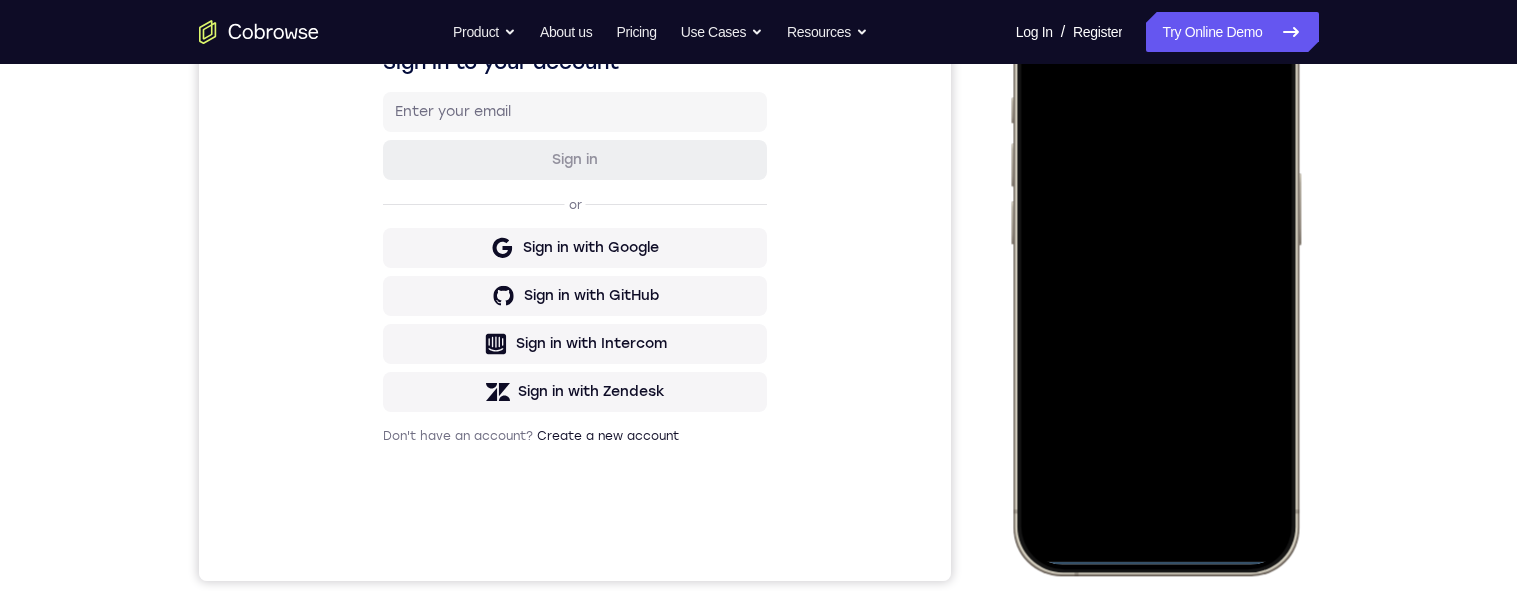 scroll, scrollTop: 440, scrollLeft: 0, axis: vertical 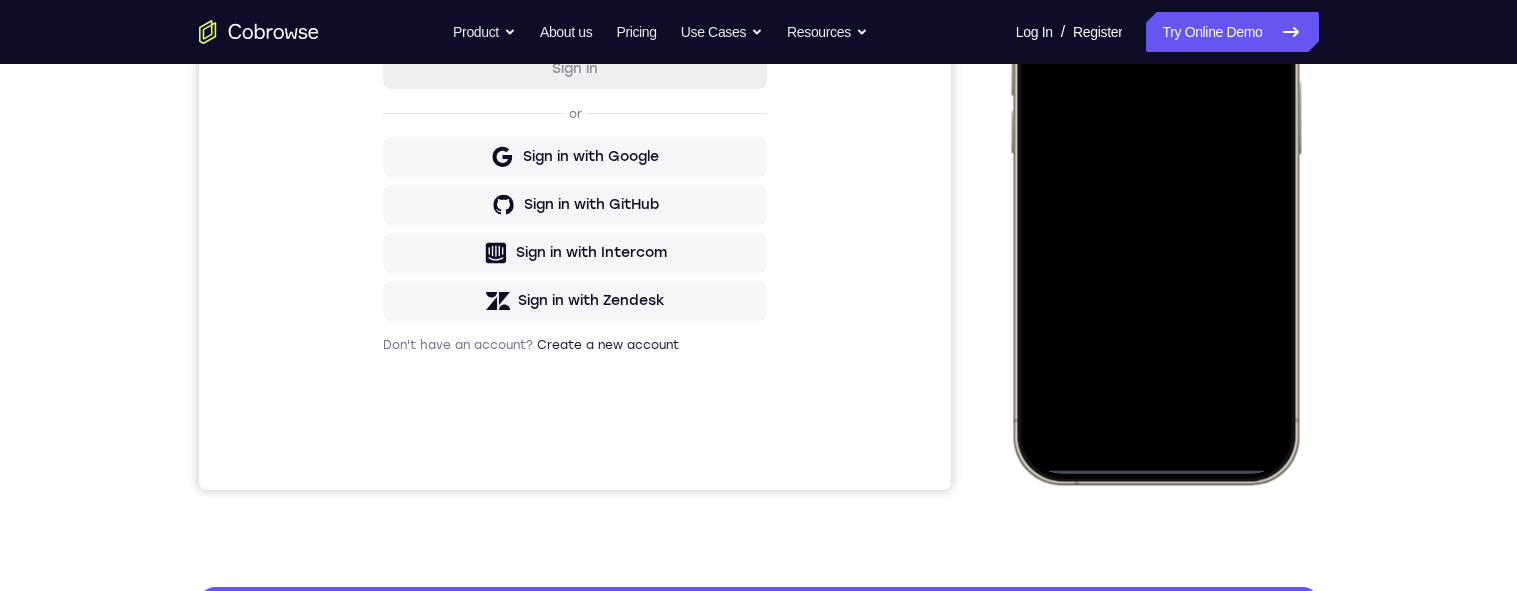 click at bounding box center (1154, 187) 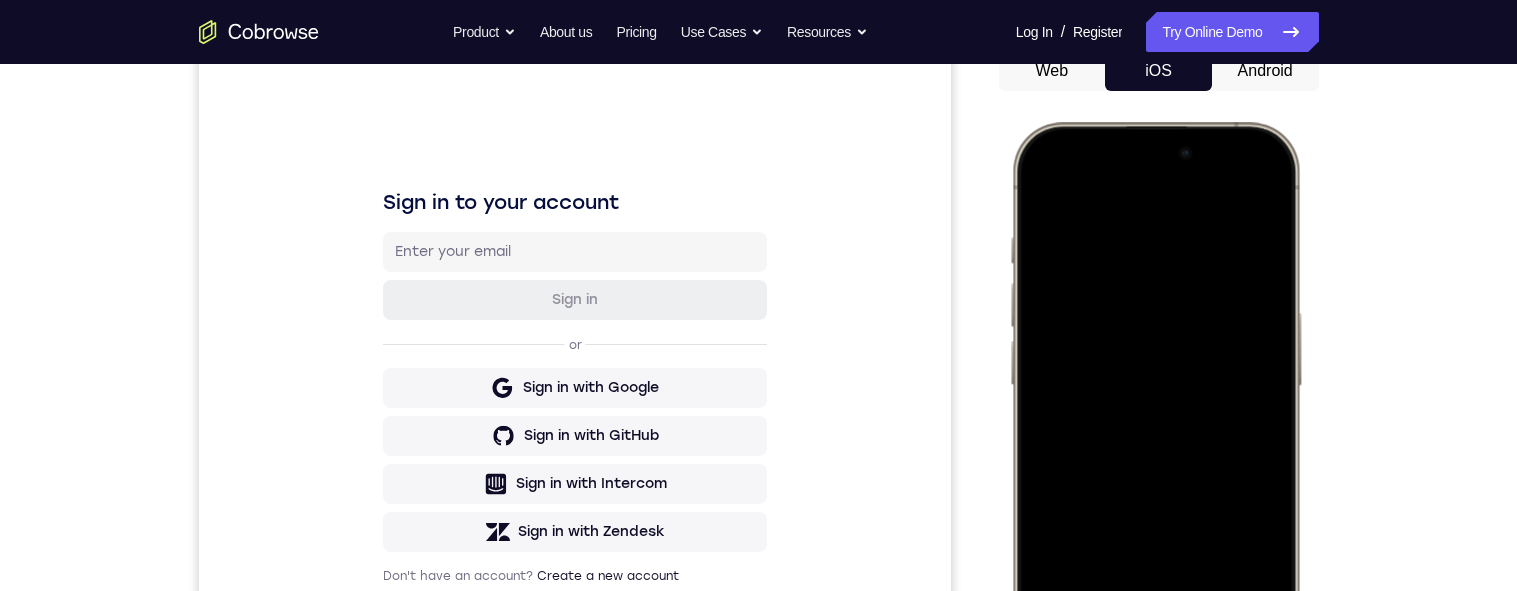 scroll, scrollTop: 417, scrollLeft: 0, axis: vertical 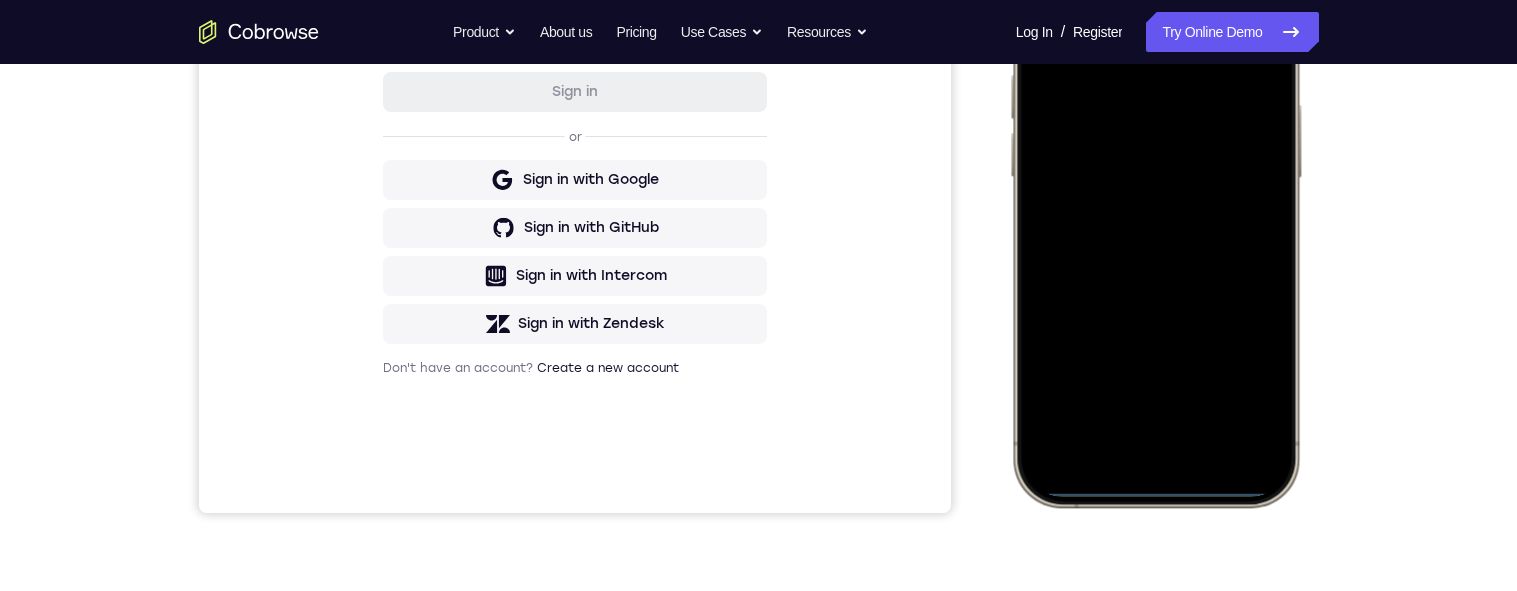 click at bounding box center (1154, 210) 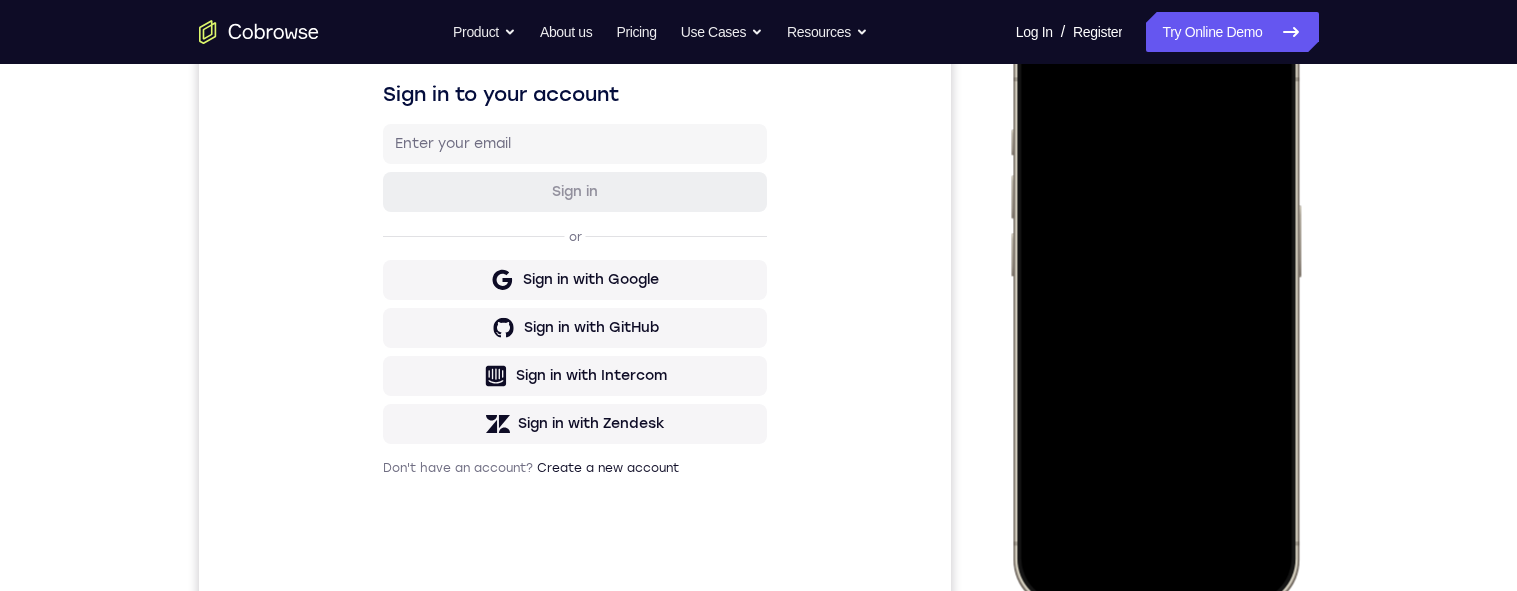 click at bounding box center (1154, 310) 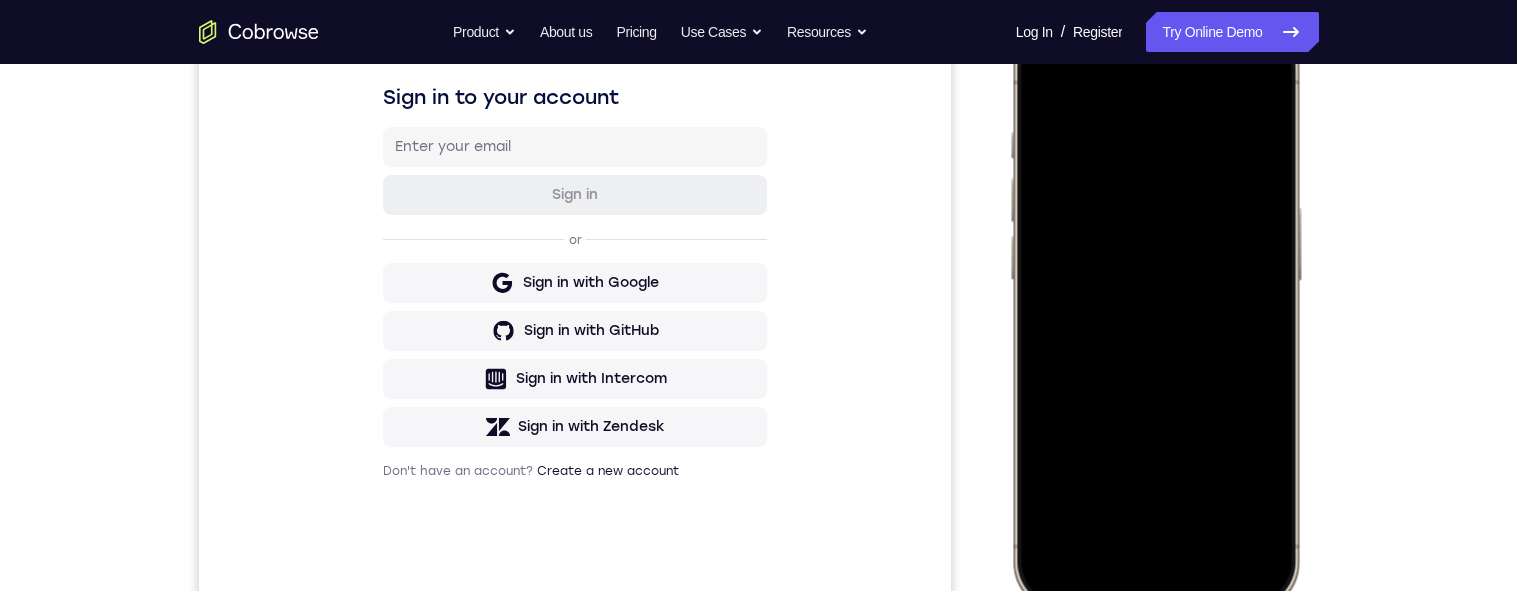 click at bounding box center [1154, 313] 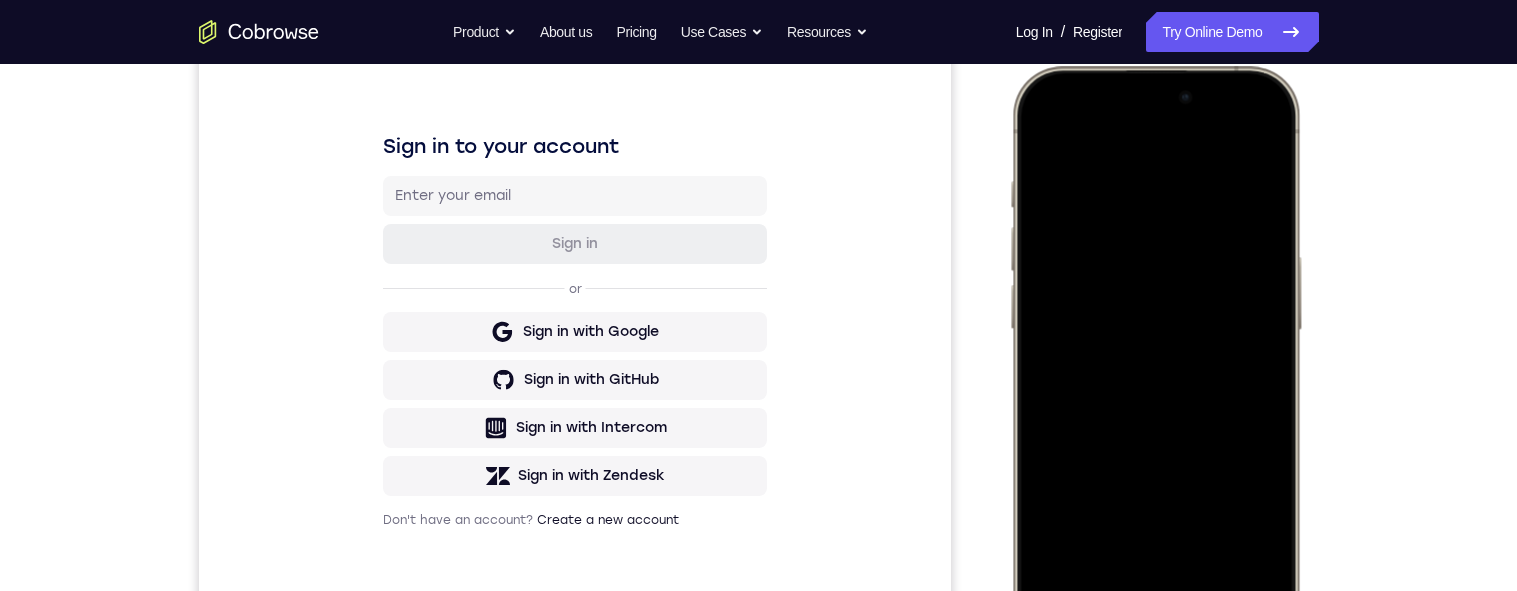 scroll, scrollTop: 204, scrollLeft: 0, axis: vertical 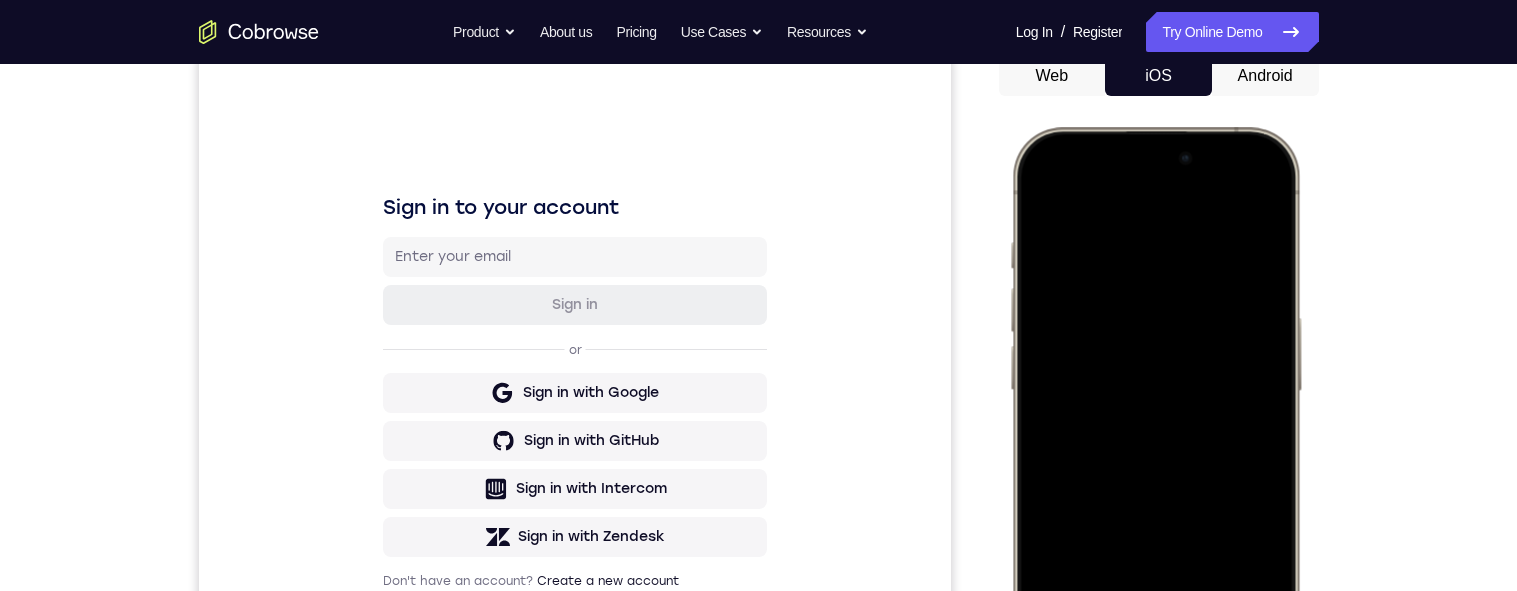 click at bounding box center [1154, 423] 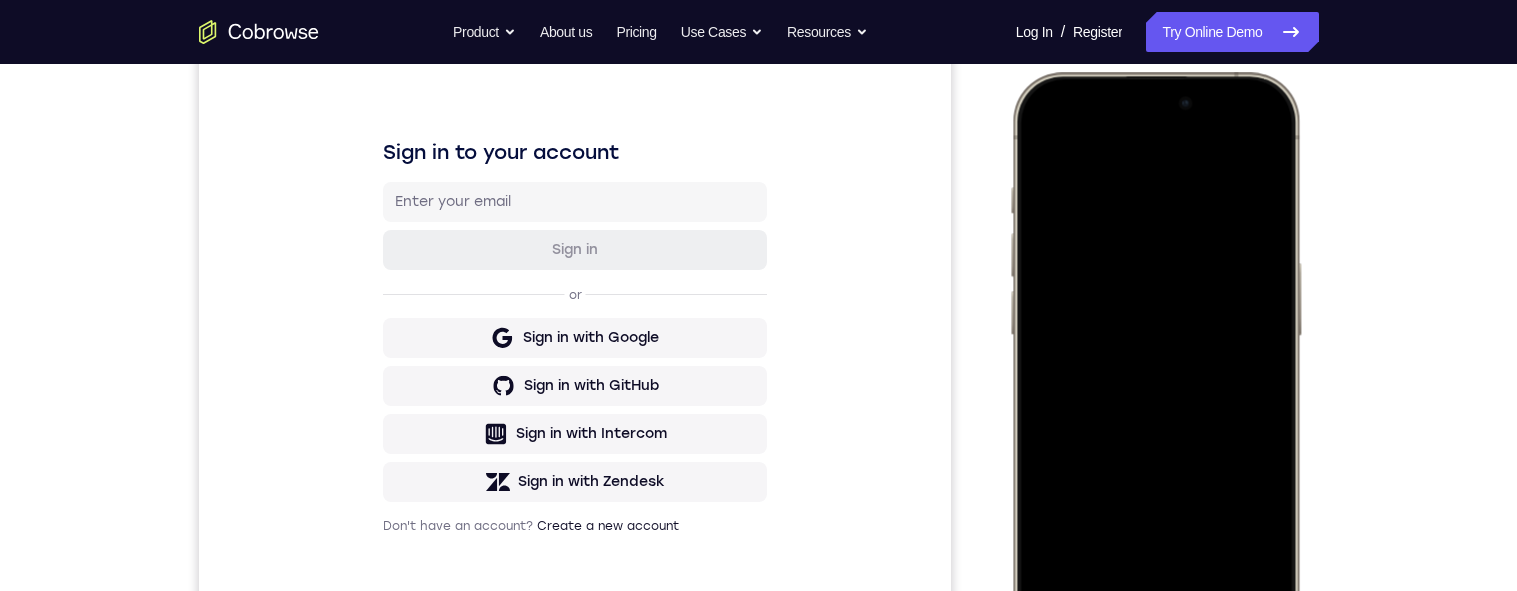 click at bounding box center [1154, 368] 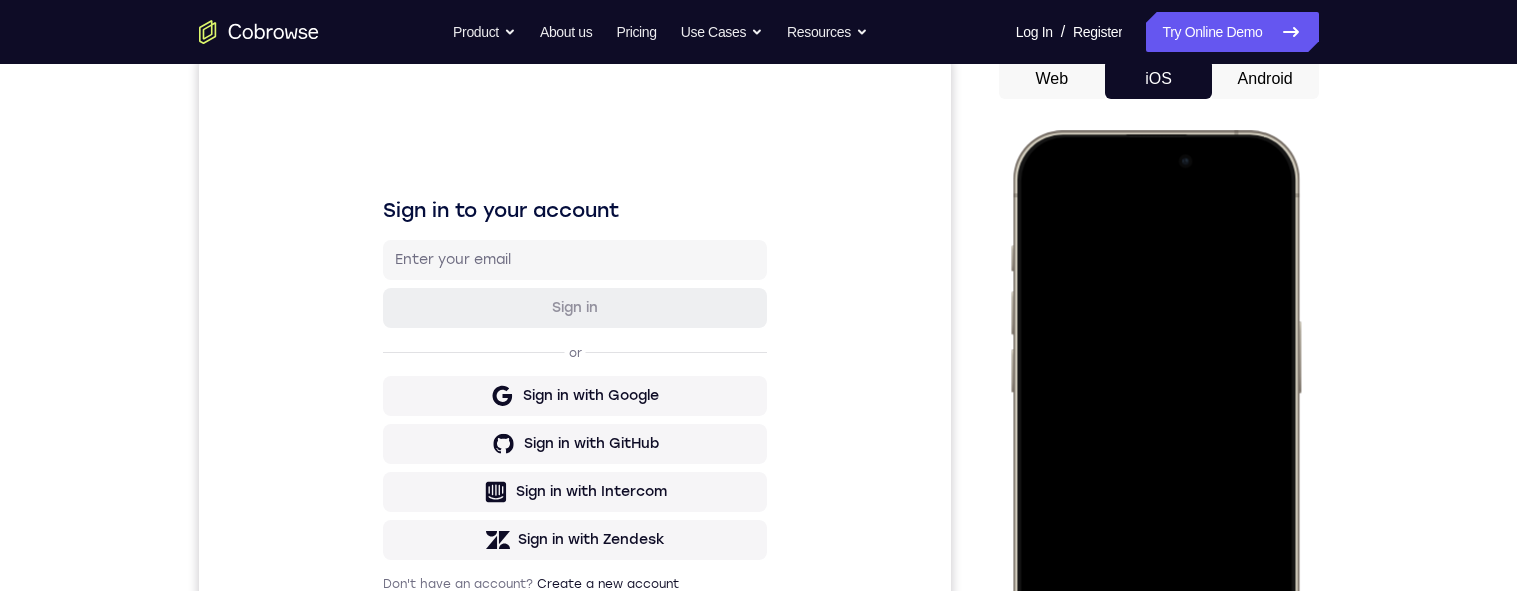 click at bounding box center [1154, 426] 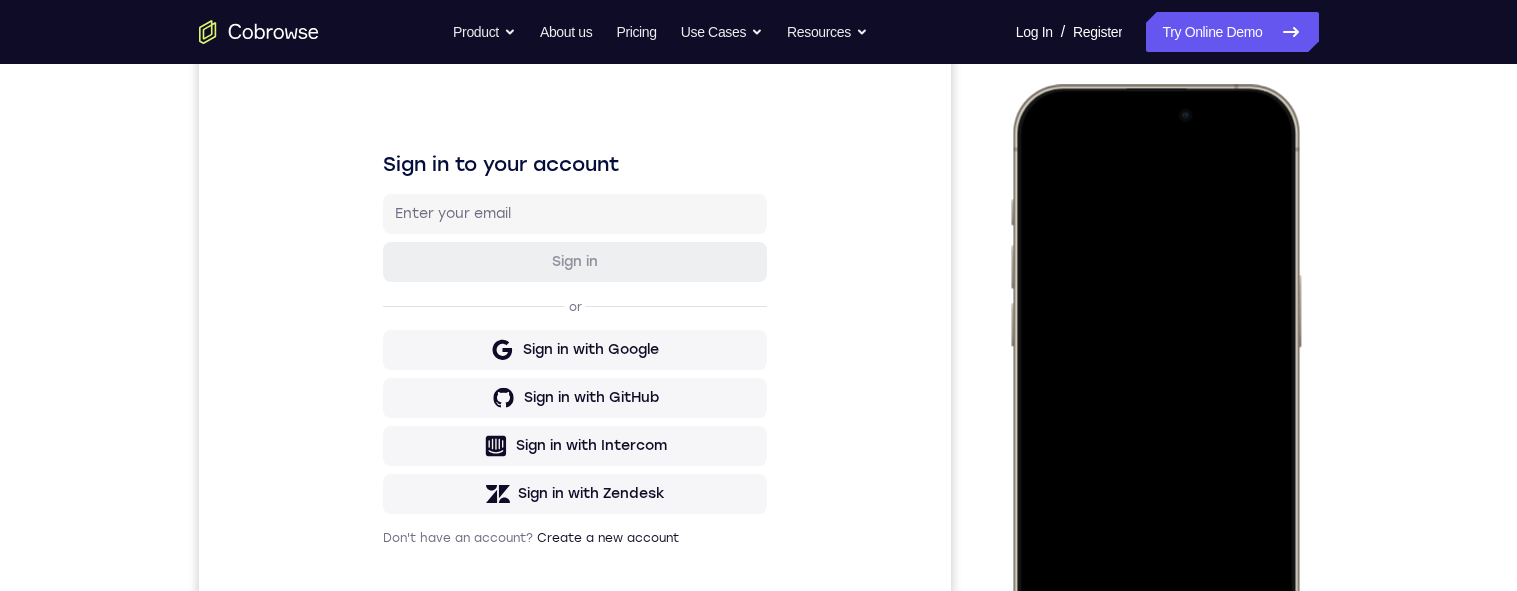 click at bounding box center (1154, 380) 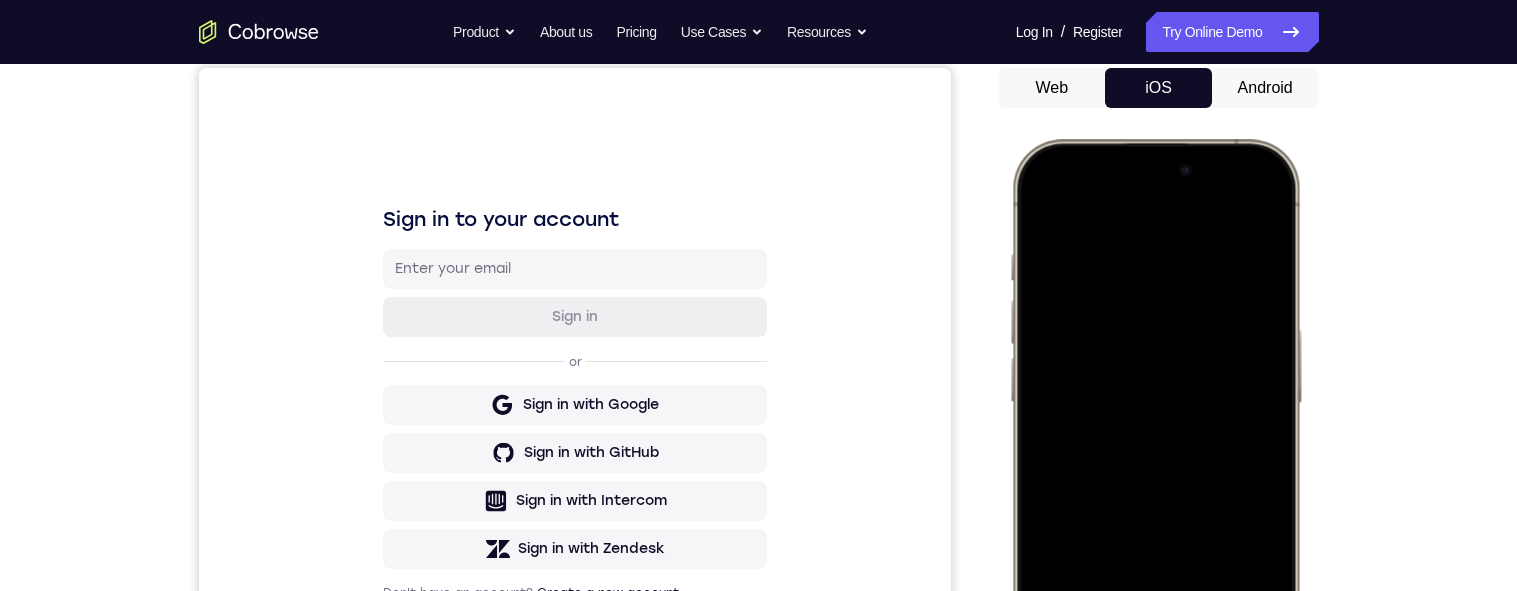 click at bounding box center [1154, 435] 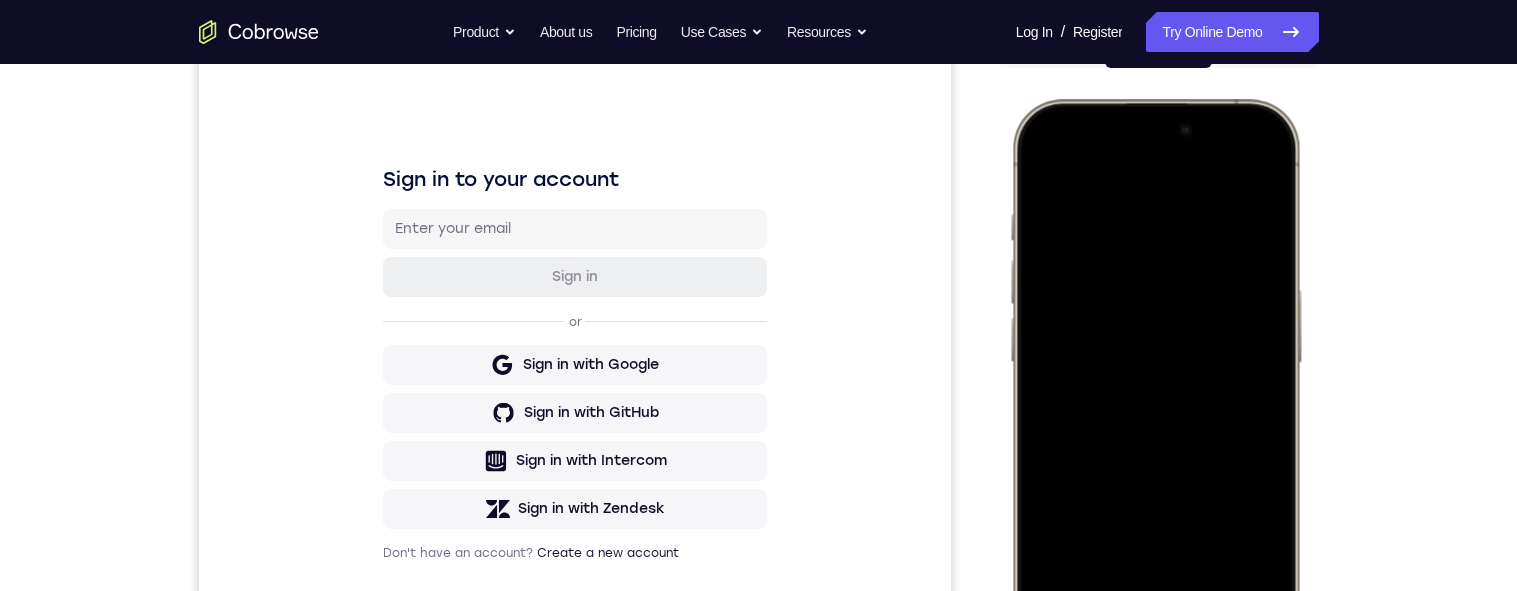 click at bounding box center (1154, 395) 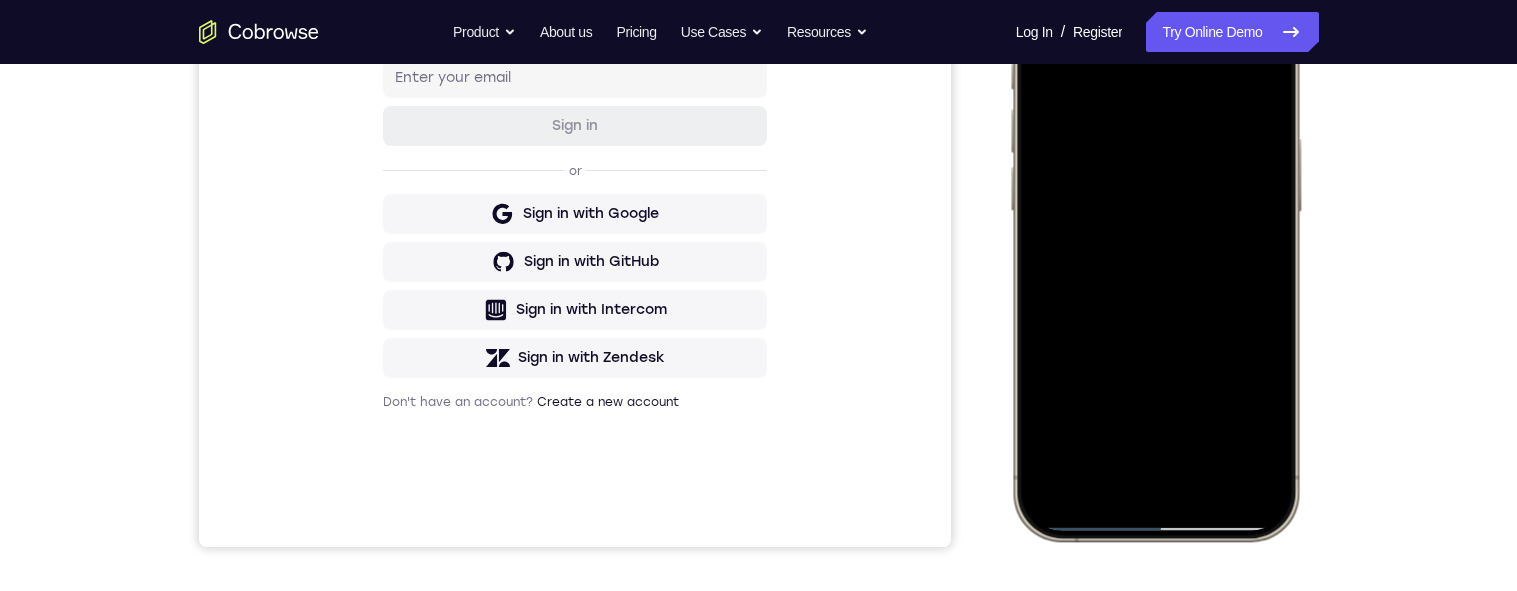 click at bounding box center (1154, 244) 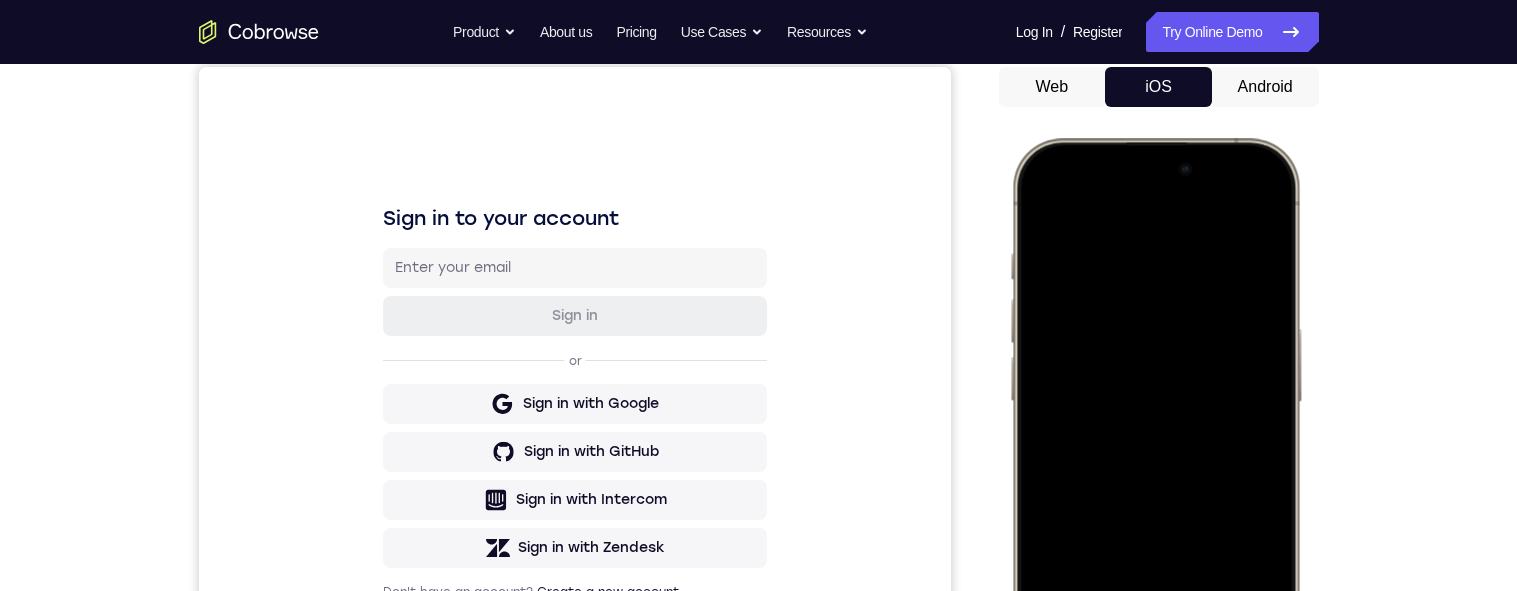 click at bounding box center (1154, 434) 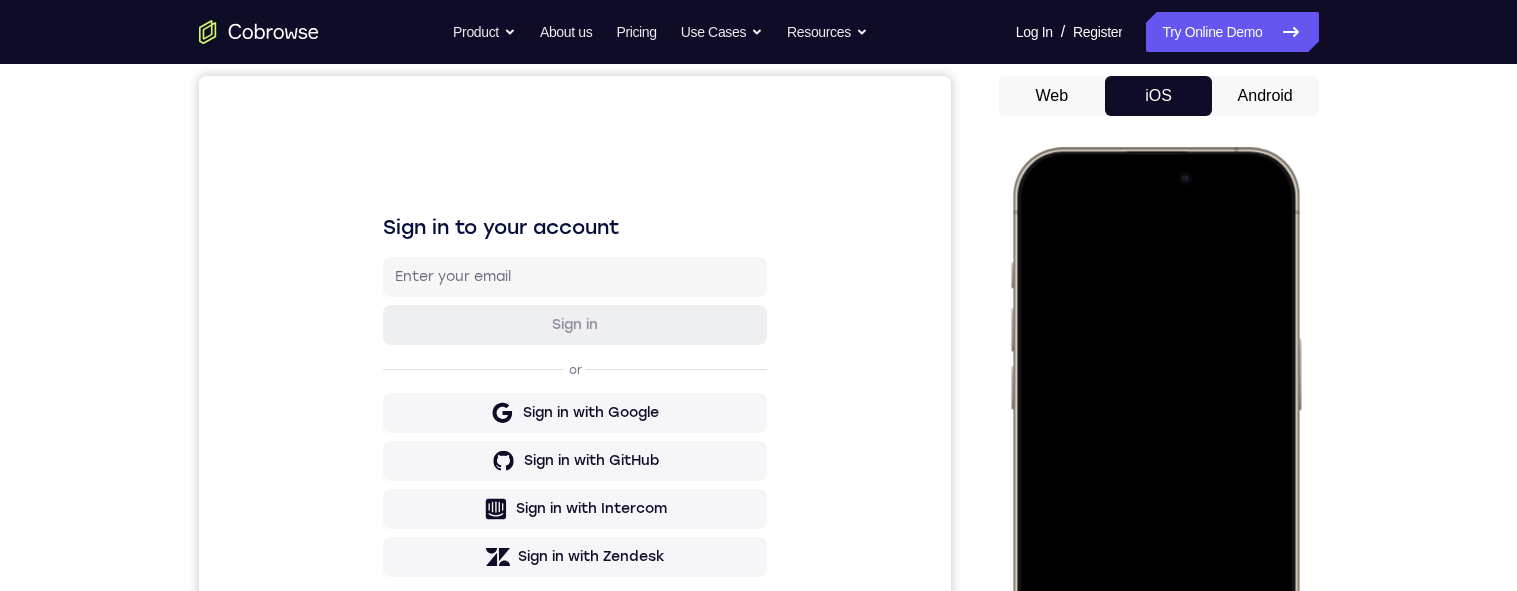 scroll, scrollTop: 363, scrollLeft: 0, axis: vertical 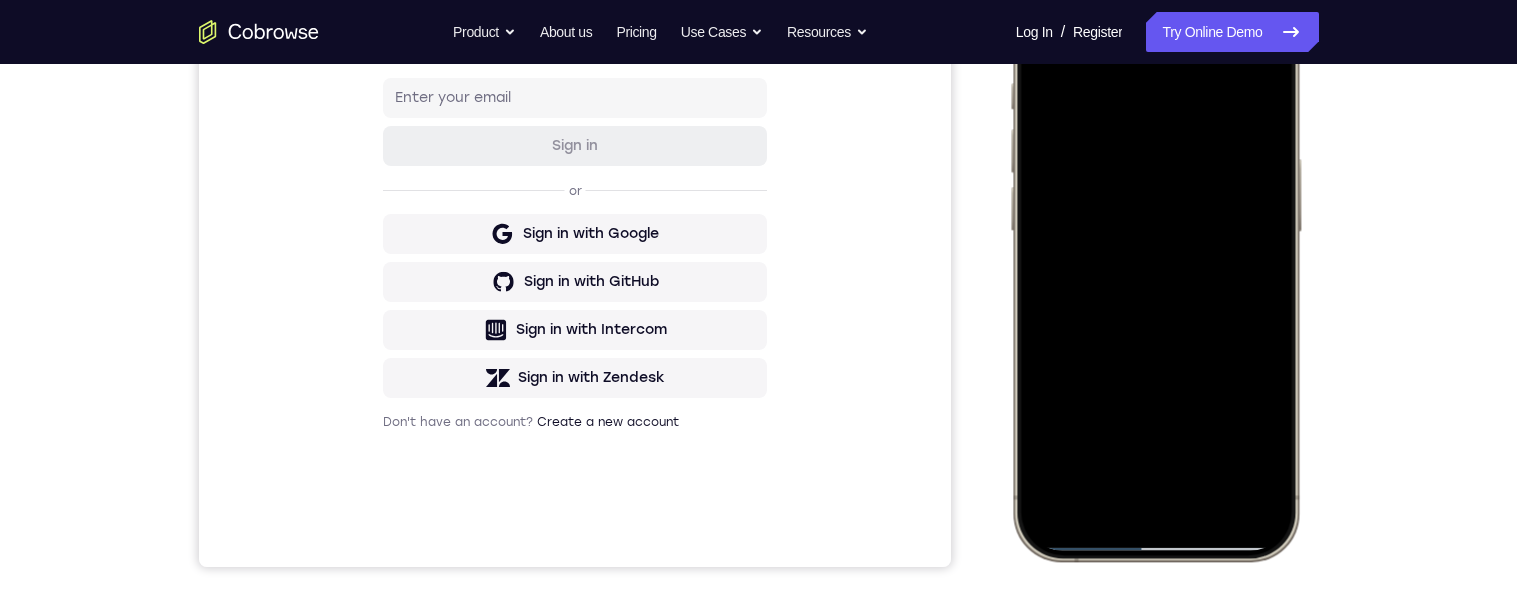 click at bounding box center (1154, 264) 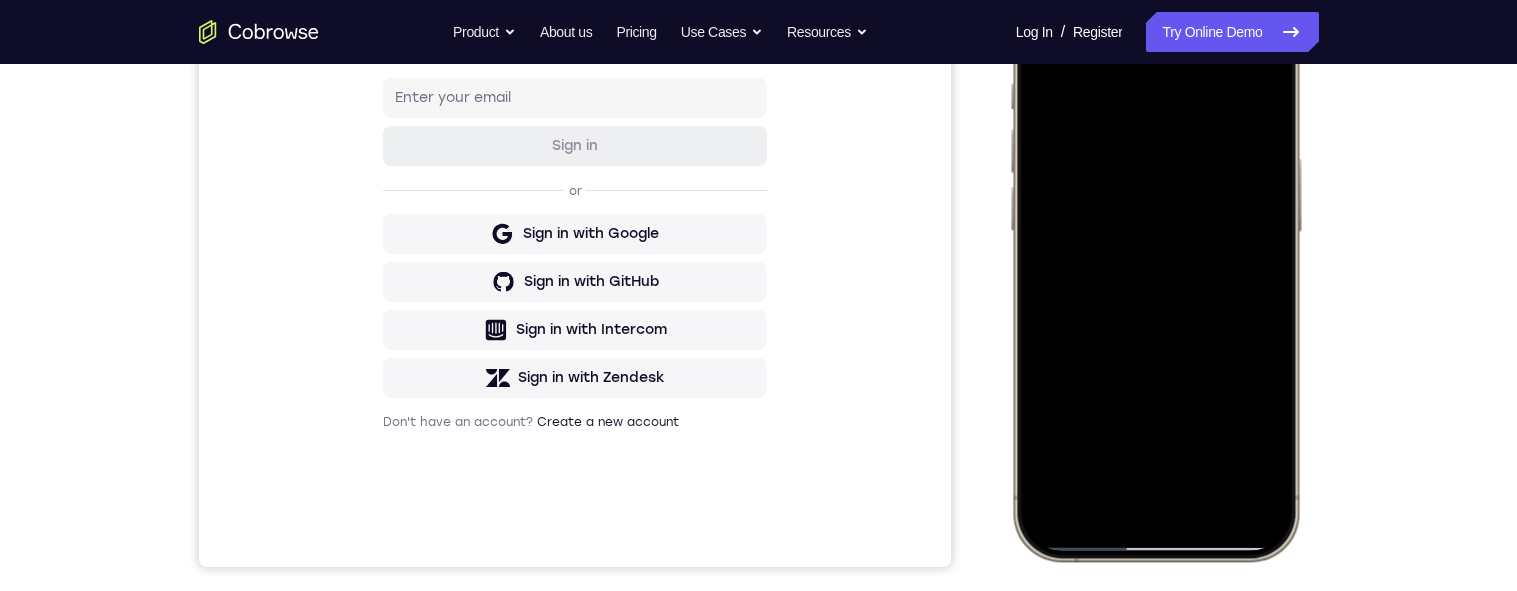 scroll, scrollTop: 404, scrollLeft: 0, axis: vertical 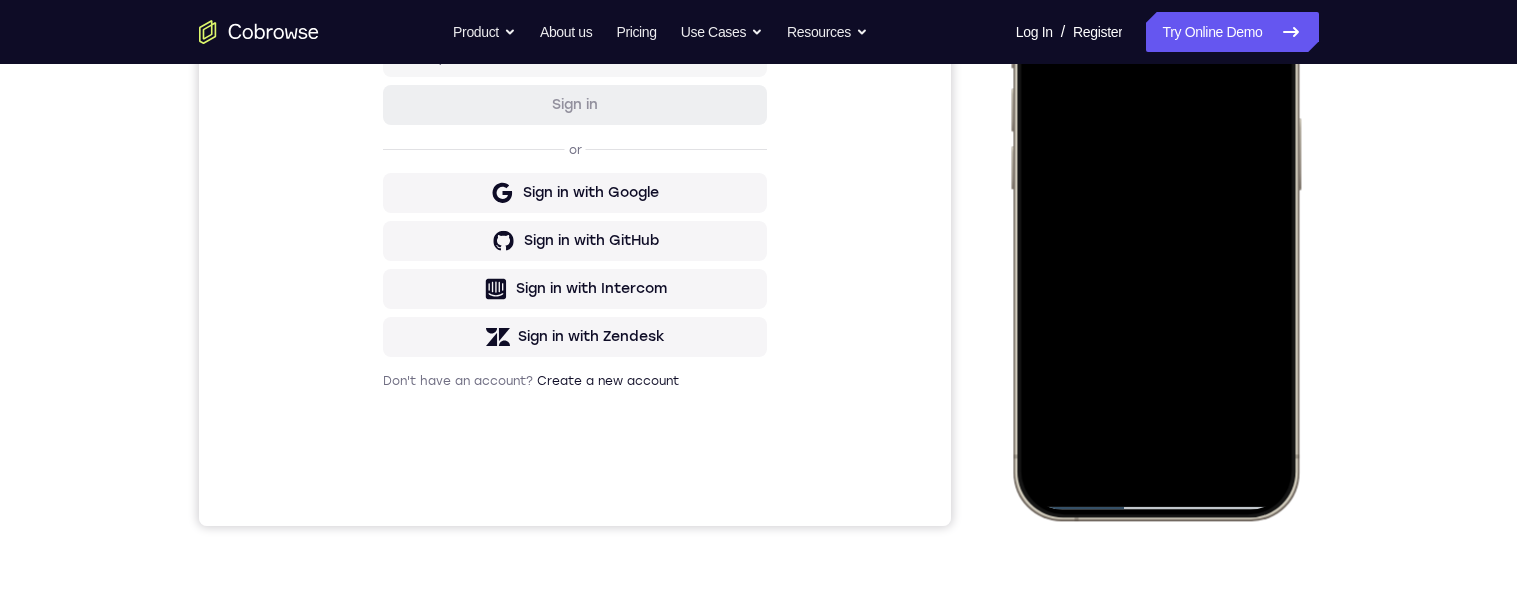 click at bounding box center [1154, 223] 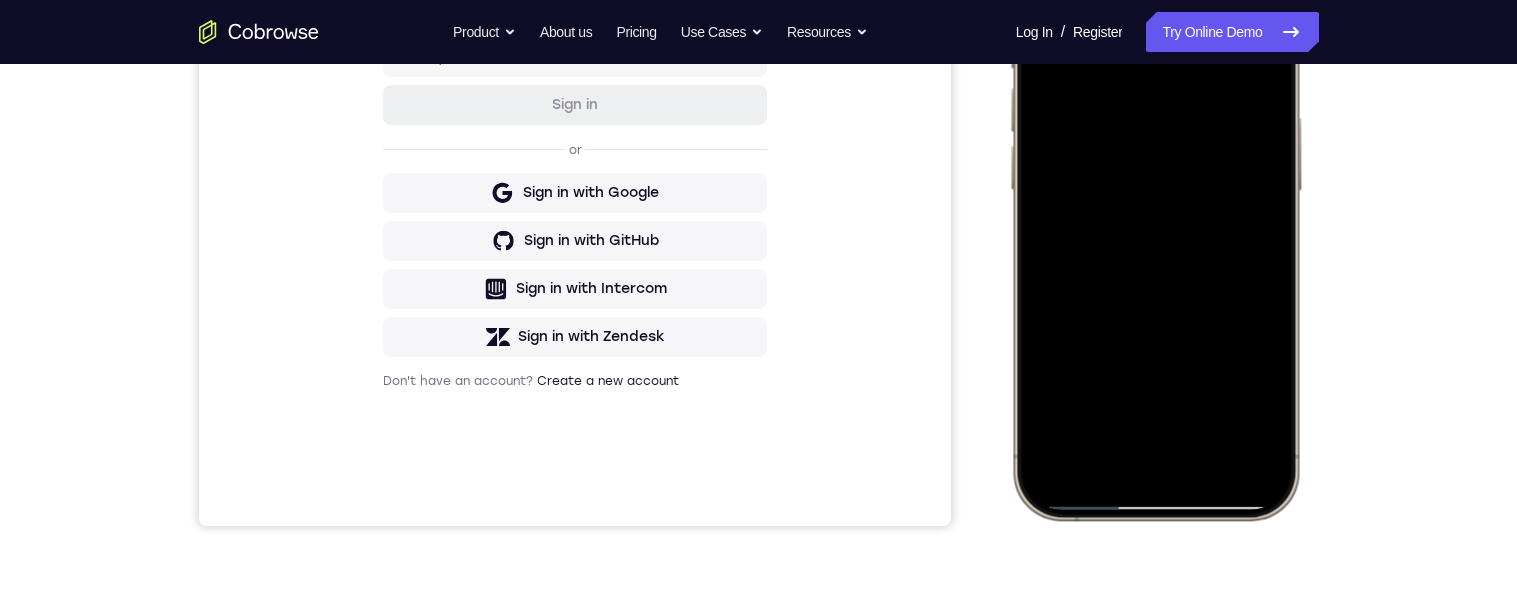 click at bounding box center [1154, 223] 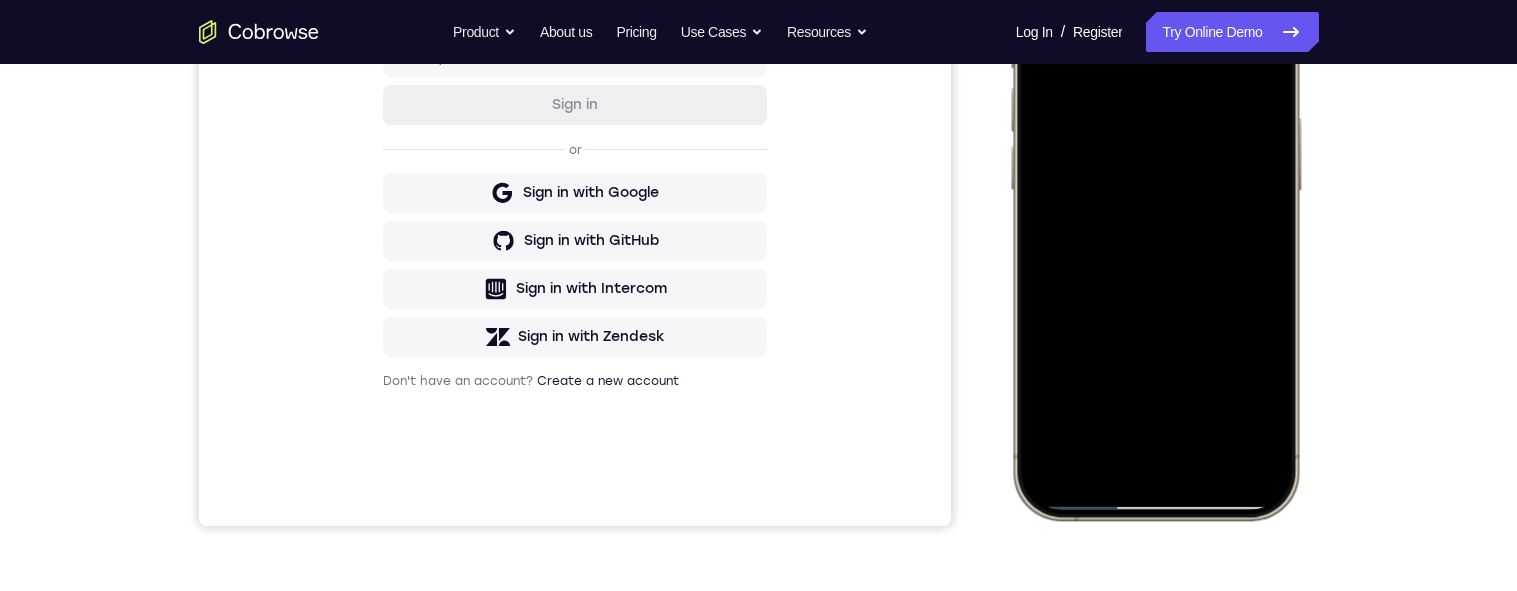 click at bounding box center (1154, 223) 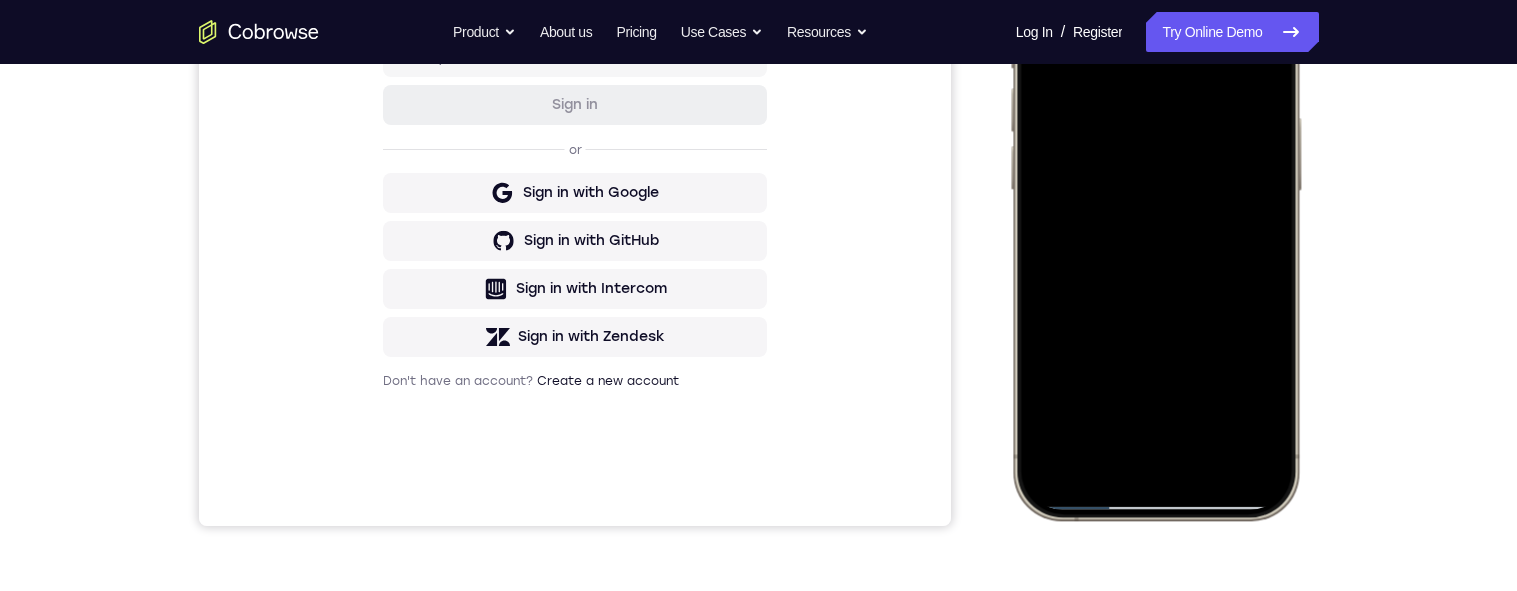 click at bounding box center [1154, 223] 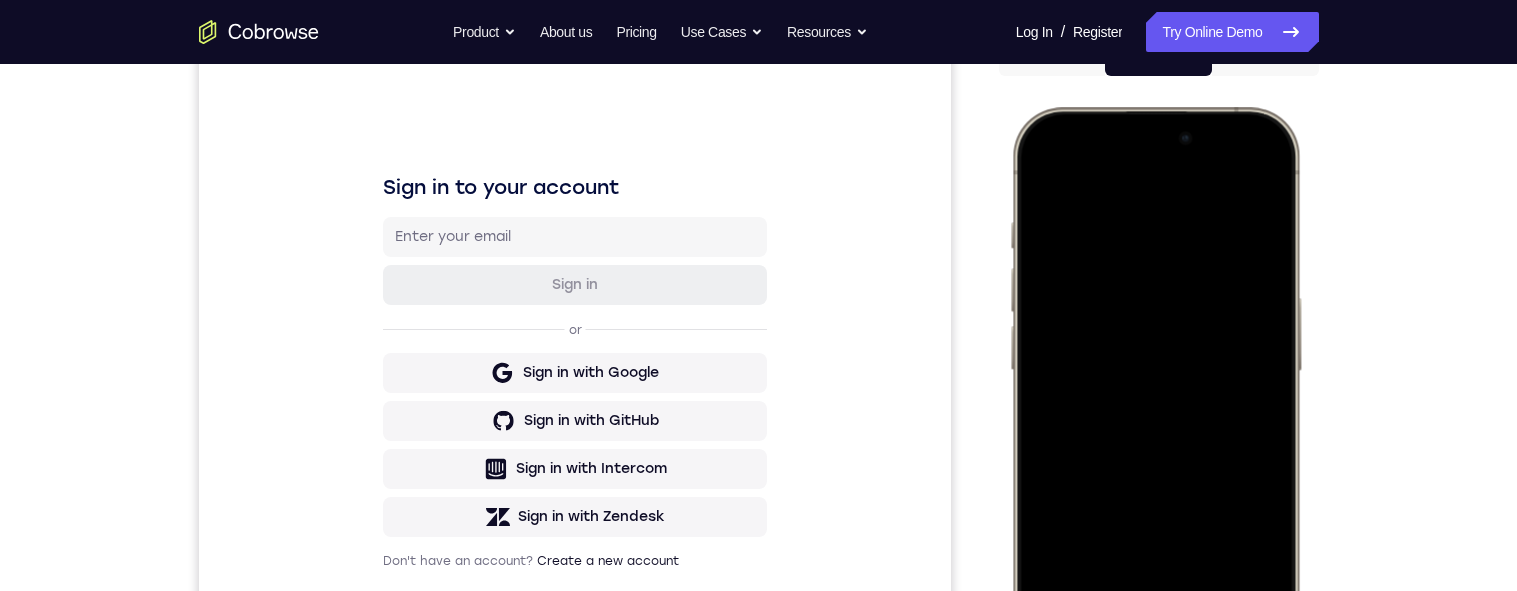 click at bounding box center [1154, 403] 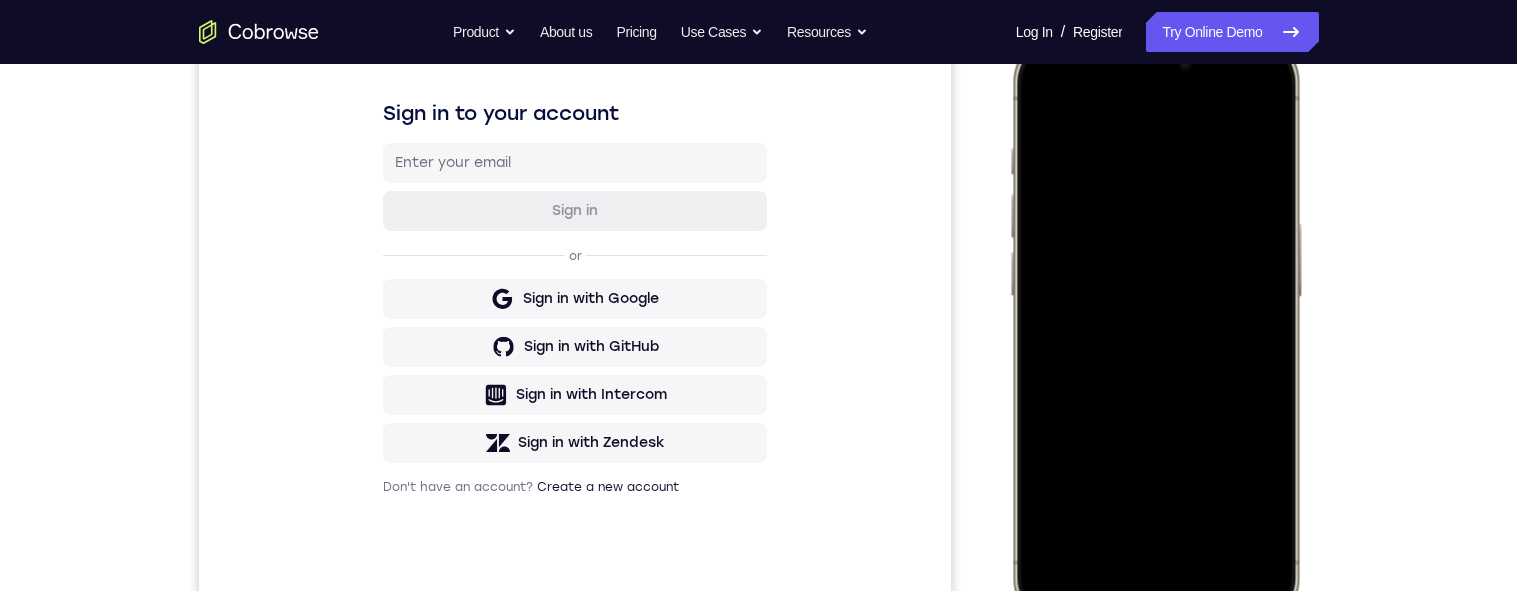 click at bounding box center (1154, 329) 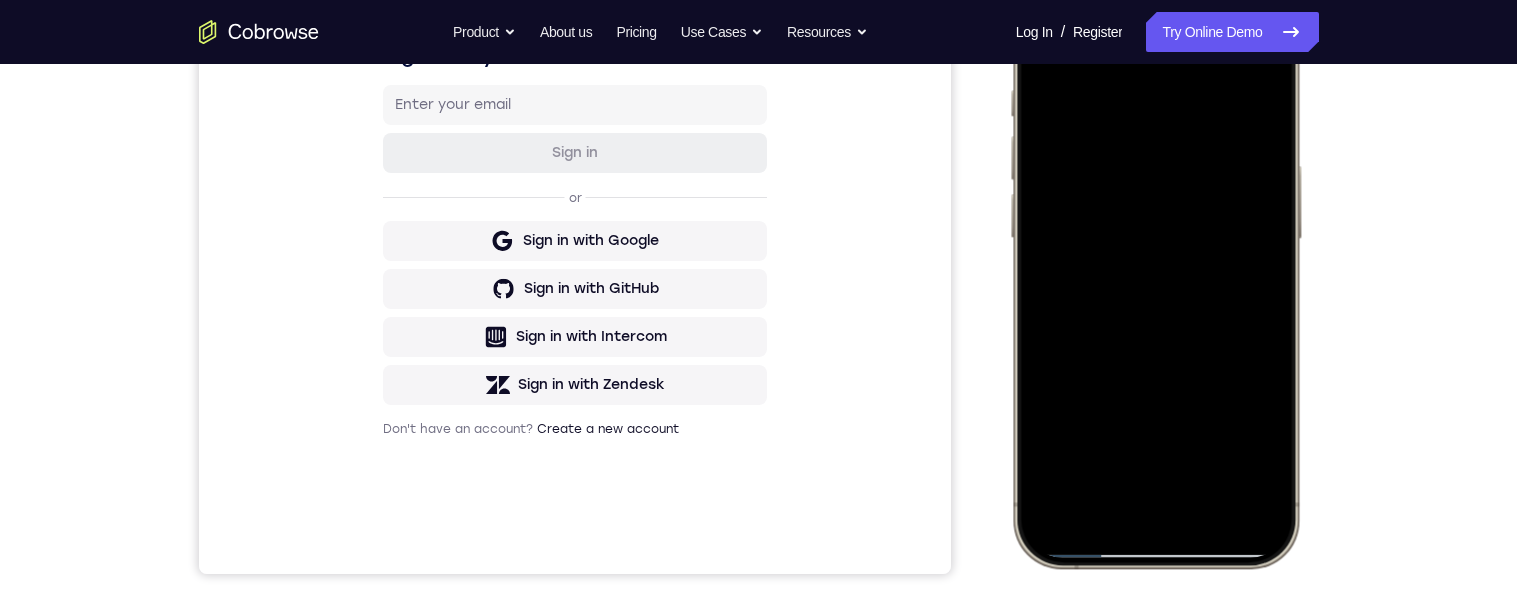 click at bounding box center (1154, 271) 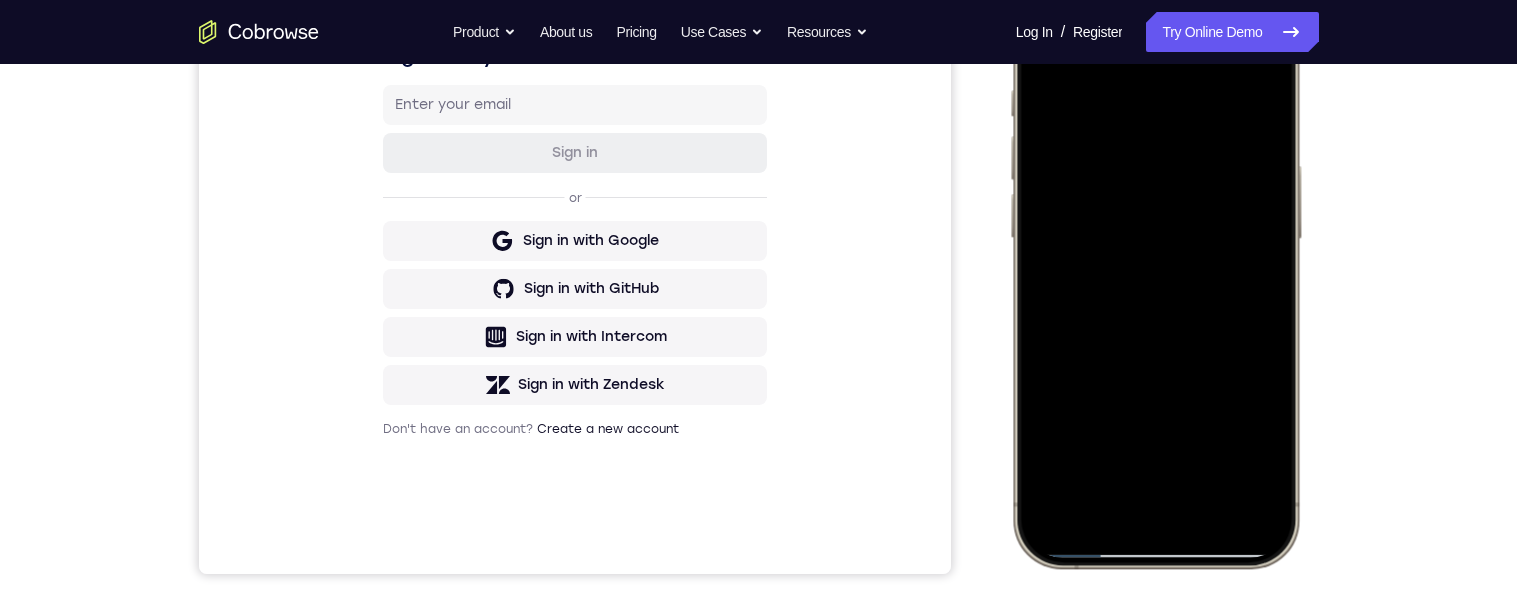click at bounding box center (1154, 271) 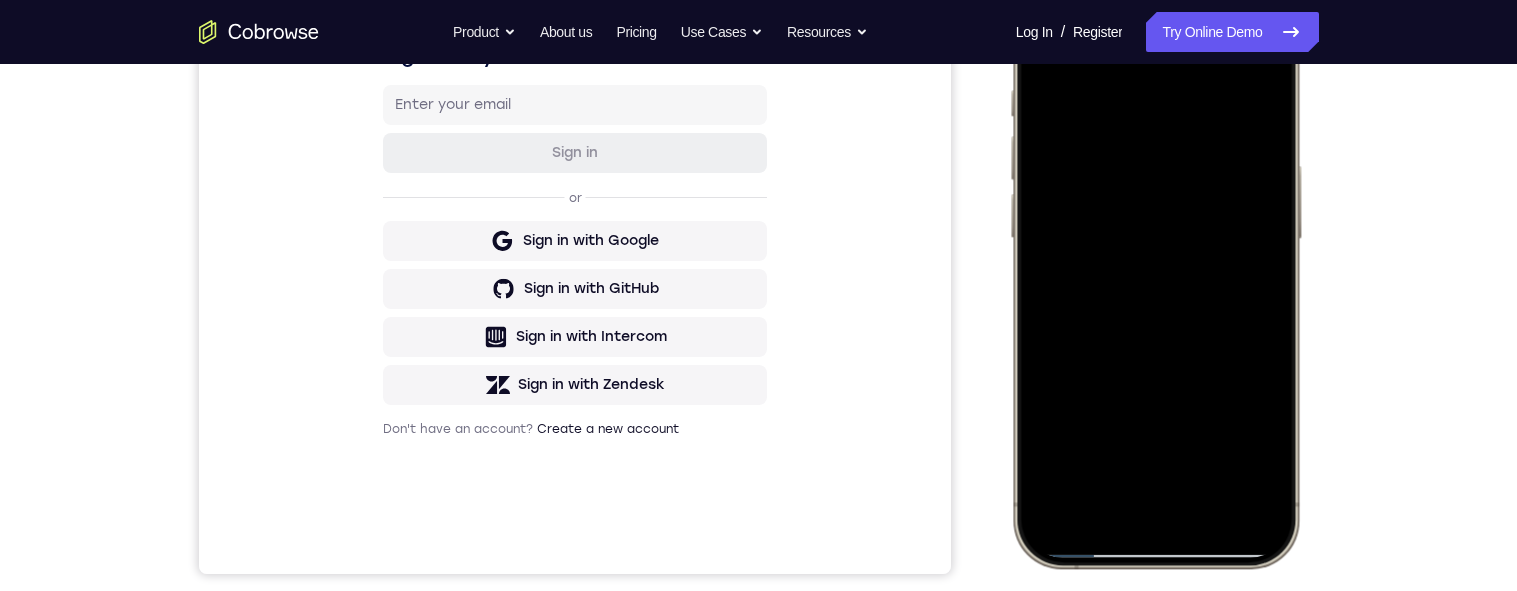 click at bounding box center [1154, 271] 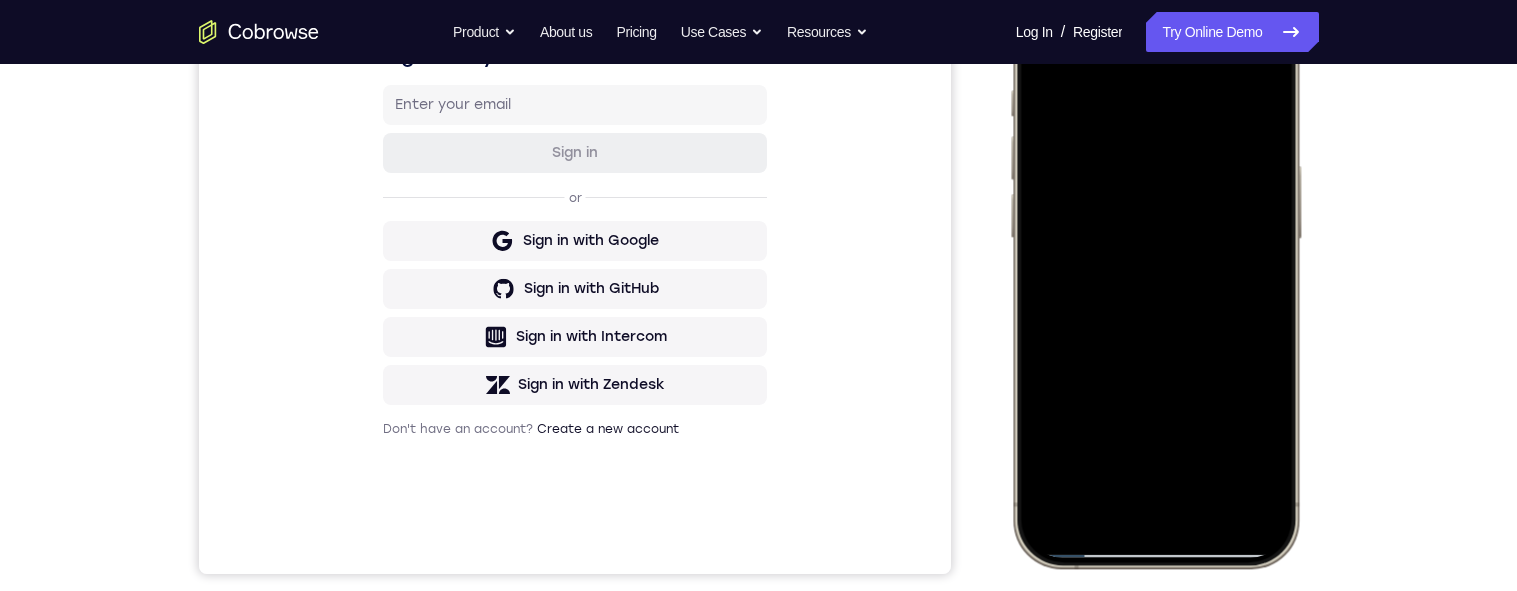 click at bounding box center [1154, 271] 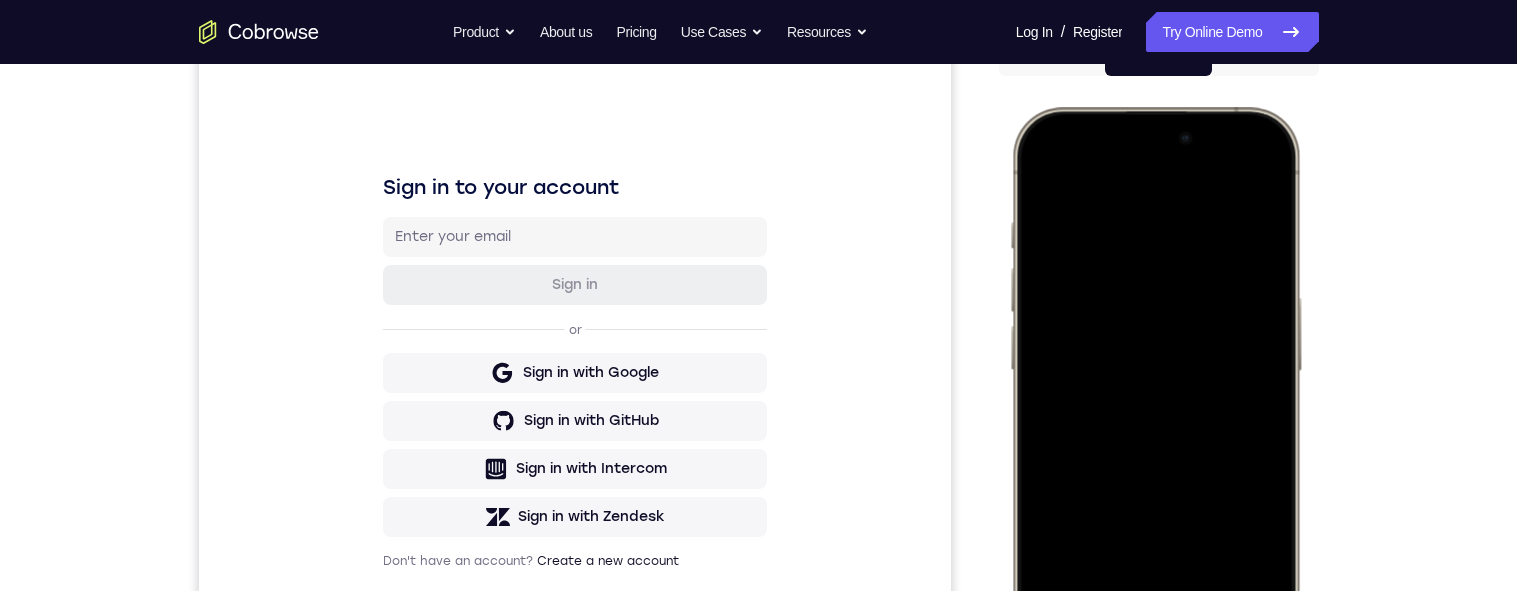 scroll, scrollTop: 129, scrollLeft: 0, axis: vertical 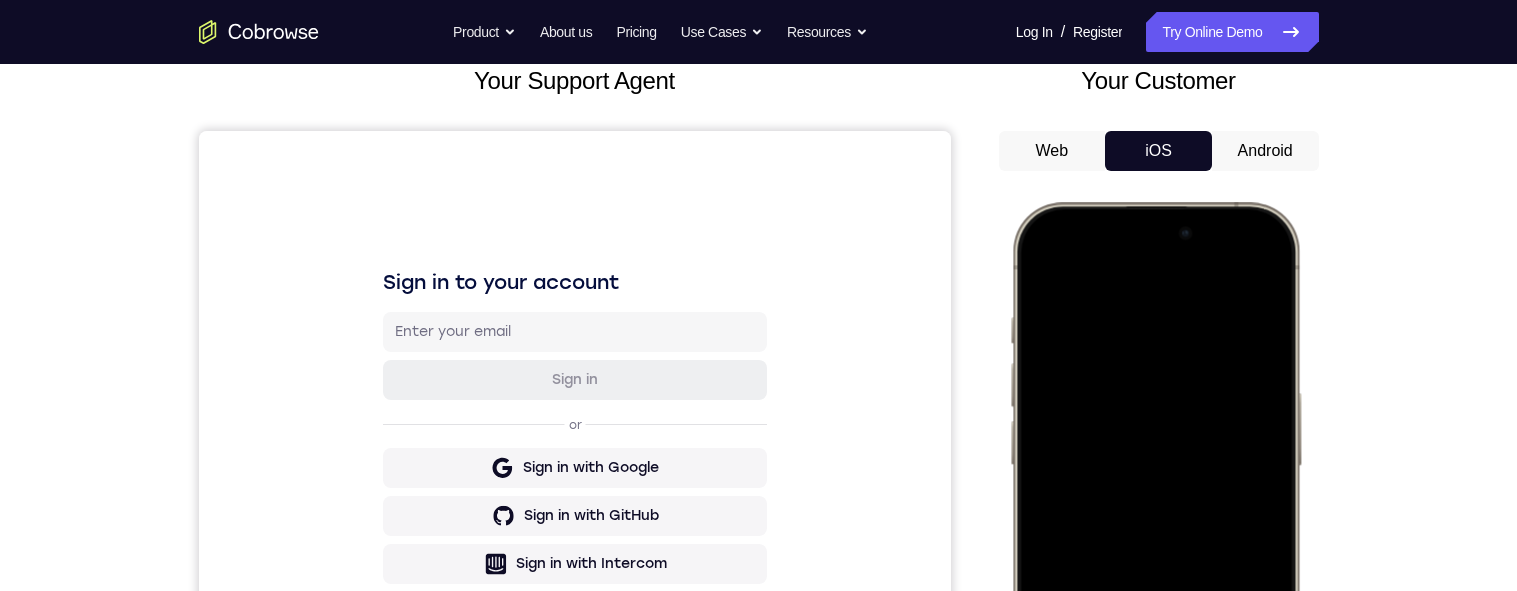 click at bounding box center [1154, 498] 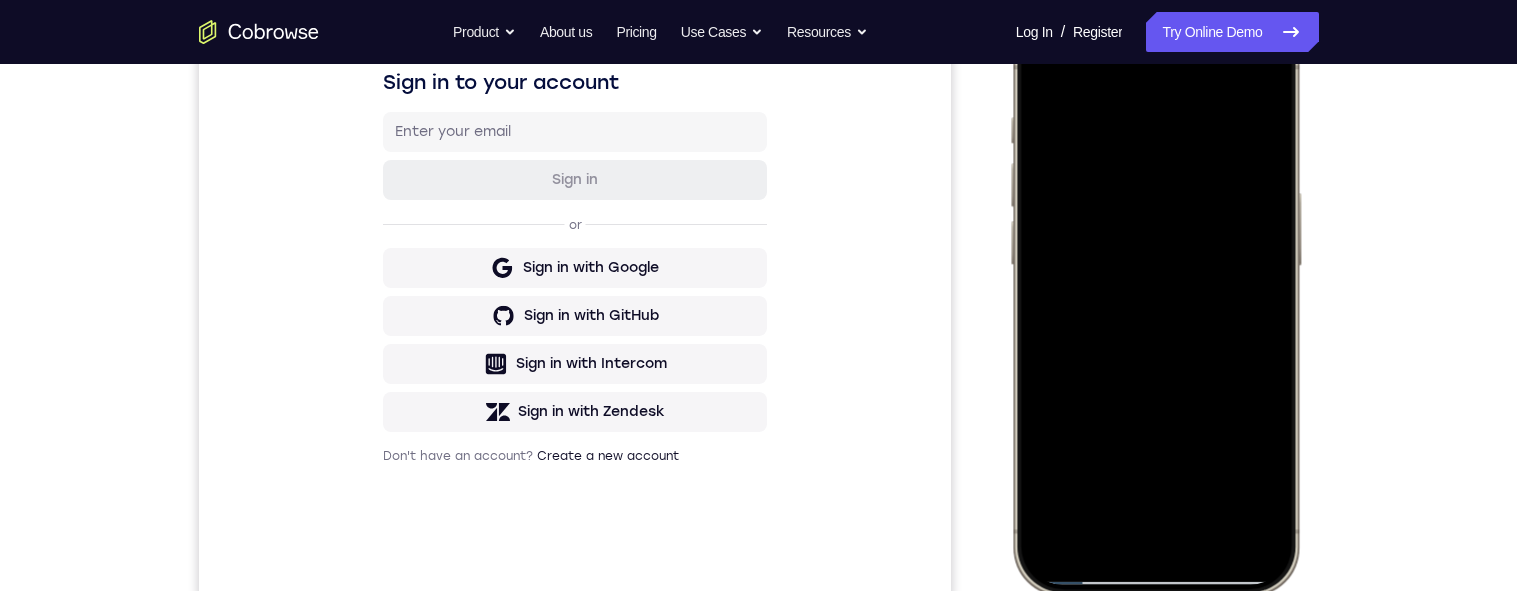 scroll, scrollTop: 369, scrollLeft: 0, axis: vertical 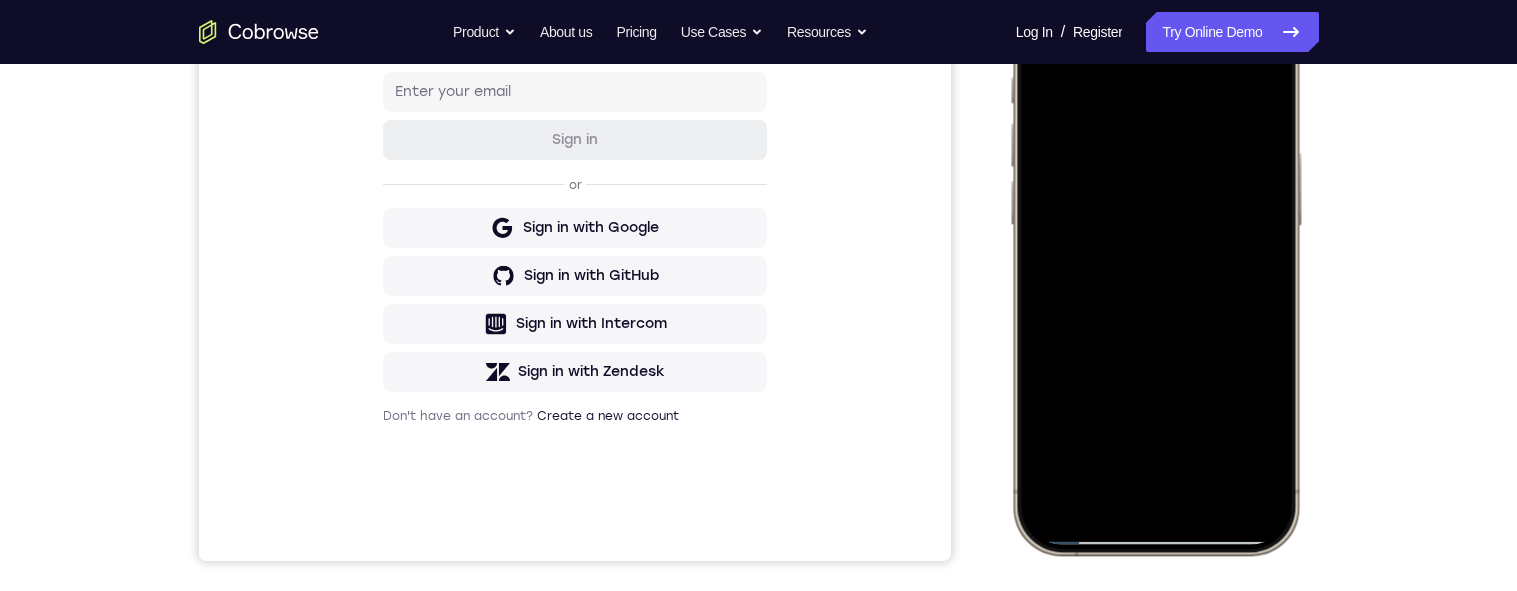 click at bounding box center [1154, 258] 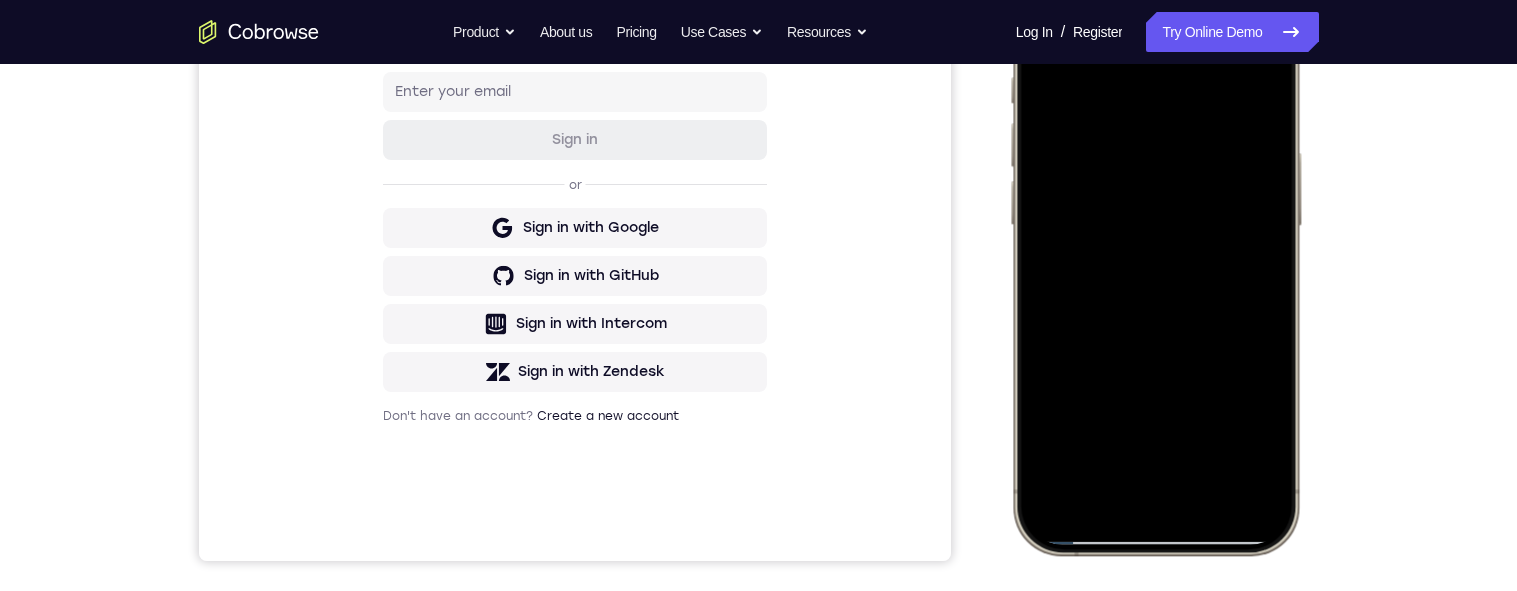 click at bounding box center (1154, 258) 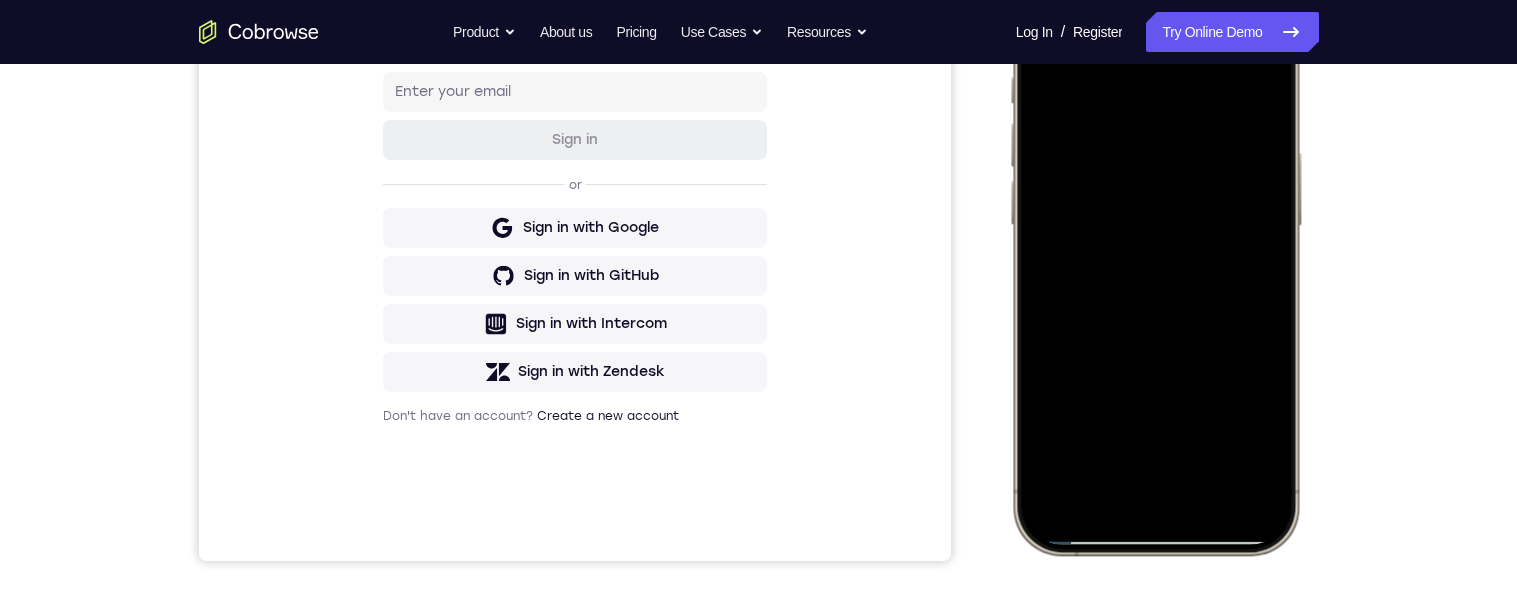 click at bounding box center (1154, 258) 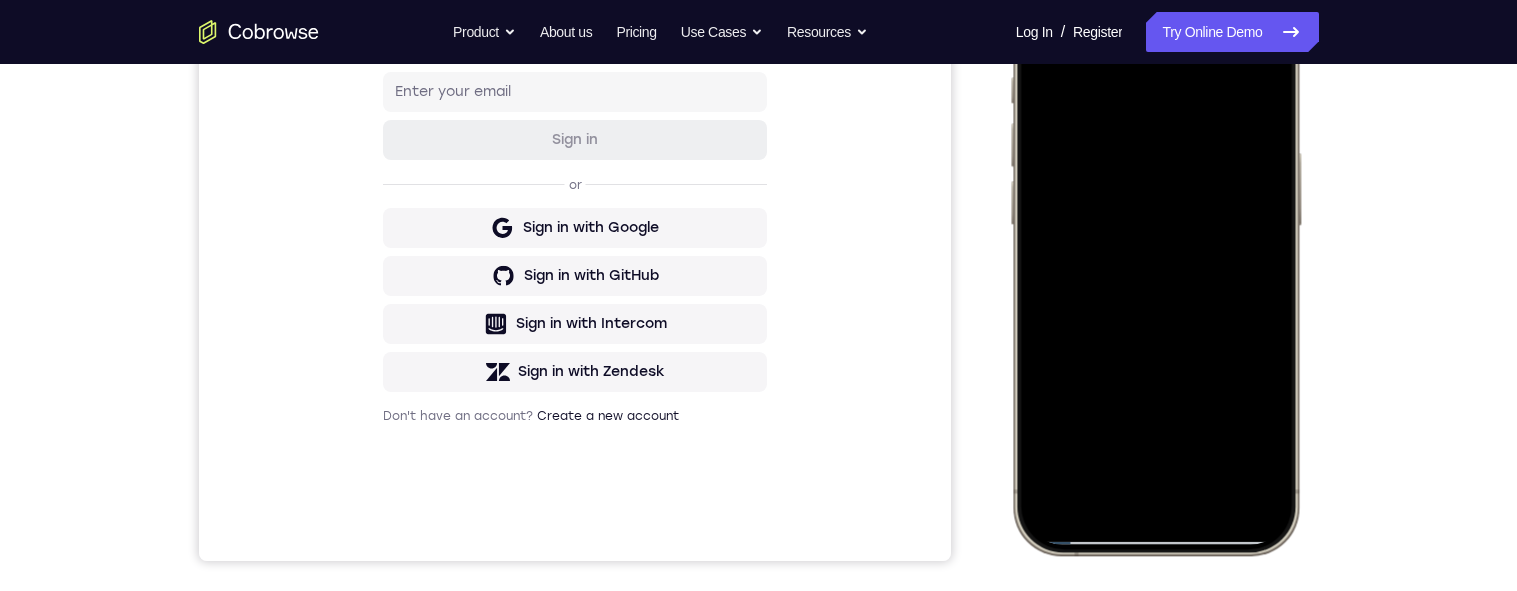 click at bounding box center [1154, 258] 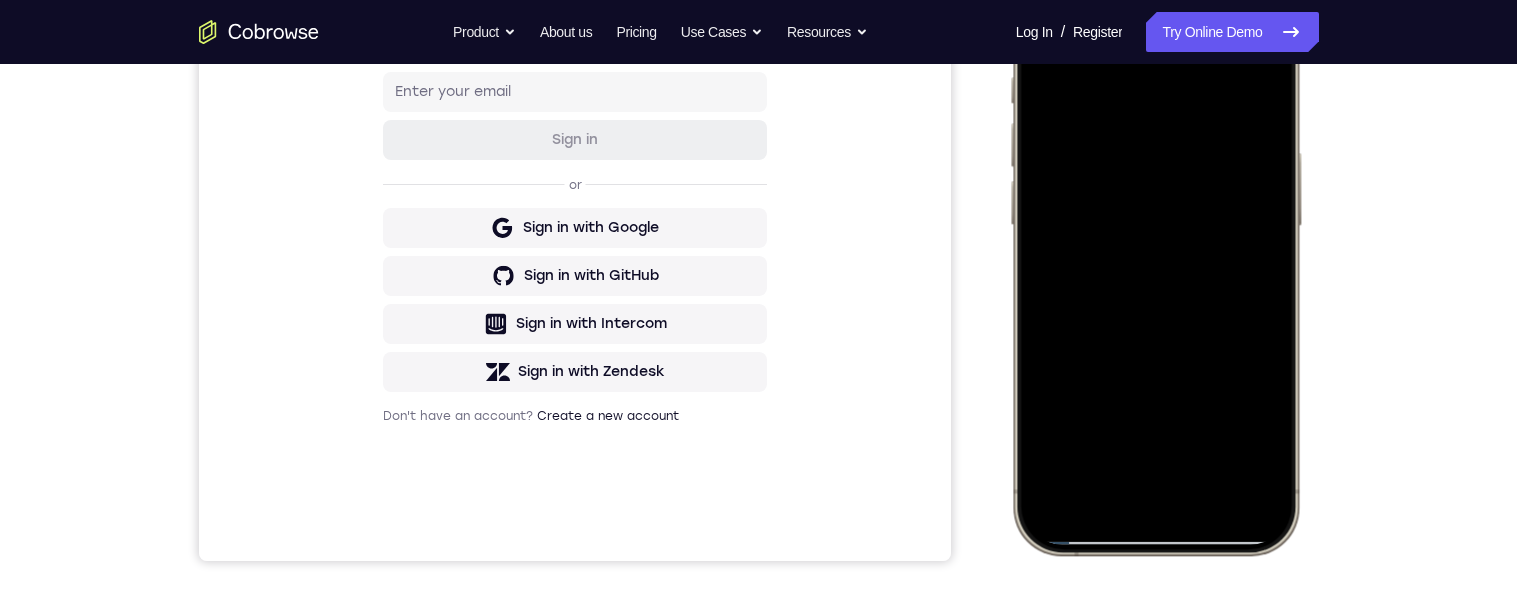 click at bounding box center (1154, 258) 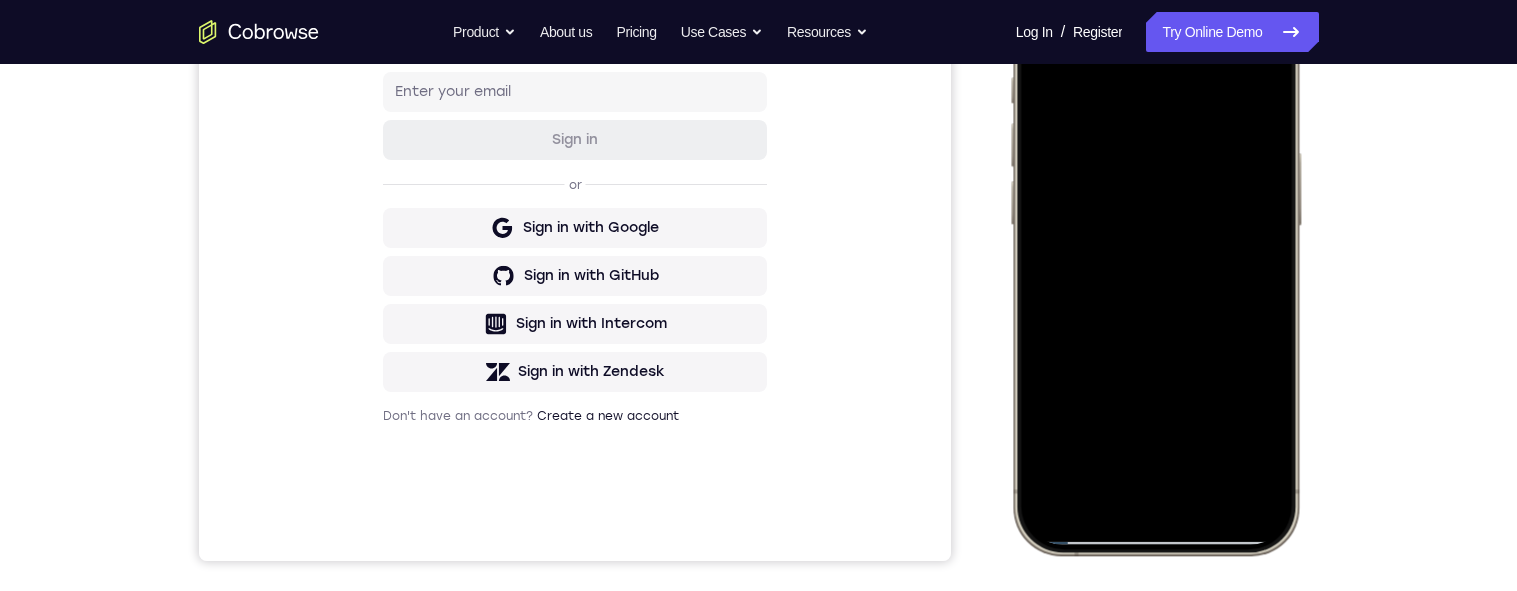 click at bounding box center (1154, 258) 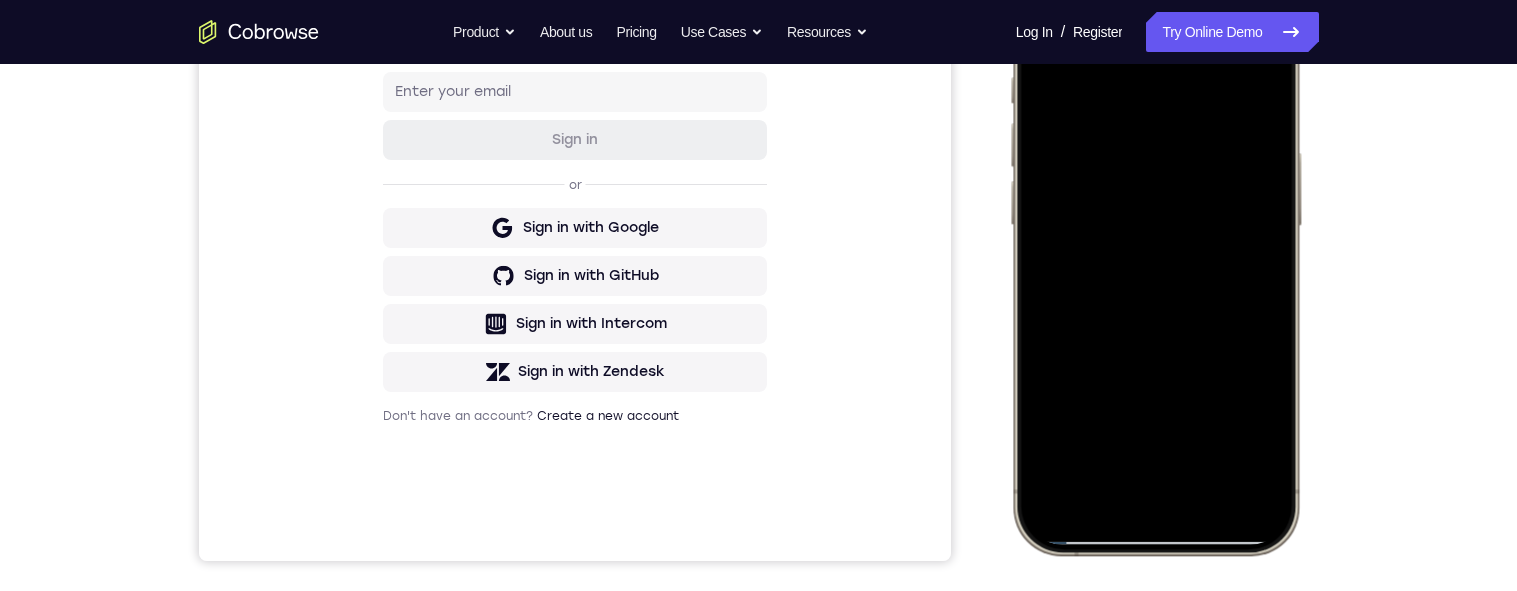 click at bounding box center (1154, 258) 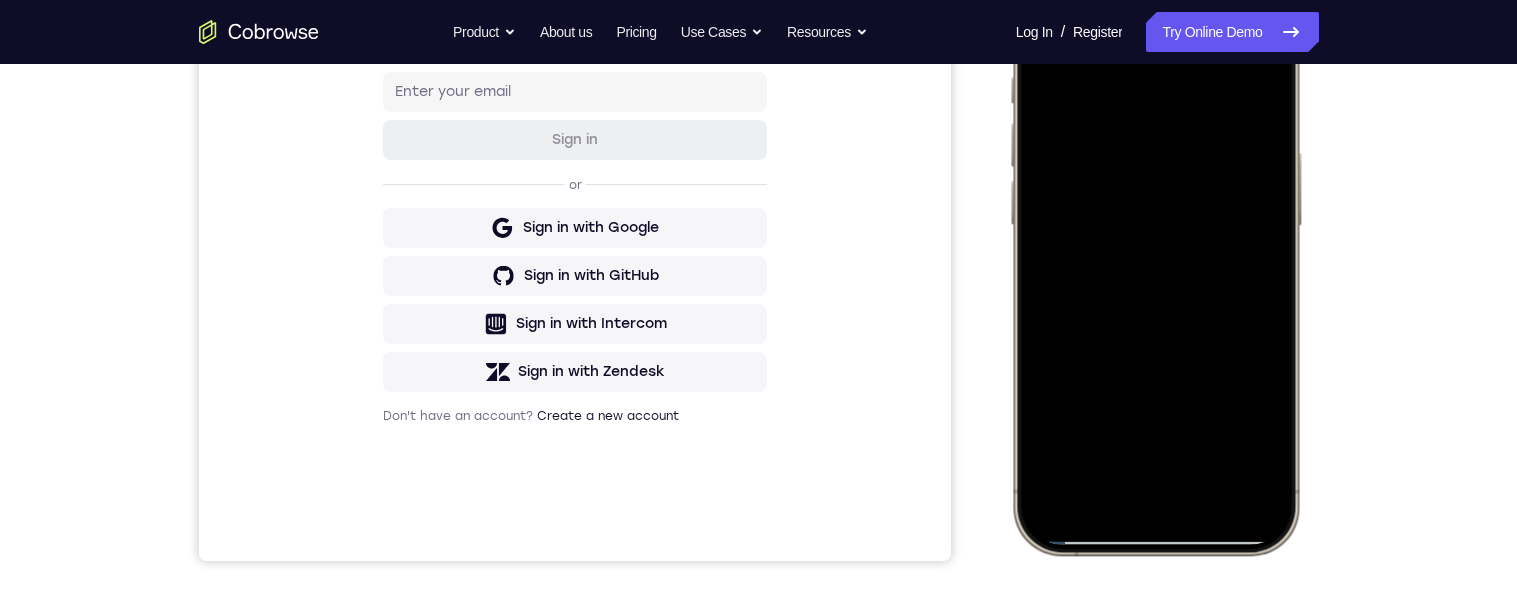click at bounding box center [1154, 258] 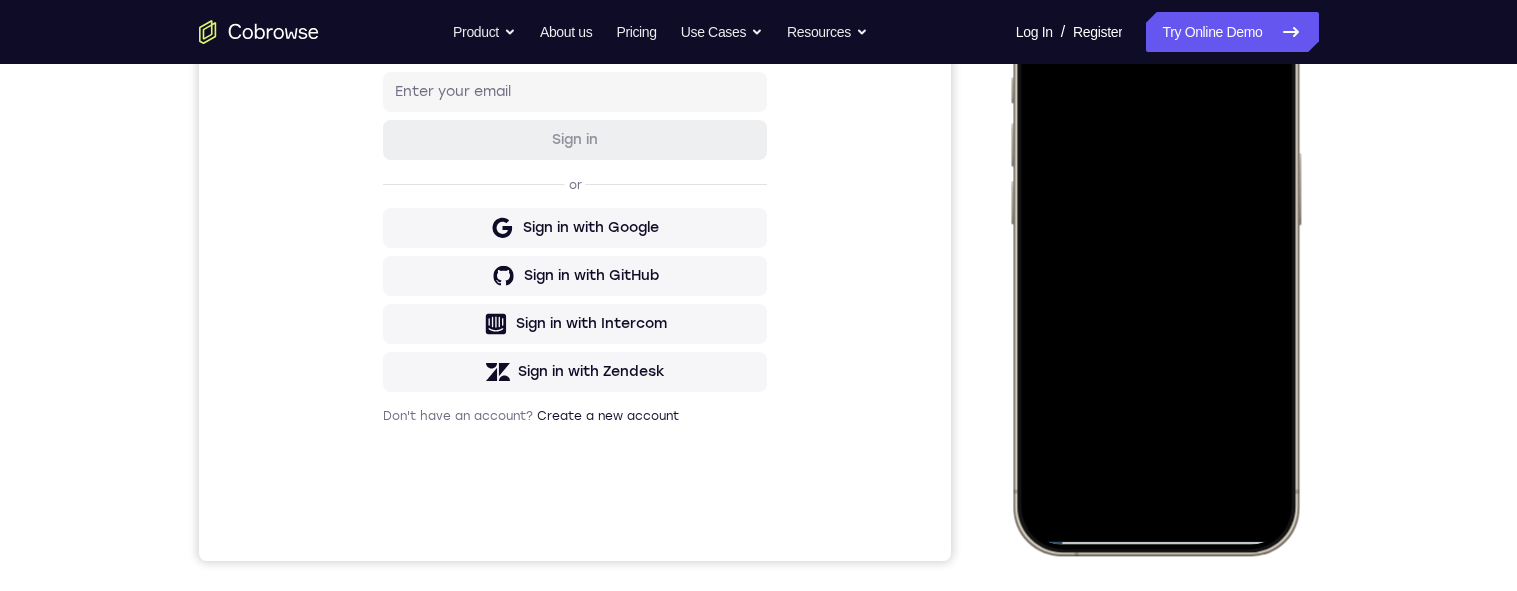 click at bounding box center [1154, 258] 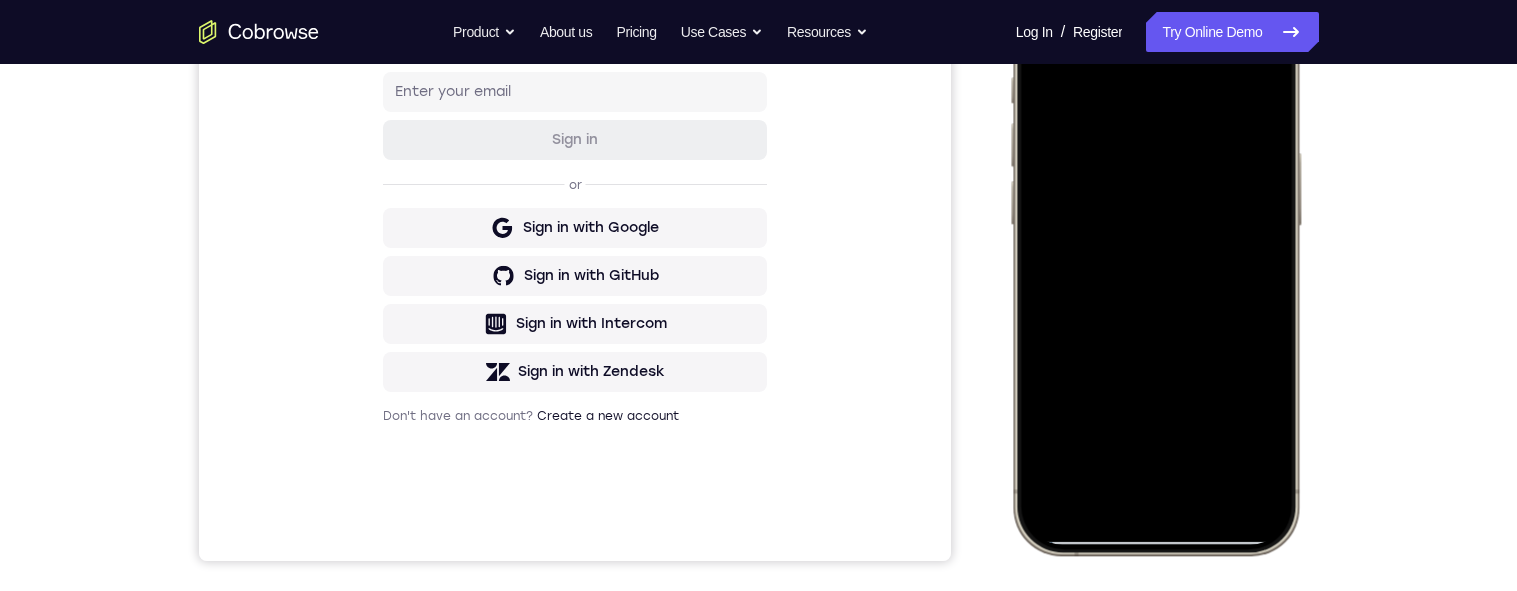 click at bounding box center [1154, 258] 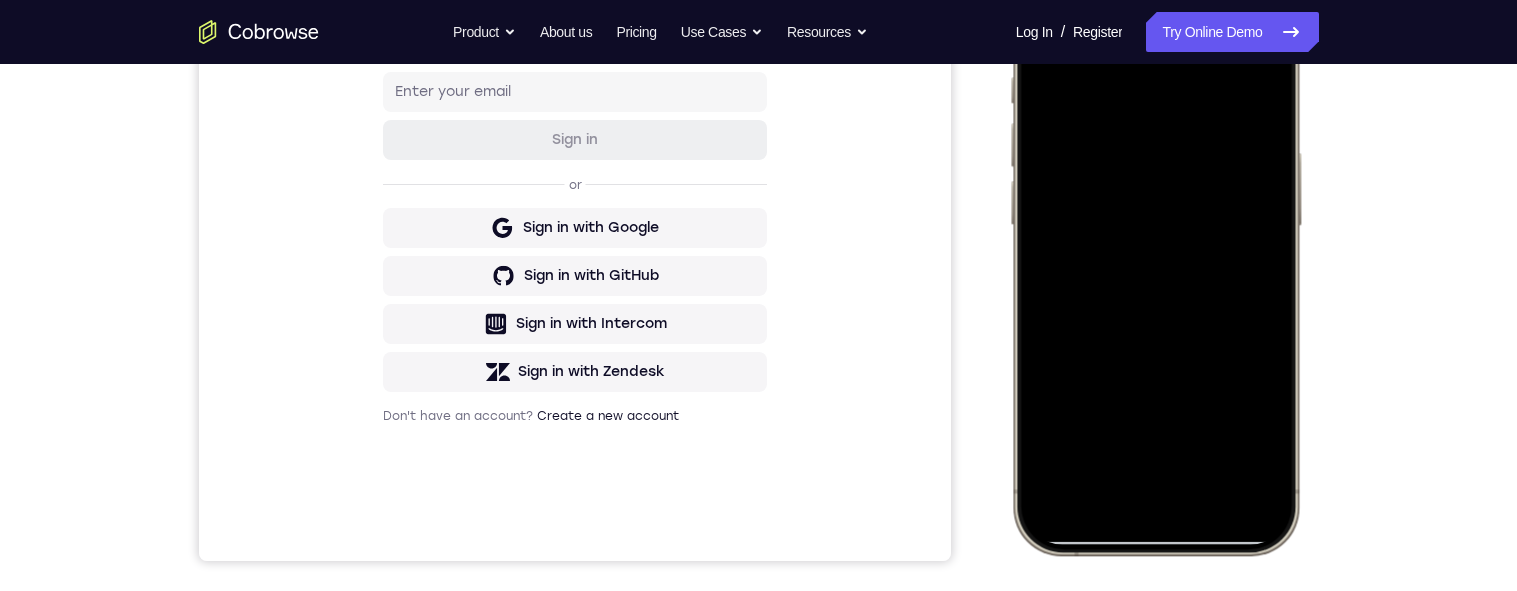 click at bounding box center [1154, 258] 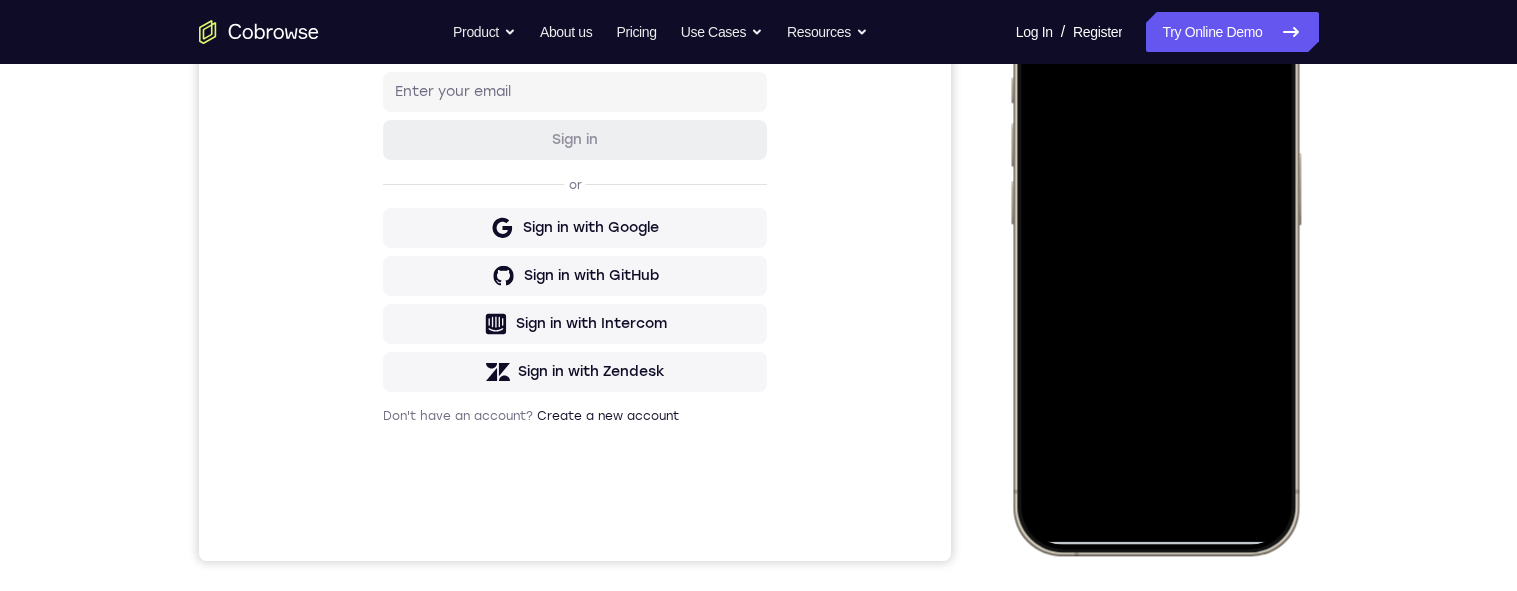 click at bounding box center (1154, 258) 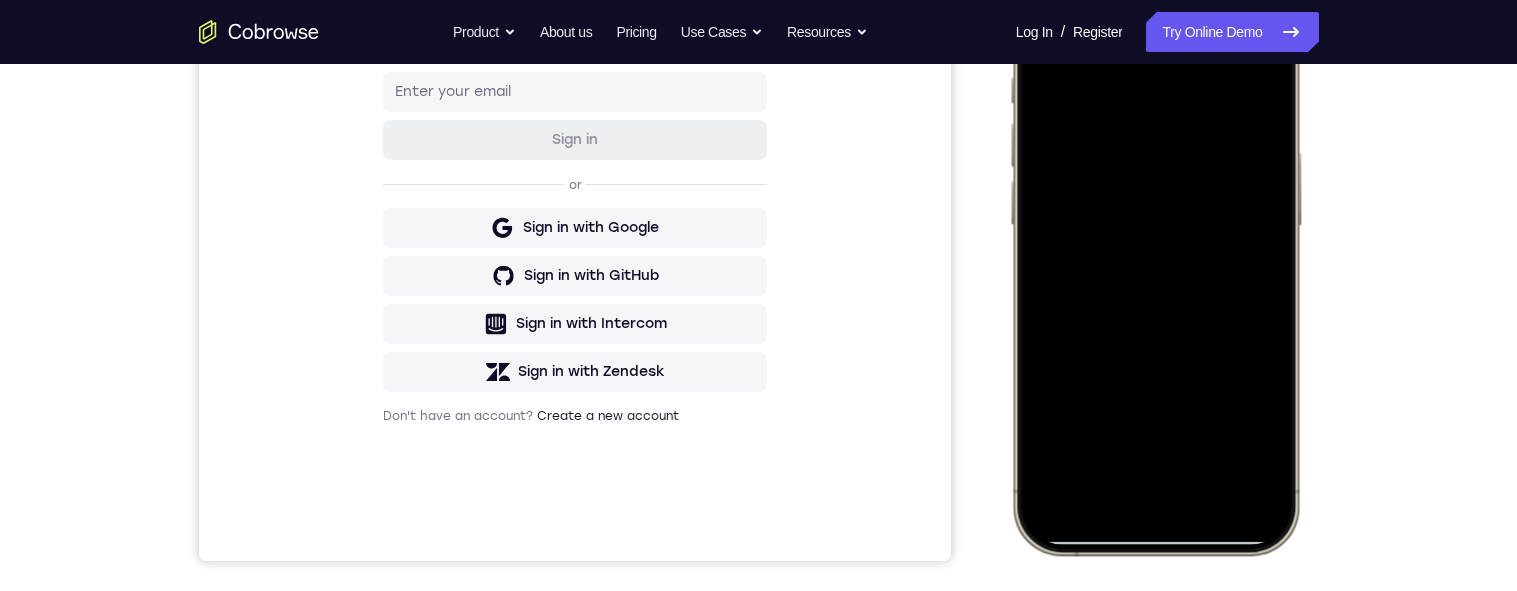 scroll, scrollTop: 302, scrollLeft: 0, axis: vertical 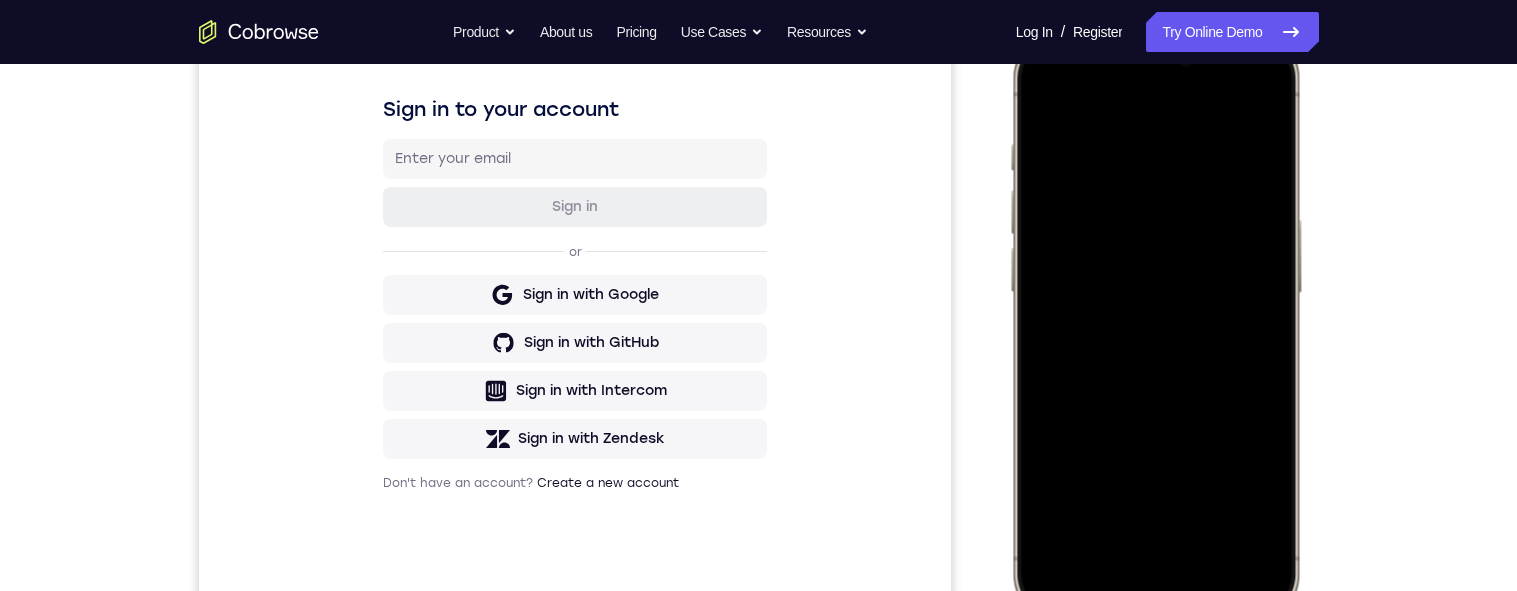 click at bounding box center [1154, 325] 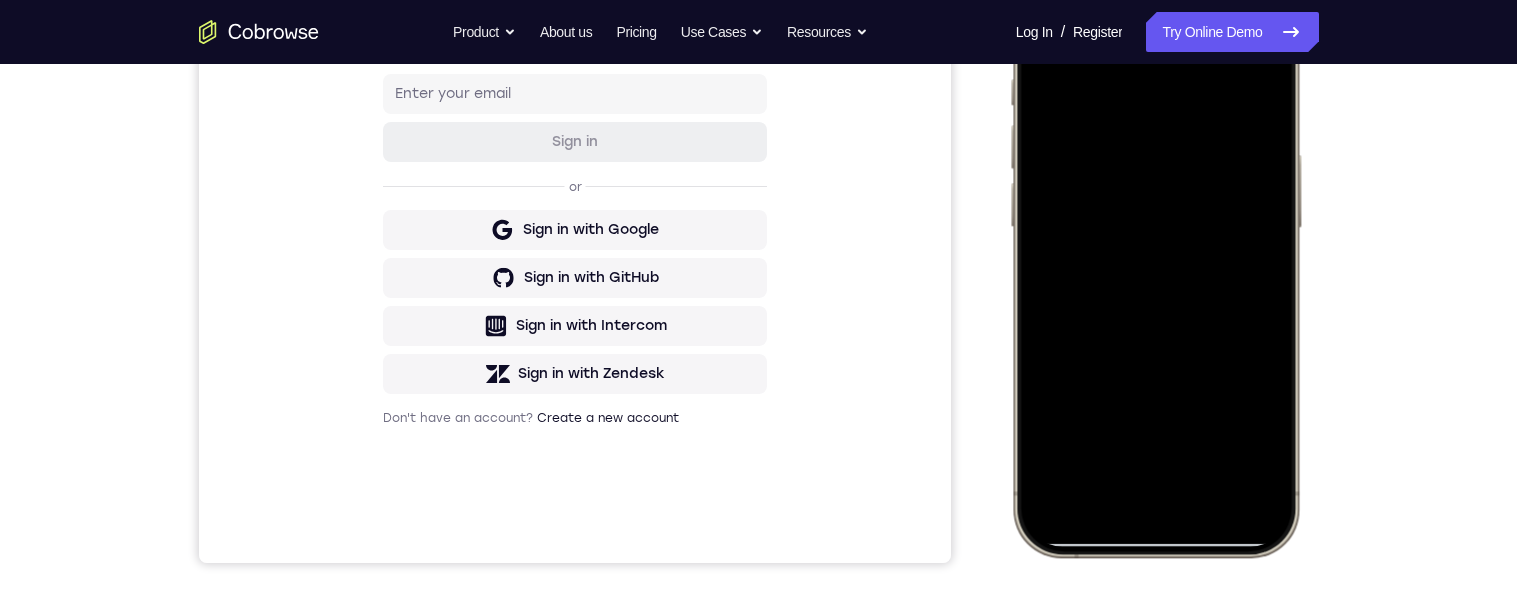 click at bounding box center [1154, 260] 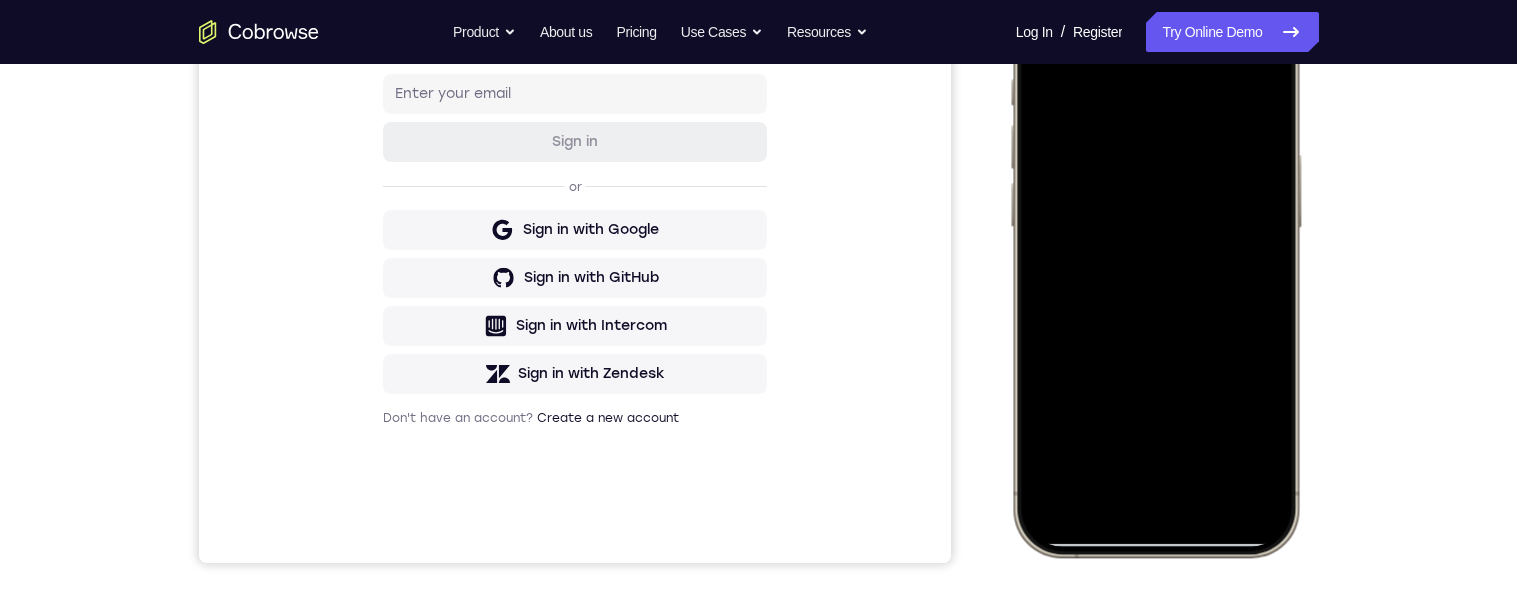 click at bounding box center [1154, 260] 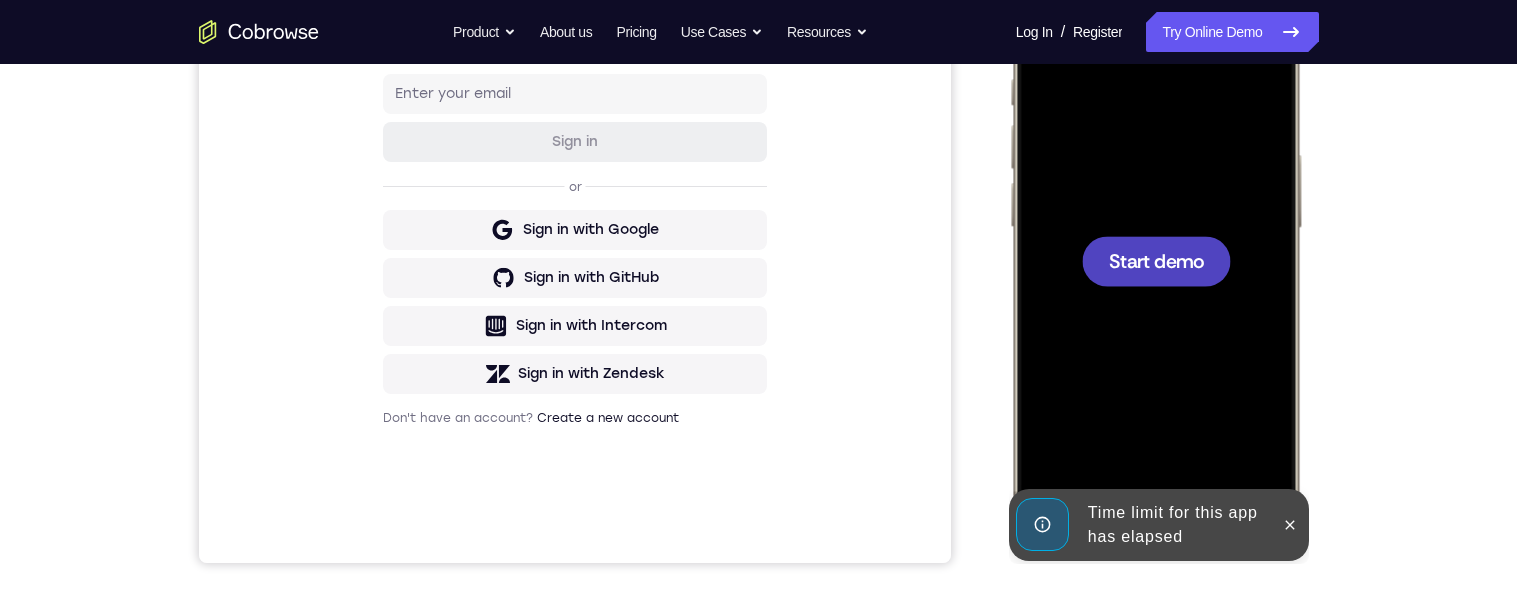 scroll, scrollTop: 453, scrollLeft: 0, axis: vertical 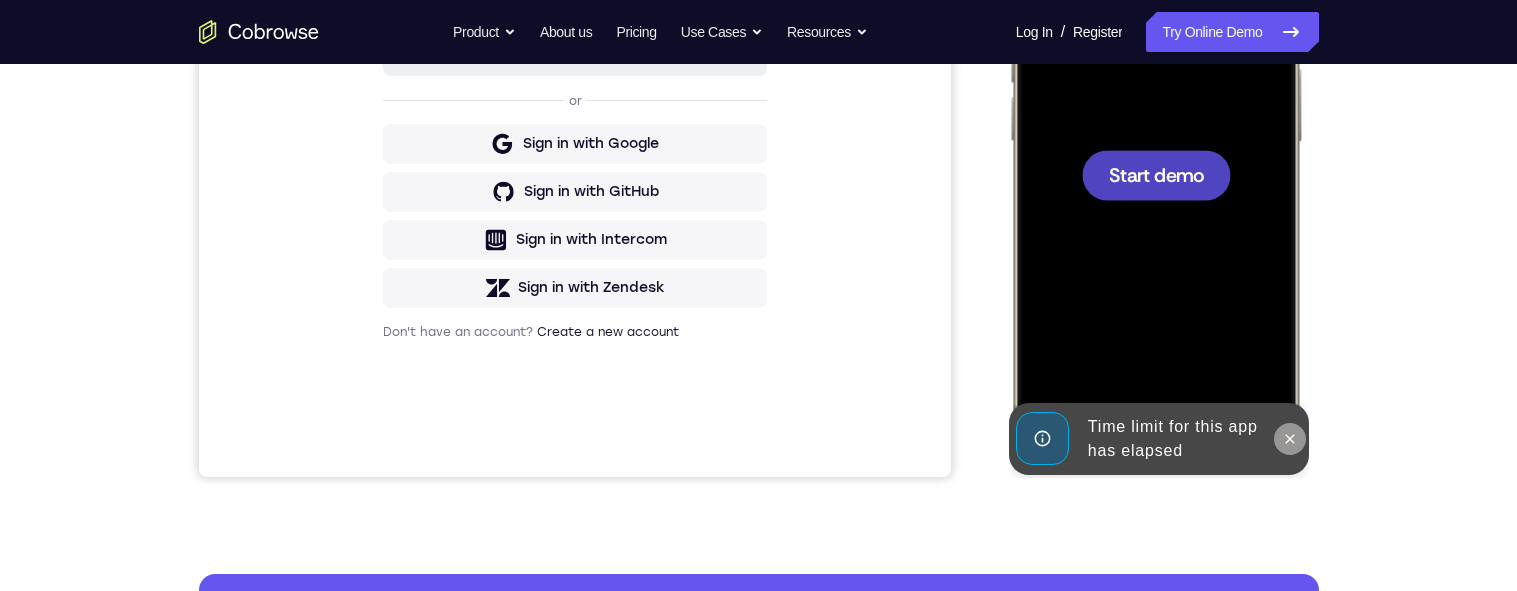 click at bounding box center (1289, 439) 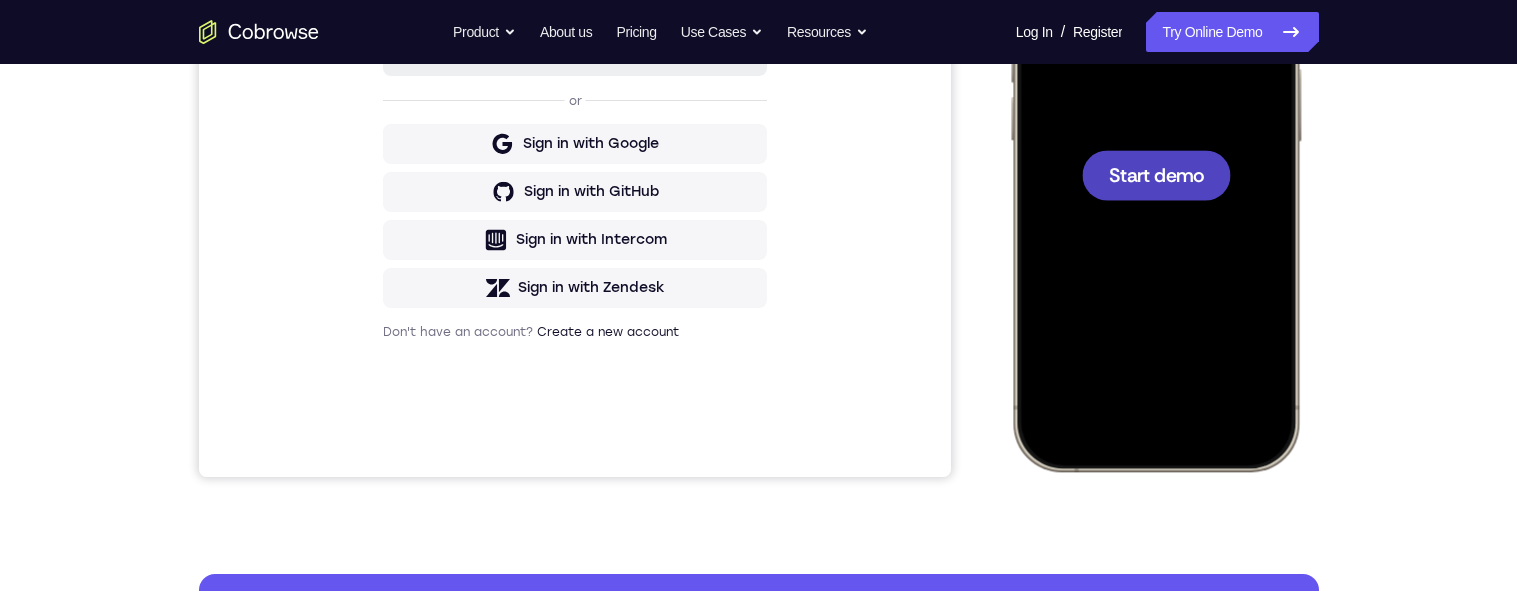 click at bounding box center [1155, 175] 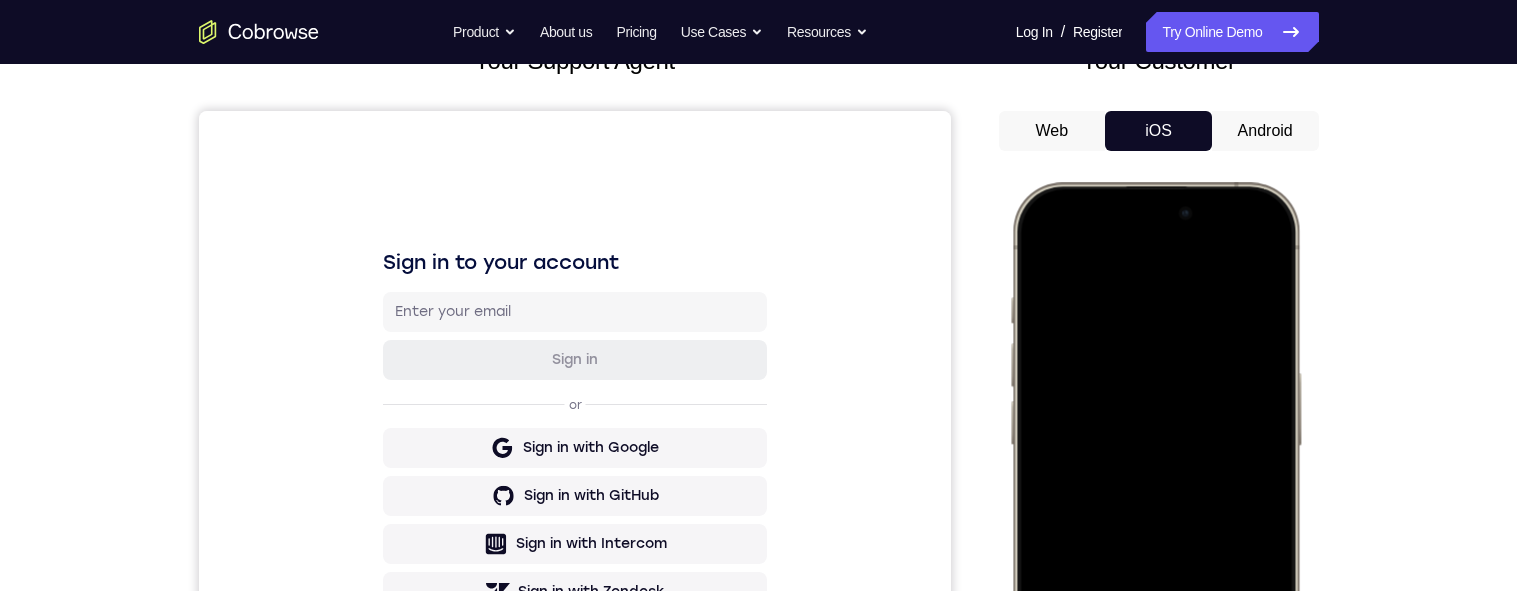 scroll, scrollTop: 134, scrollLeft: 0, axis: vertical 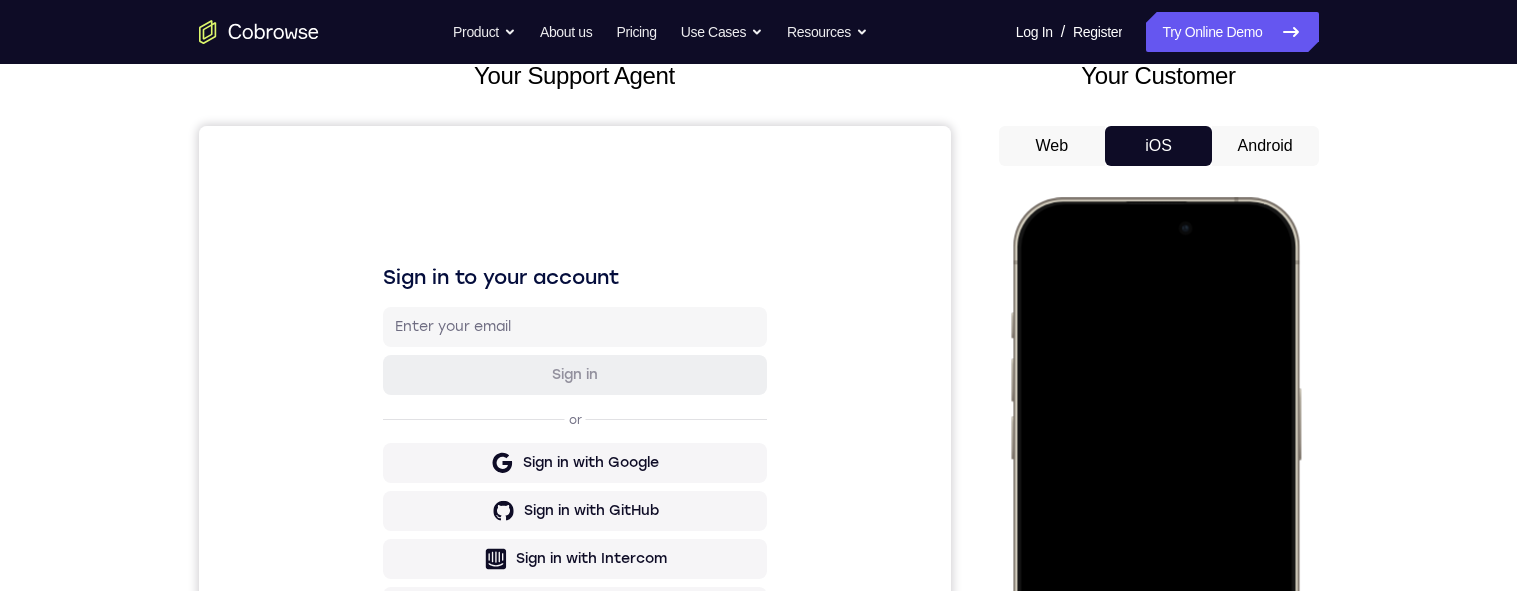 click at bounding box center (1154, 493) 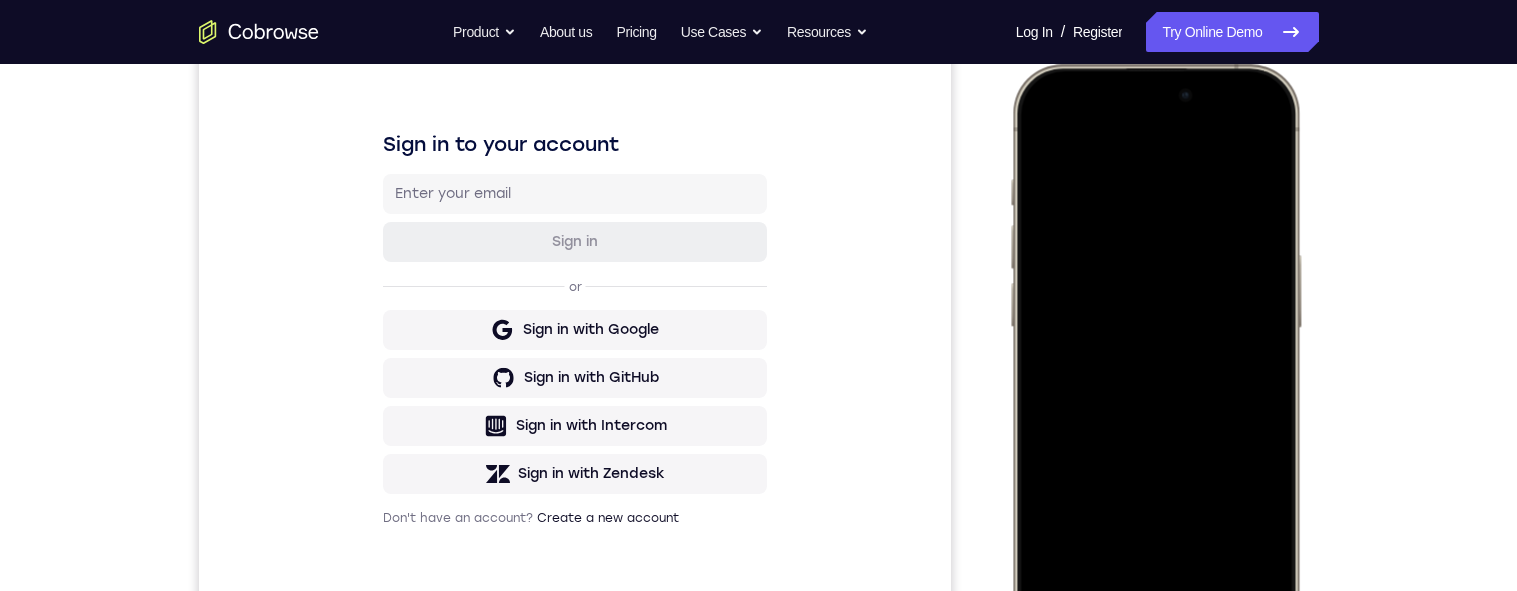 scroll, scrollTop: 404, scrollLeft: 0, axis: vertical 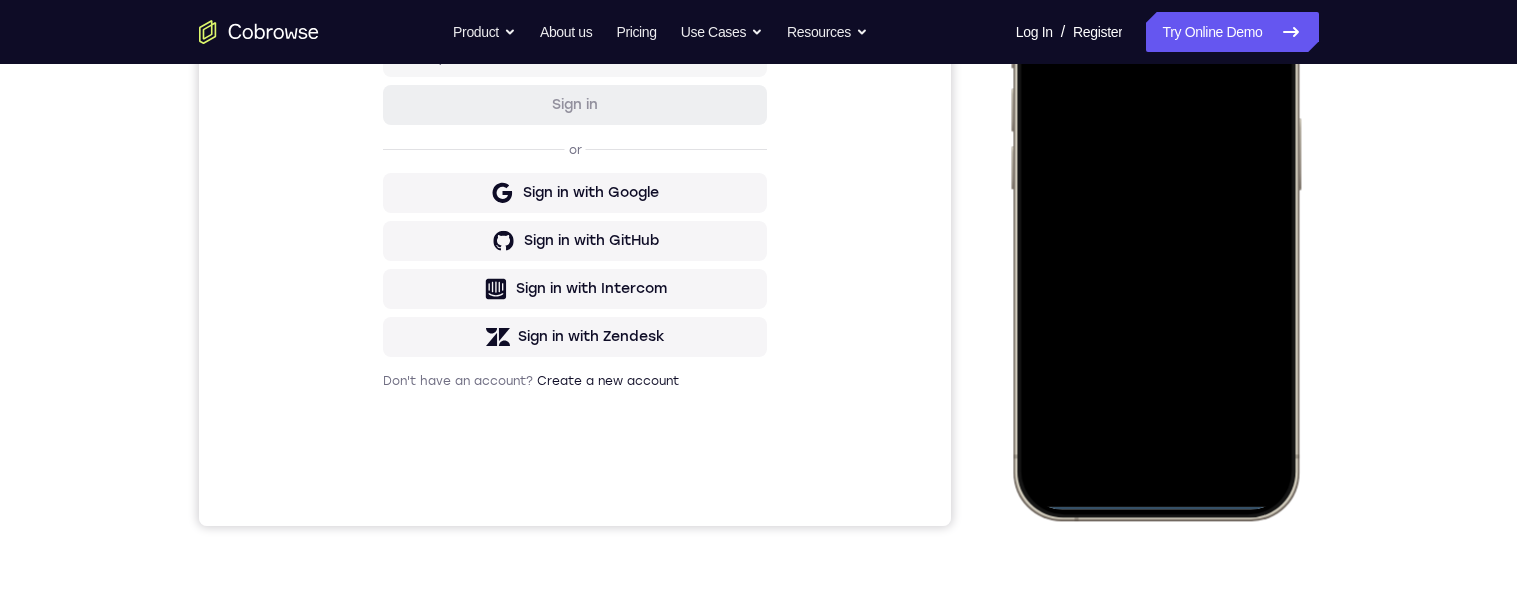 click at bounding box center [1154, 223] 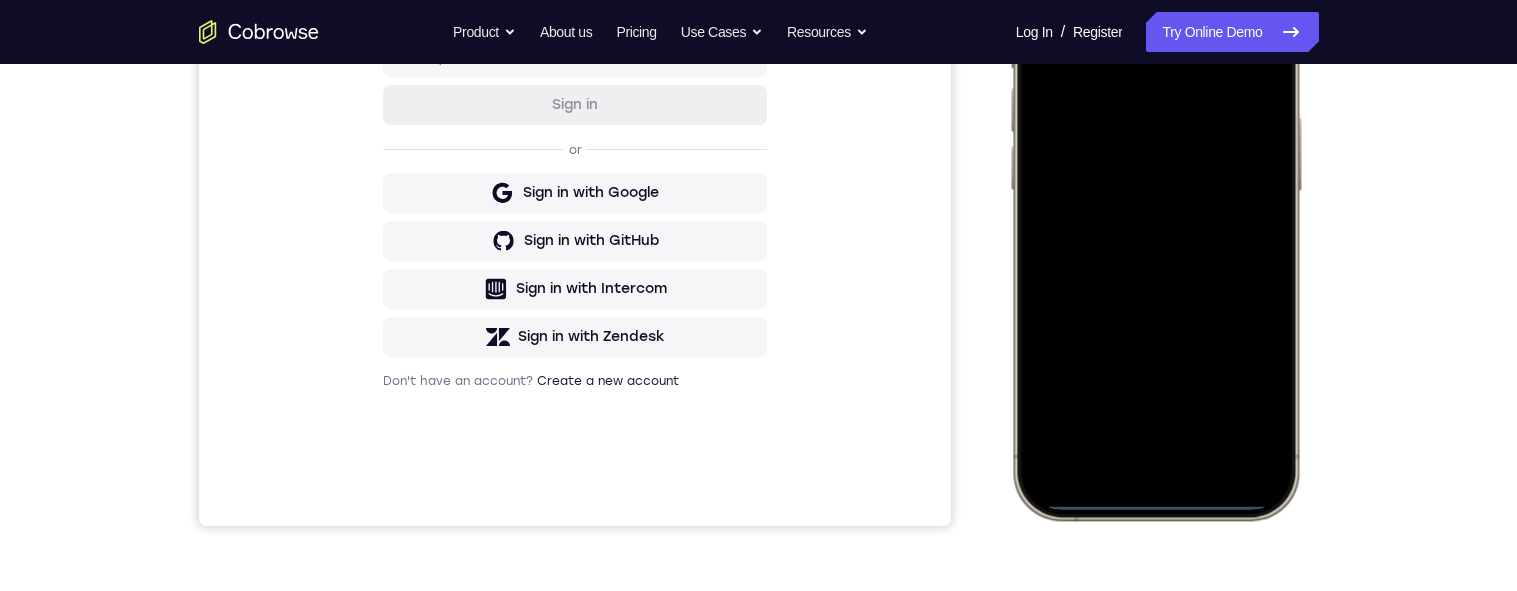 scroll, scrollTop: 294, scrollLeft: 0, axis: vertical 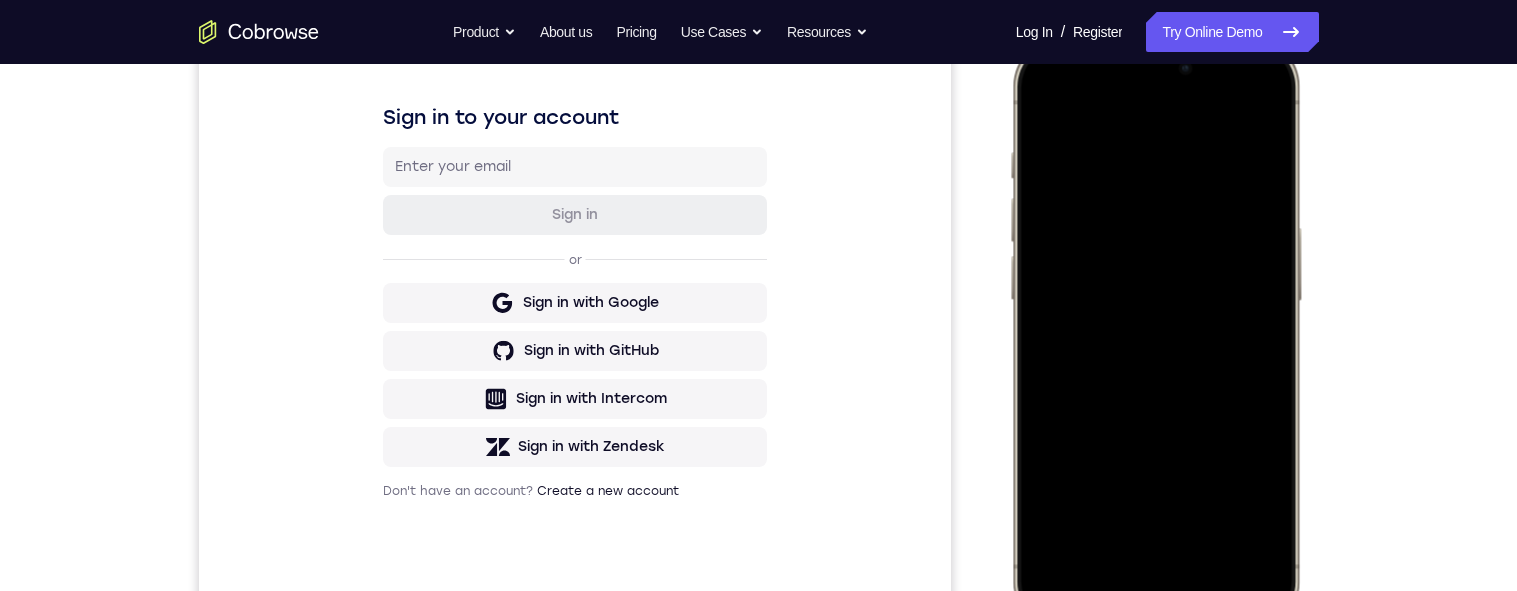click at bounding box center (1154, 333) 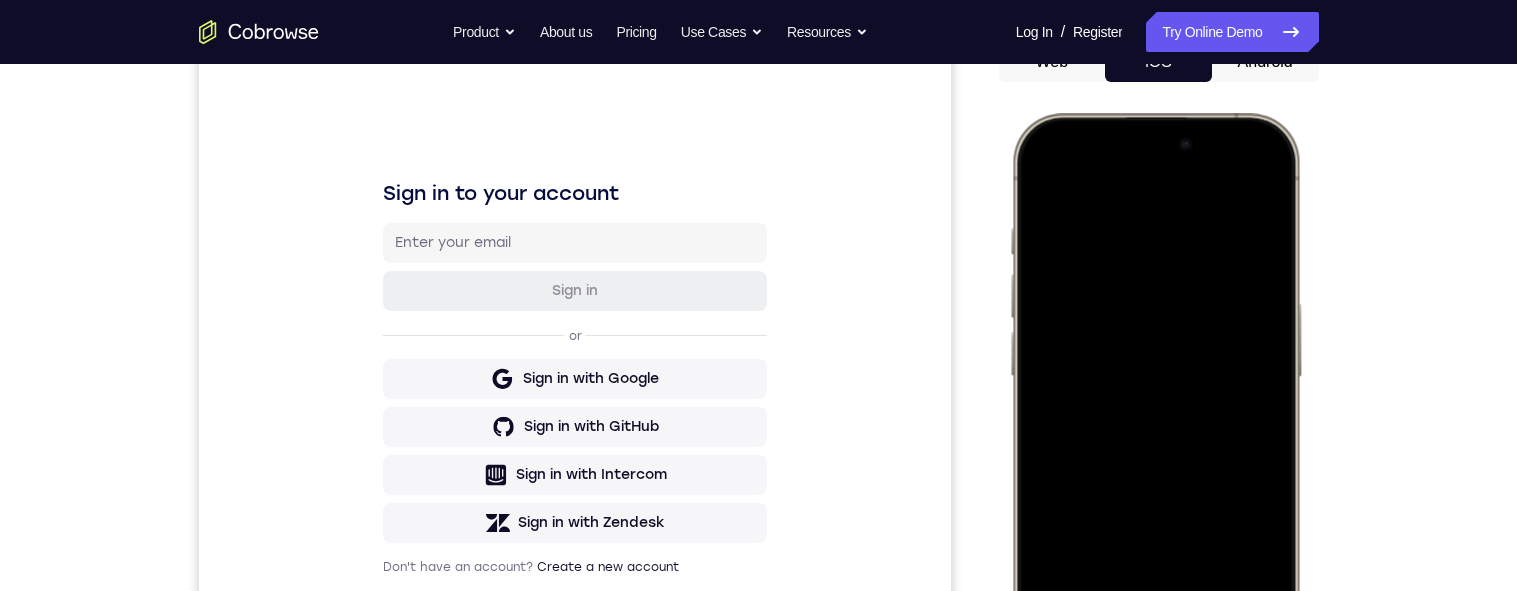click at bounding box center [1154, 409] 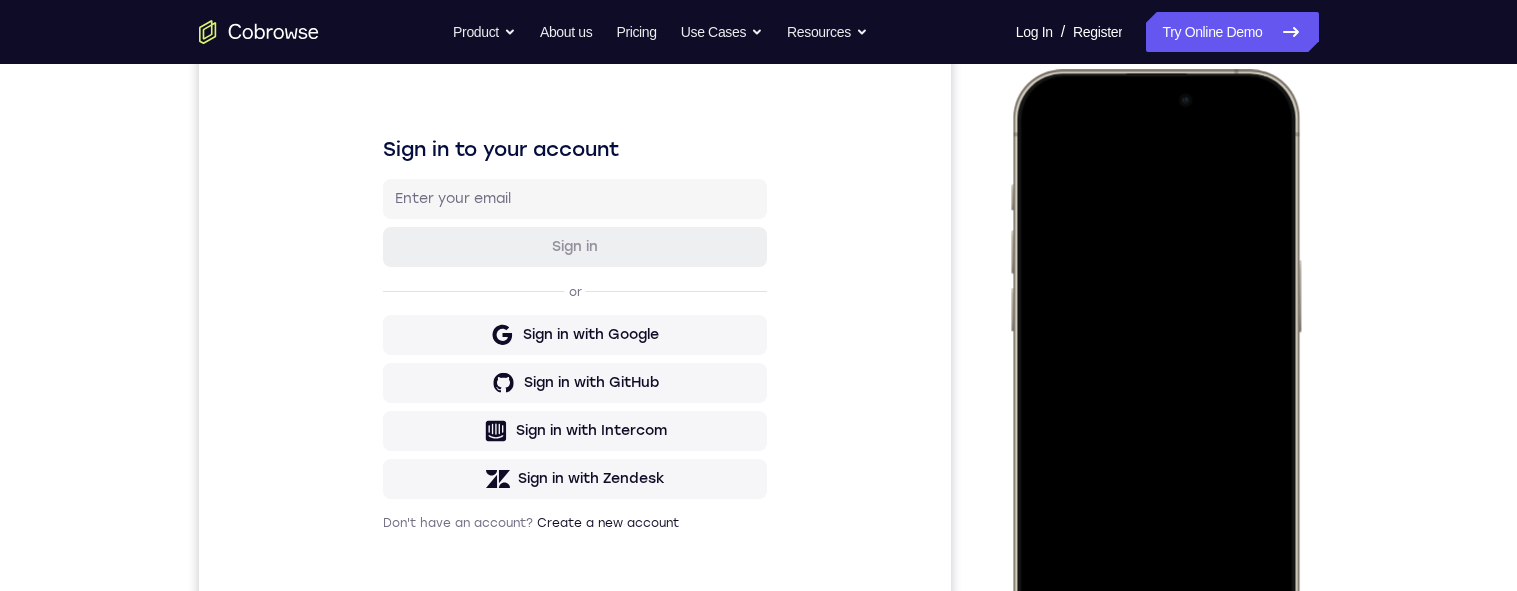 click at bounding box center (1154, 365) 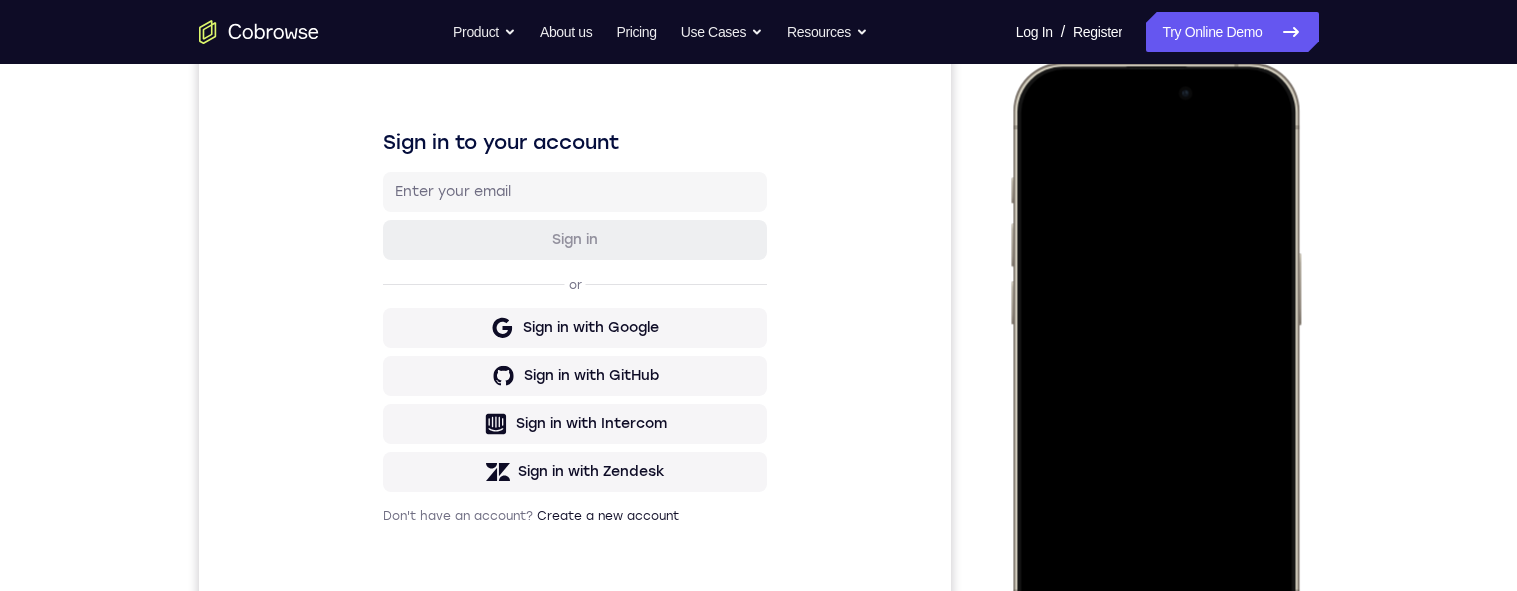 scroll, scrollTop: 270, scrollLeft: 0, axis: vertical 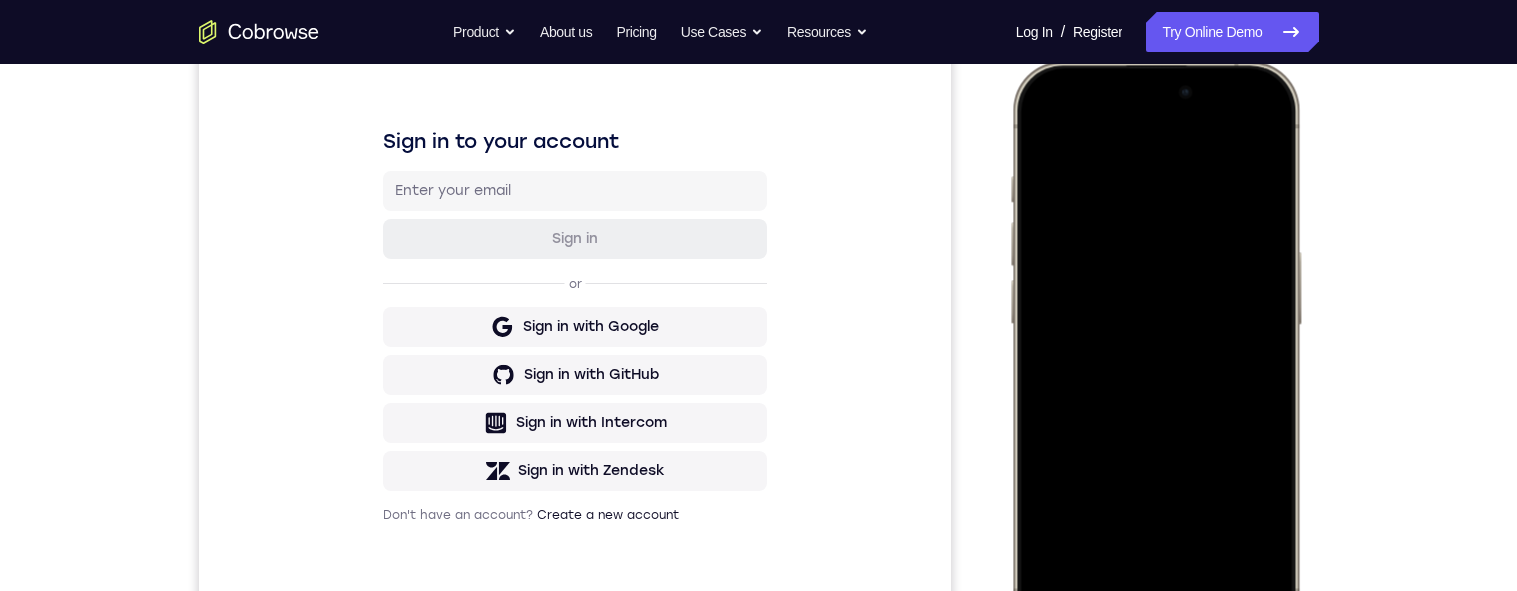 click at bounding box center (1154, 357) 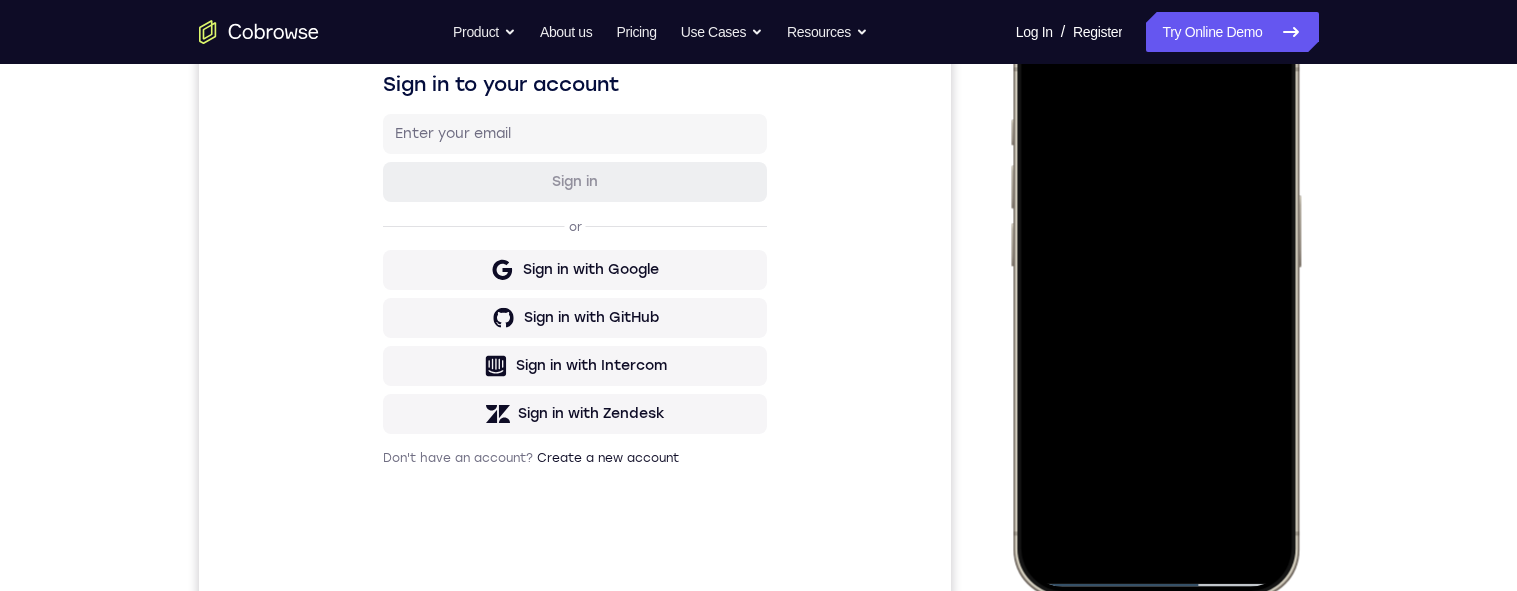 scroll, scrollTop: 374, scrollLeft: 0, axis: vertical 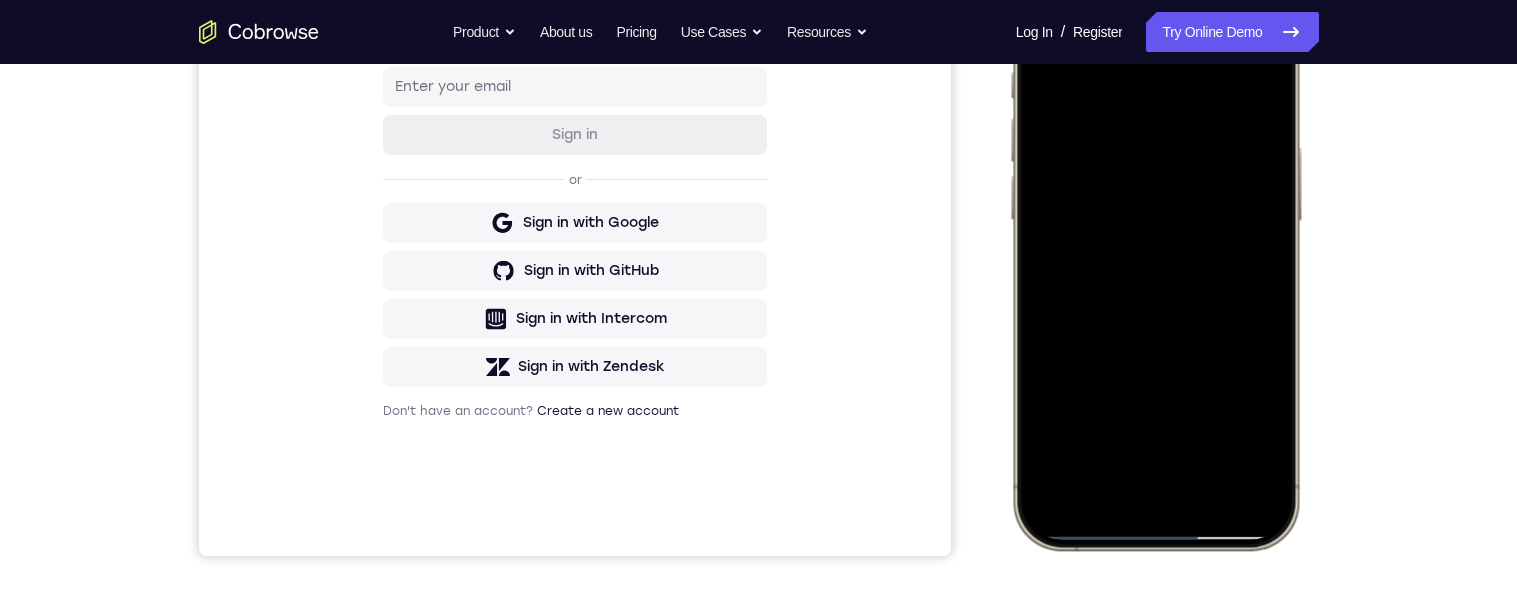 click at bounding box center (1154, 253) 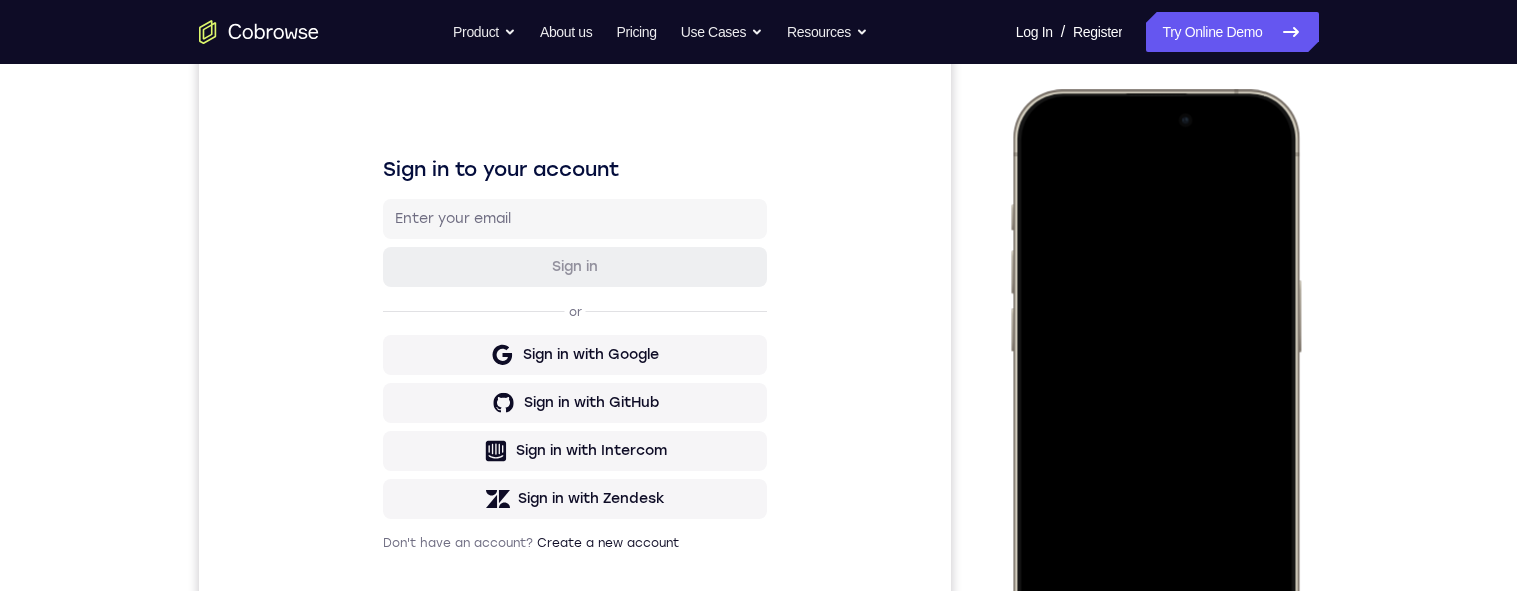 click at bounding box center (1154, 385) 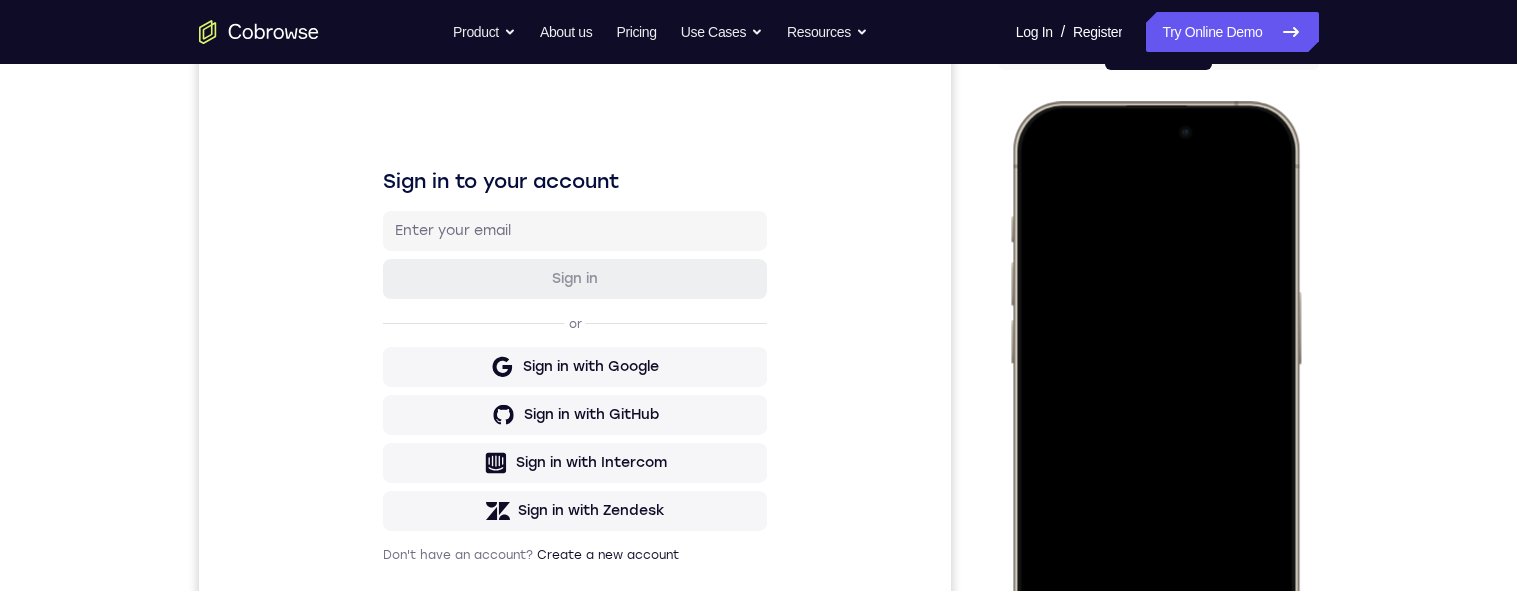 click at bounding box center [1154, 397] 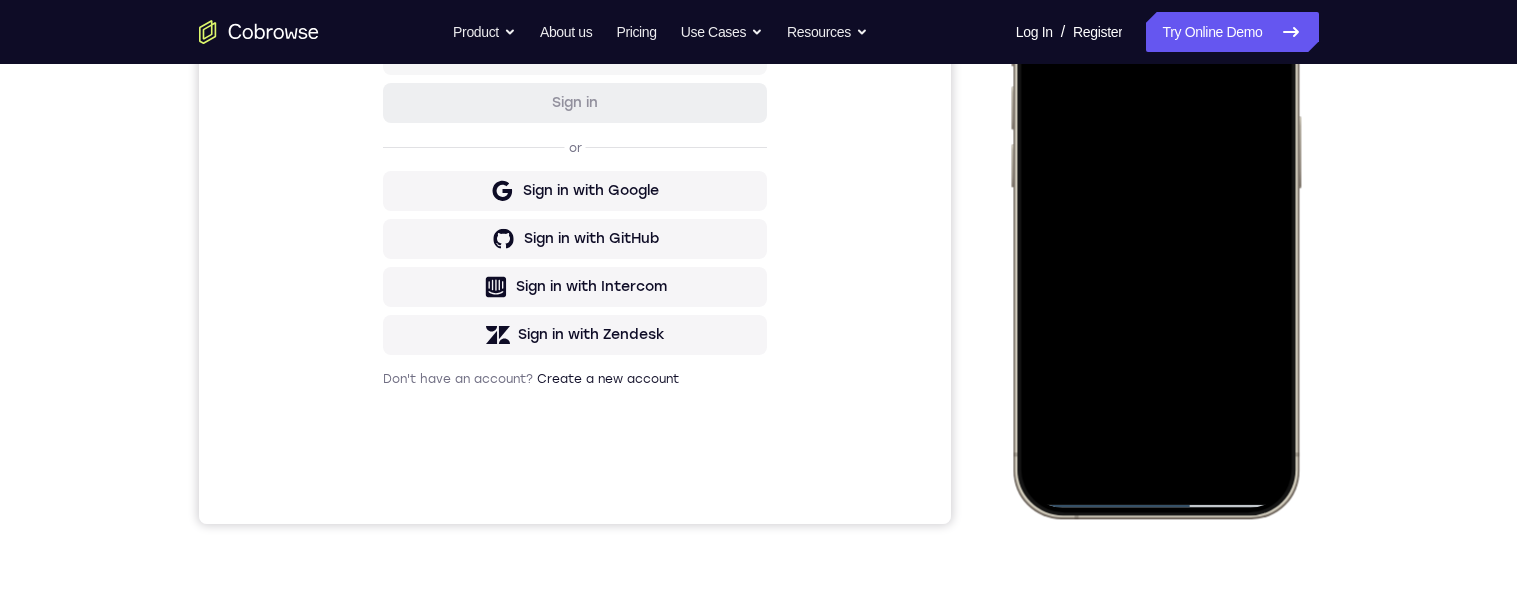 click at bounding box center (1154, 221) 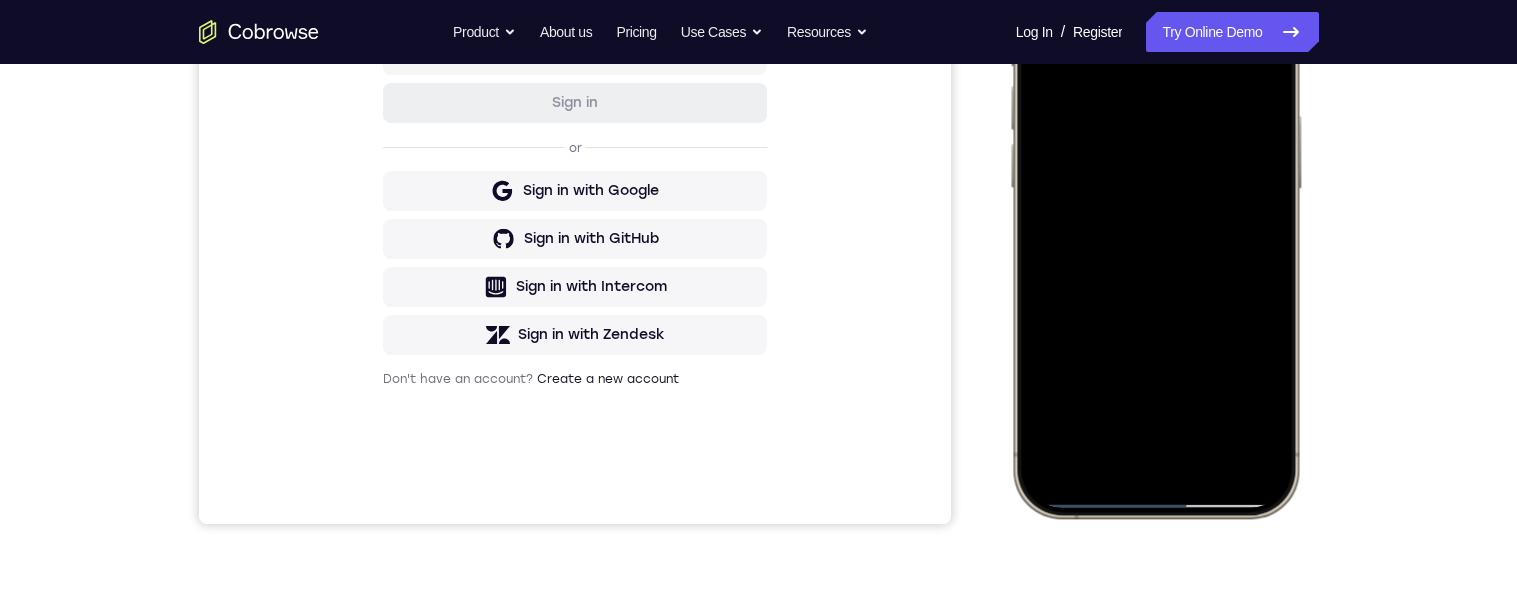 click at bounding box center (1154, 221) 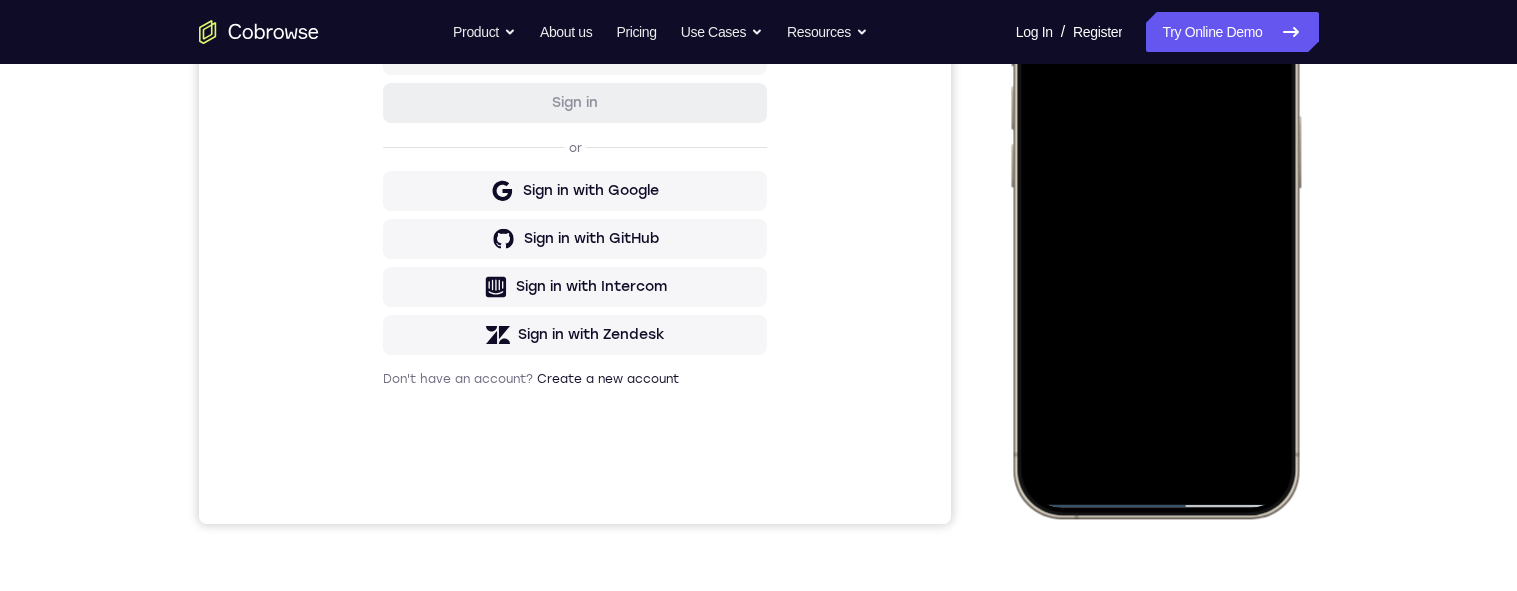 click at bounding box center [1154, 221] 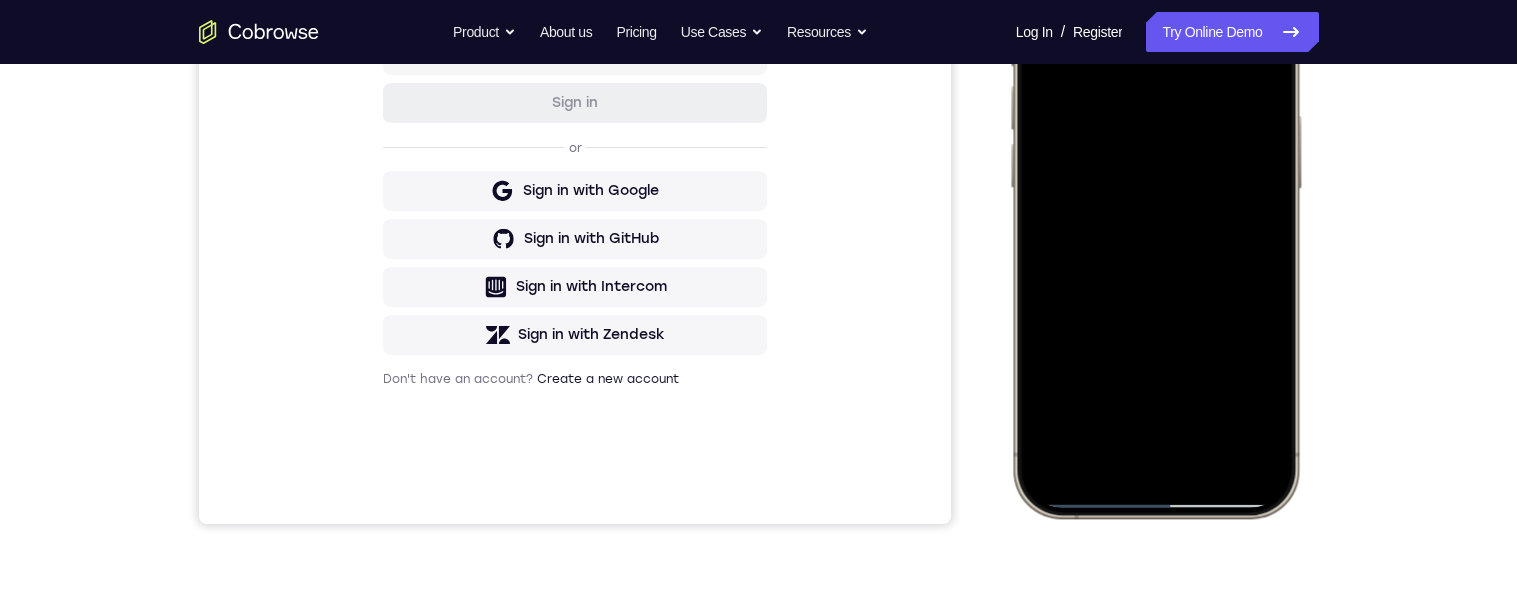 click at bounding box center (1154, 221) 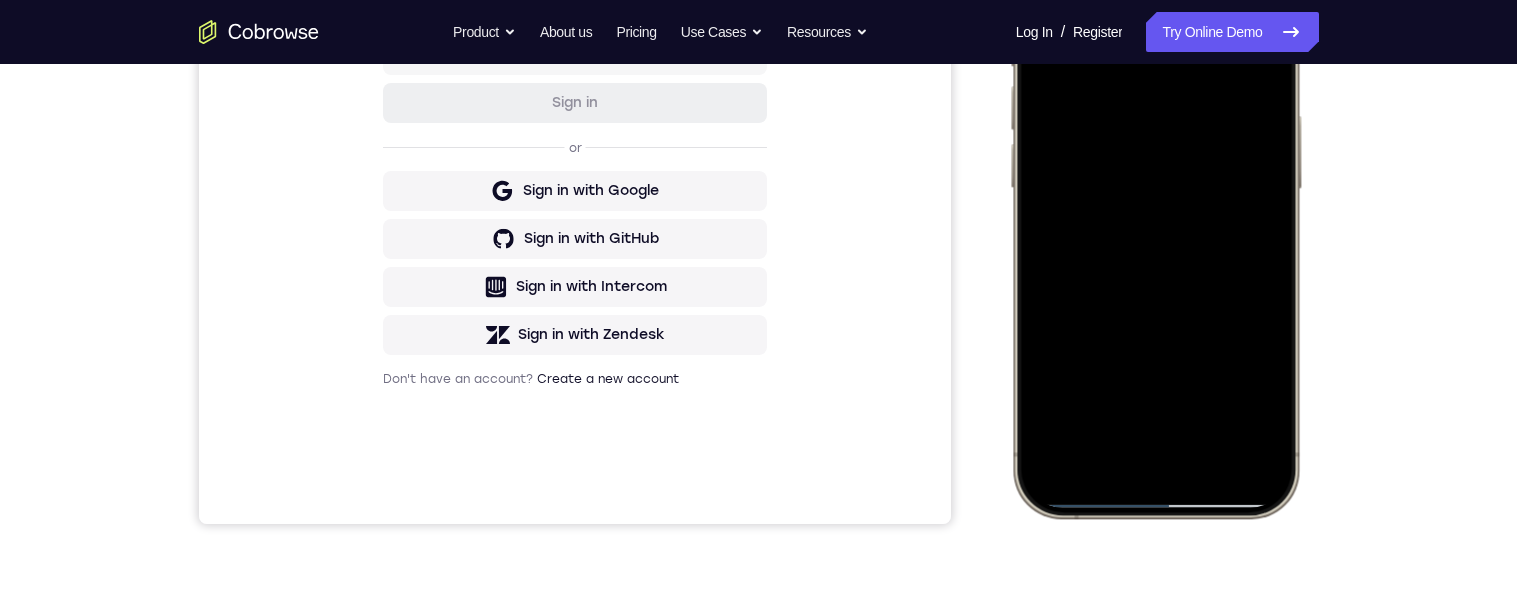 click at bounding box center (1154, 221) 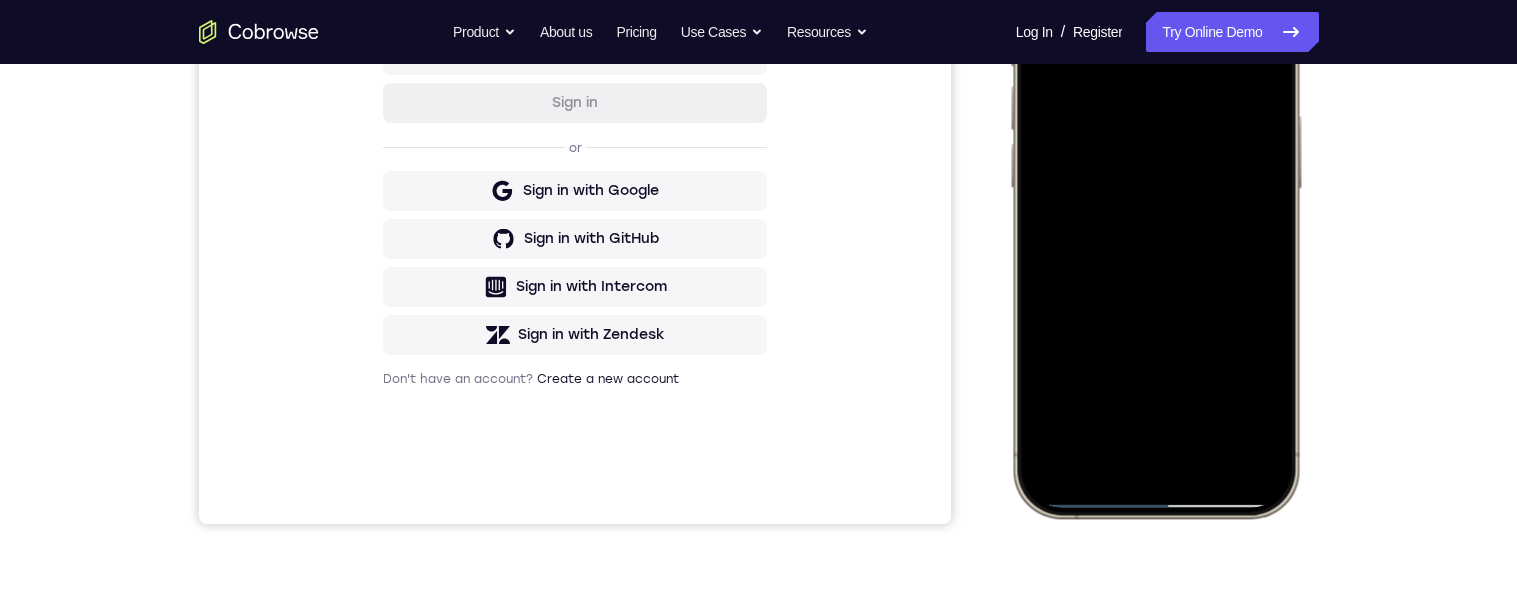 click at bounding box center [1154, 221] 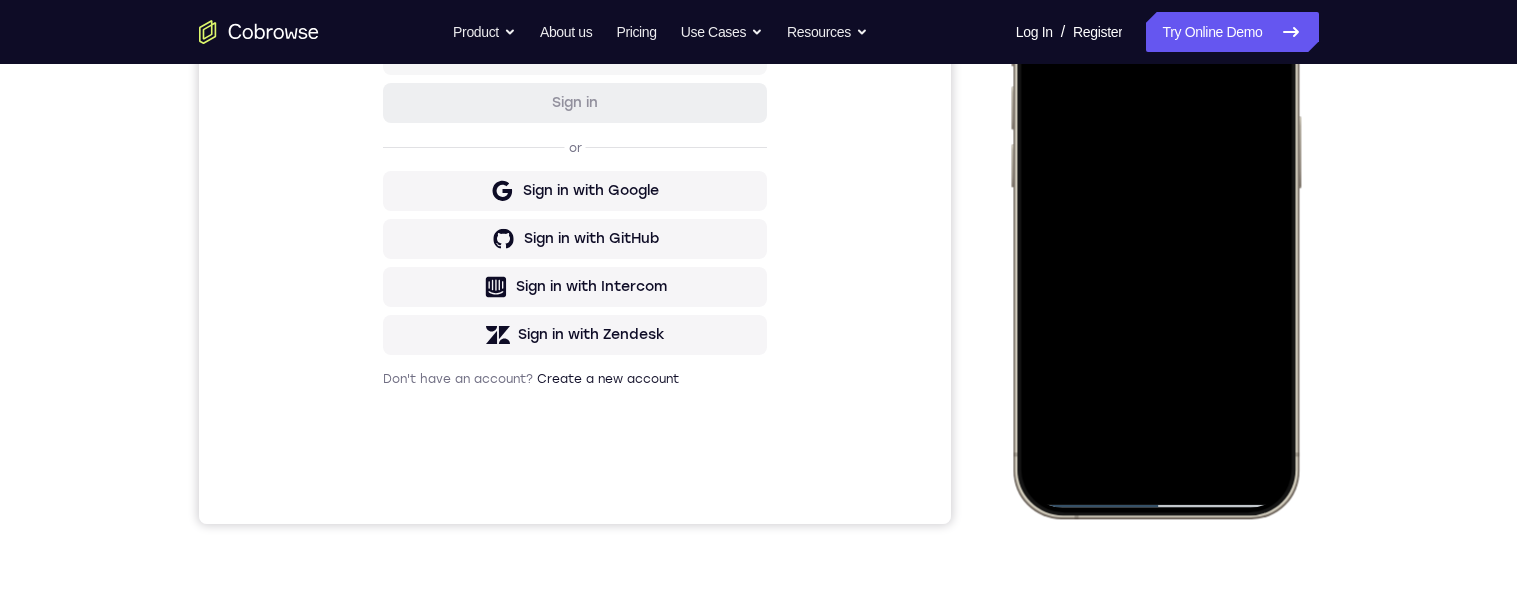 click at bounding box center (1154, 221) 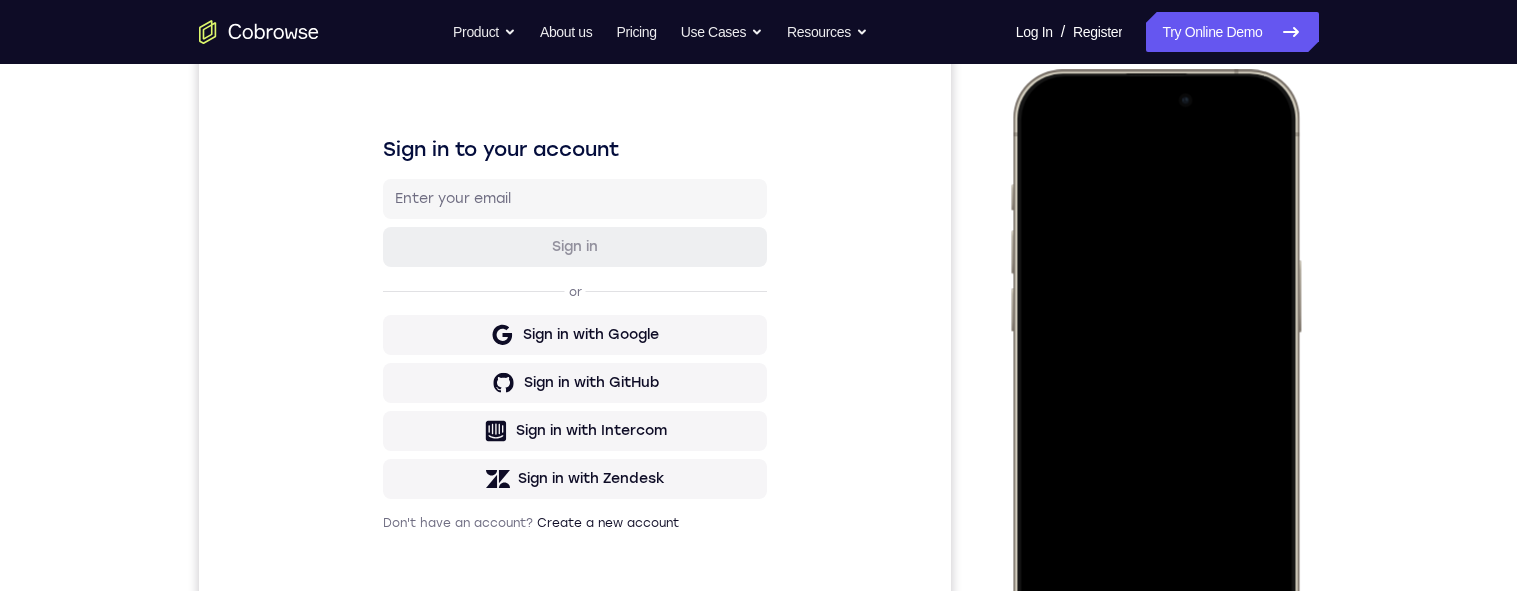 scroll, scrollTop: 258, scrollLeft: 0, axis: vertical 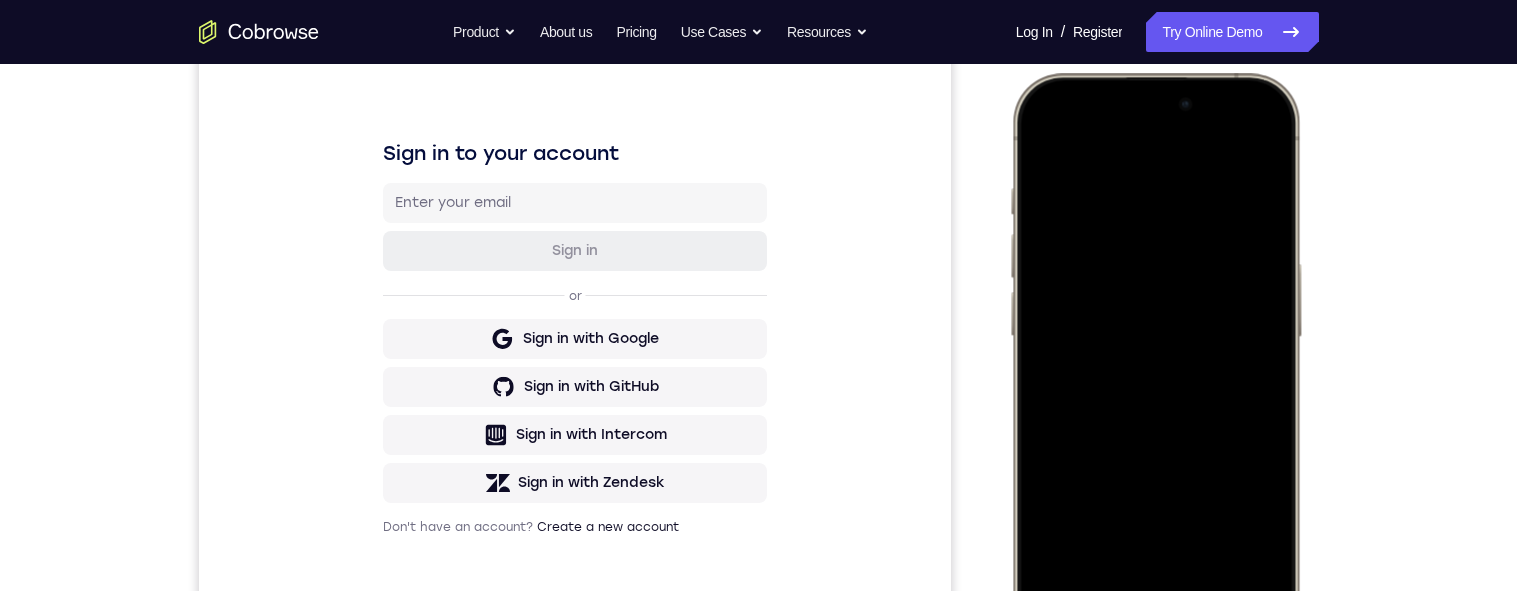 click at bounding box center (1154, 369) 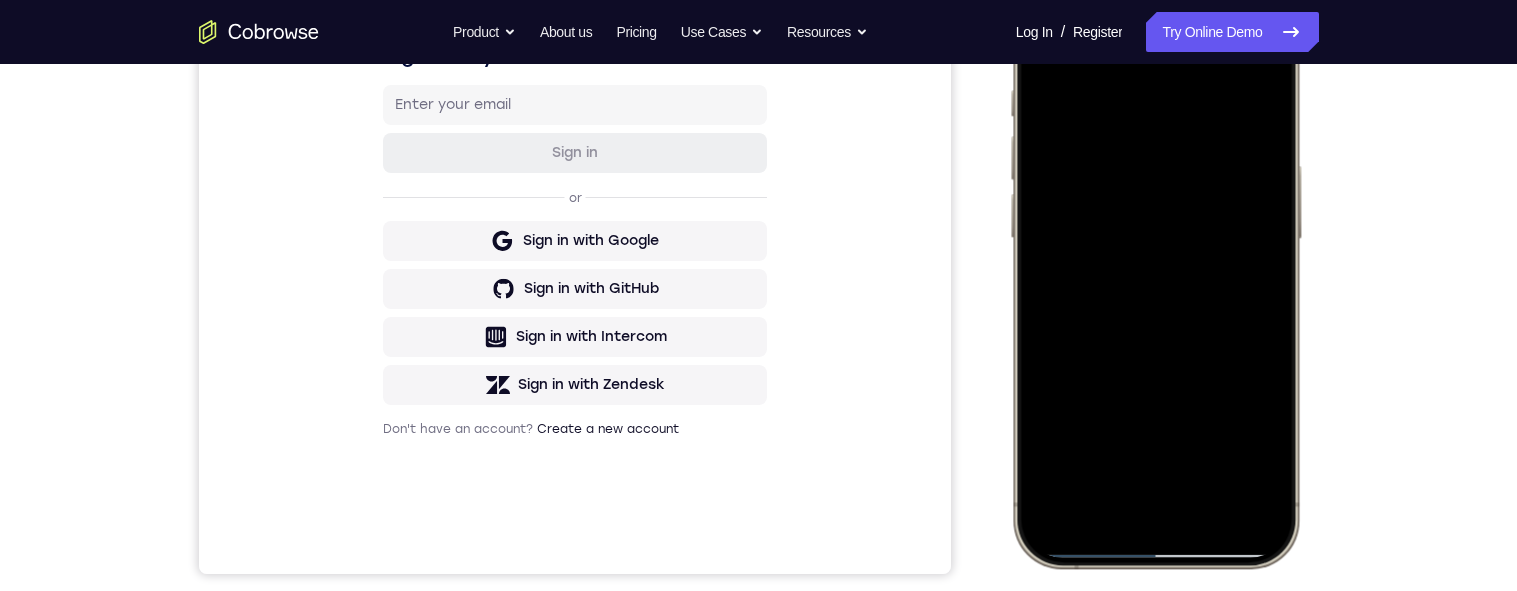 scroll, scrollTop: 415, scrollLeft: 0, axis: vertical 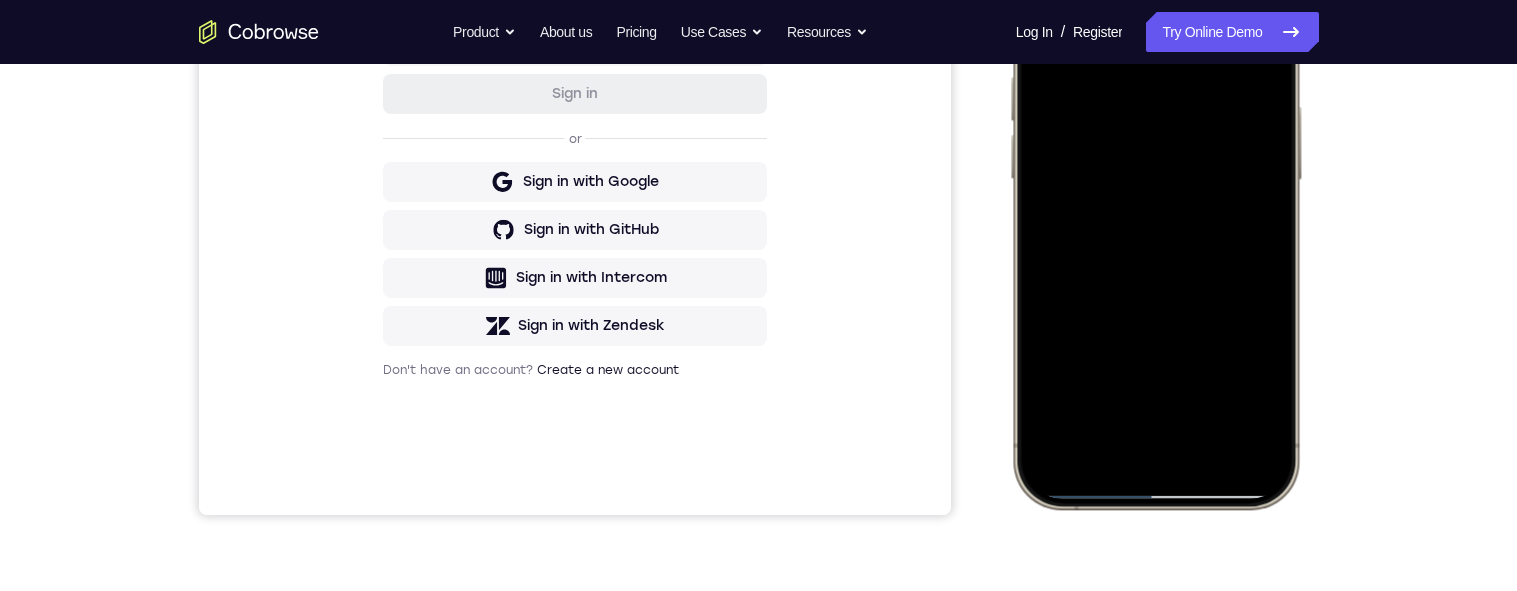 click at bounding box center [1154, 212] 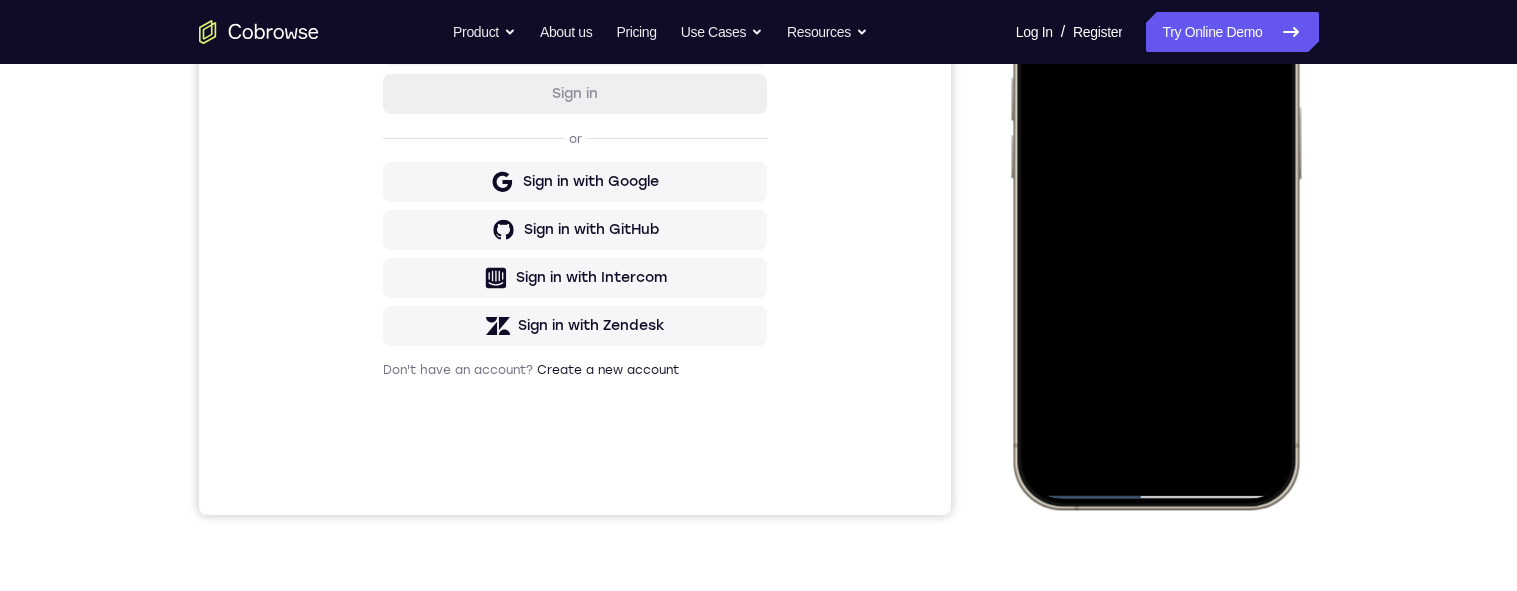 click at bounding box center (1154, 212) 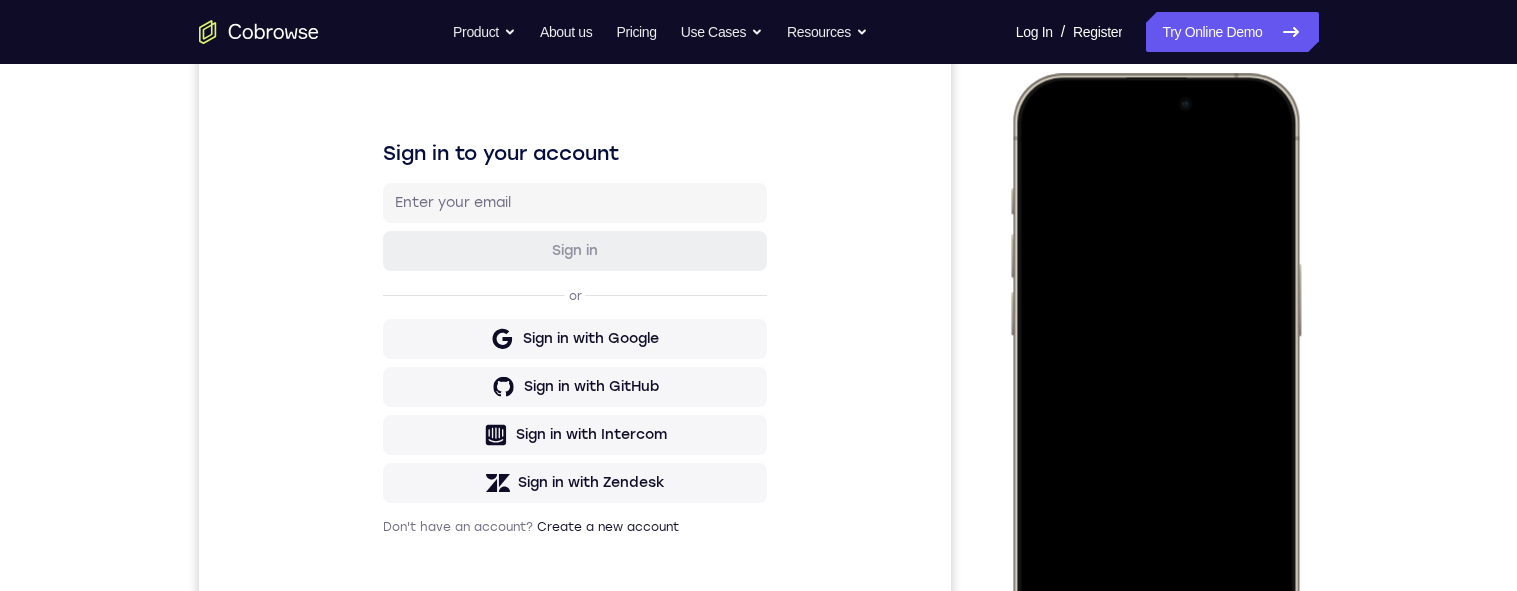 scroll, scrollTop: 242, scrollLeft: 0, axis: vertical 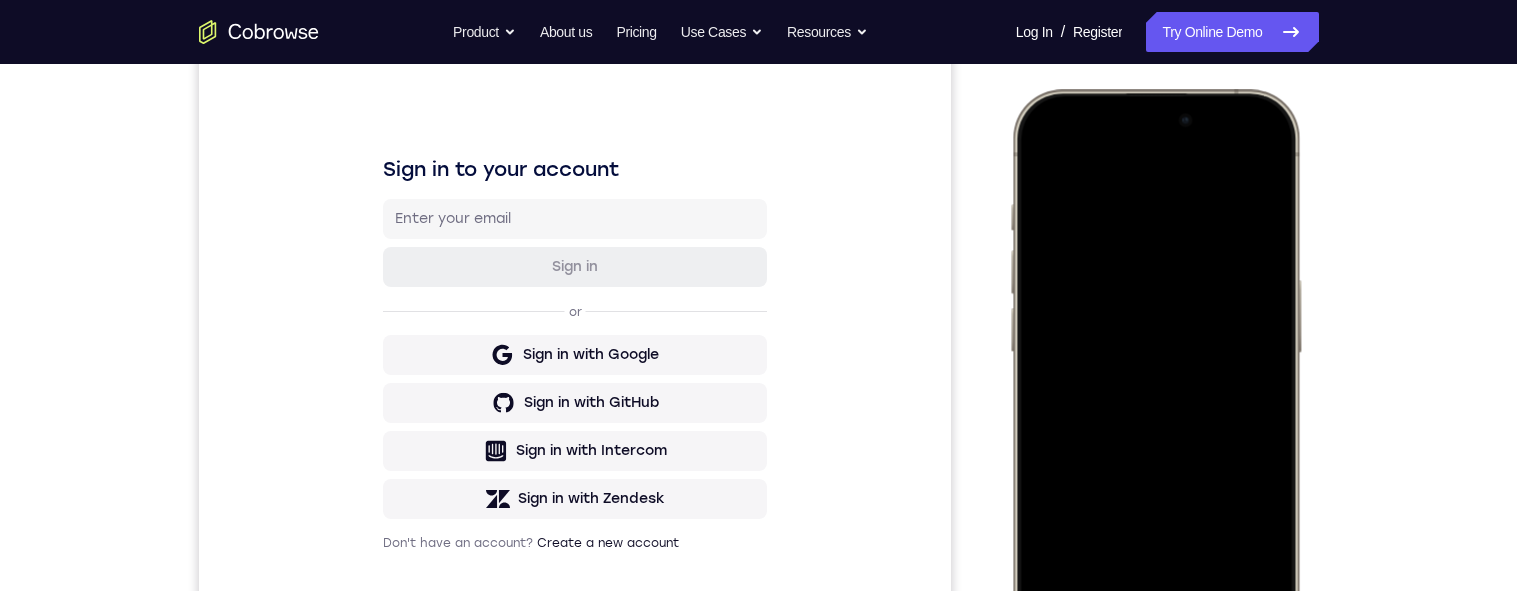 click at bounding box center (1154, 385) 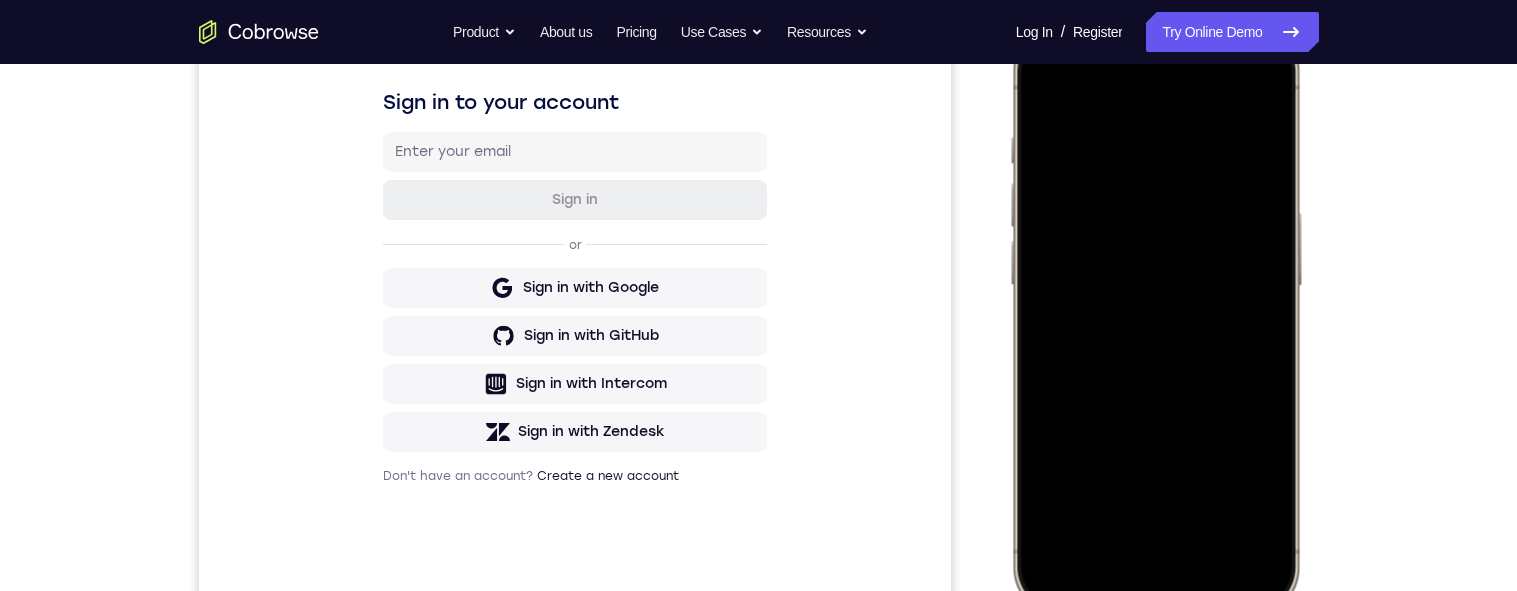 scroll, scrollTop: 376, scrollLeft: 0, axis: vertical 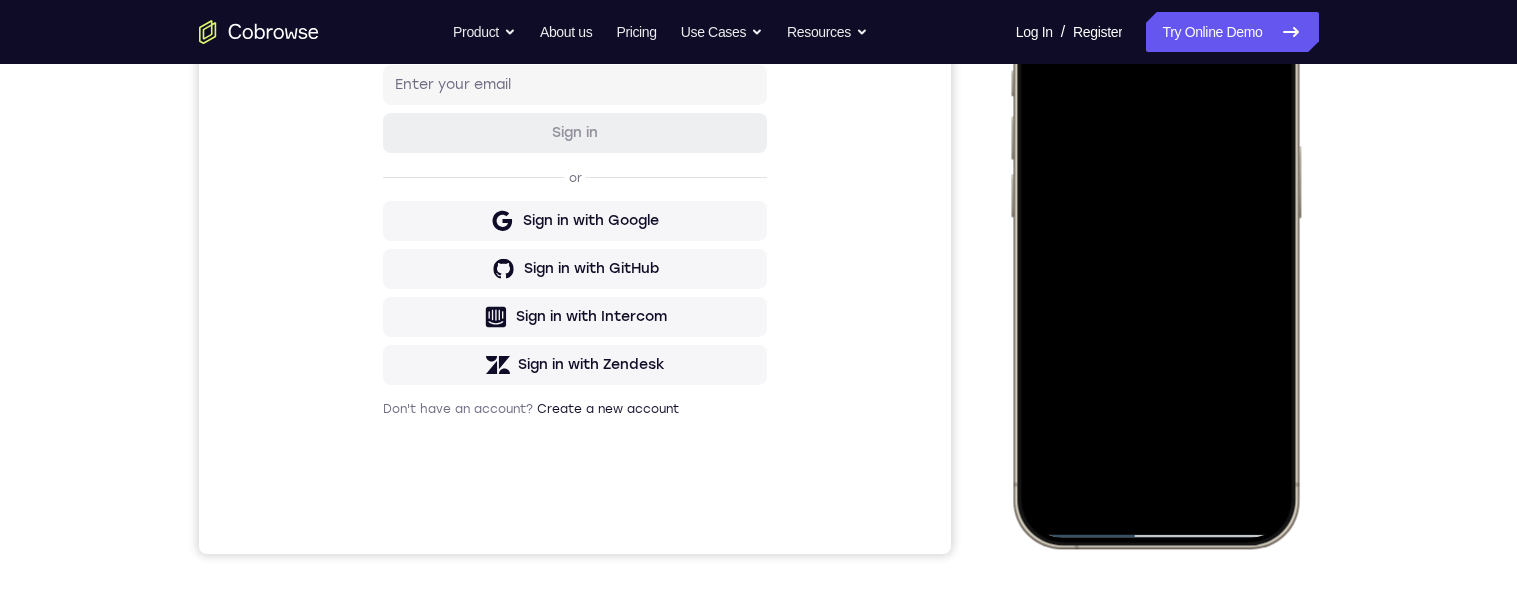 click at bounding box center (1154, 251) 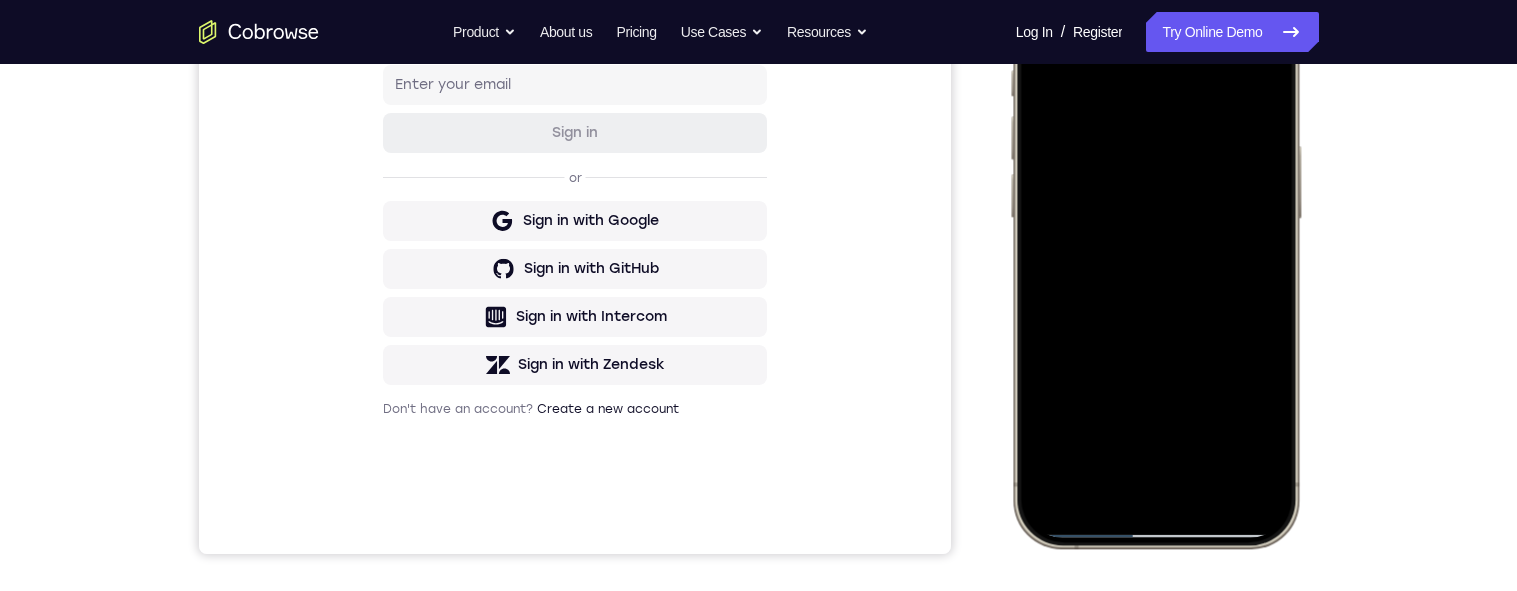 click at bounding box center [1154, 251] 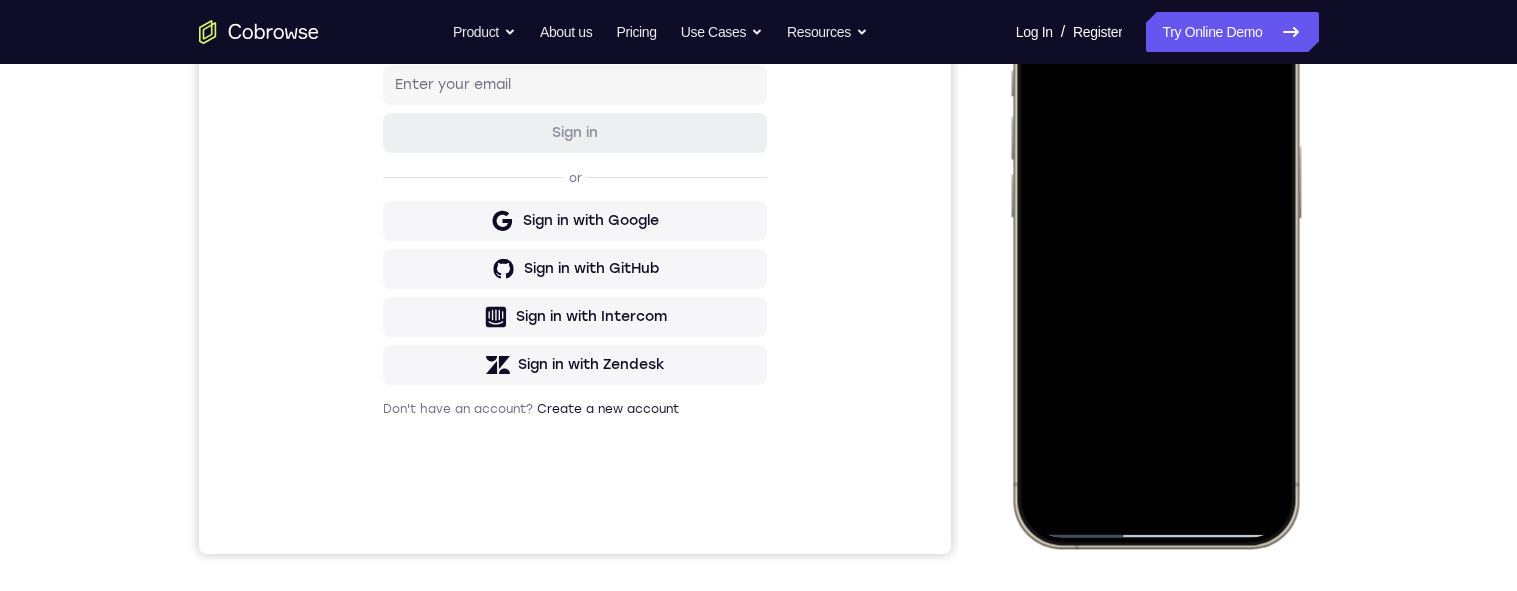 click at bounding box center (1154, 251) 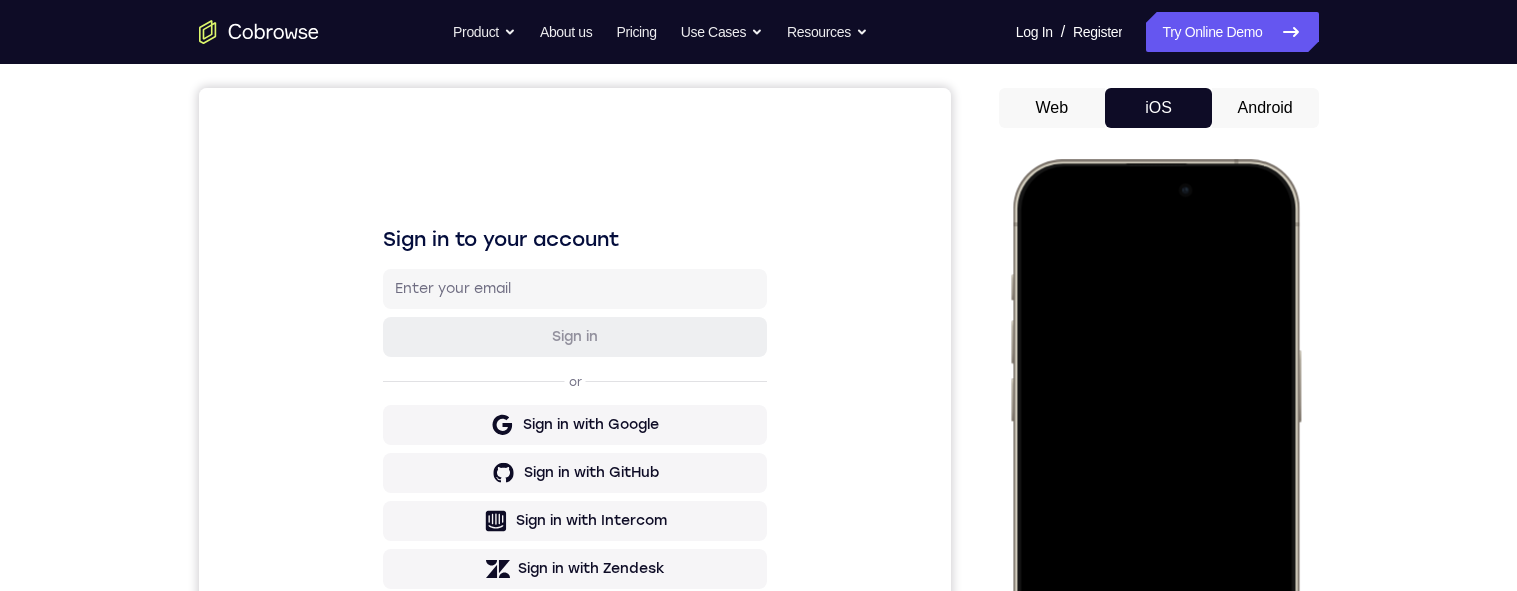 click at bounding box center [1154, 455] 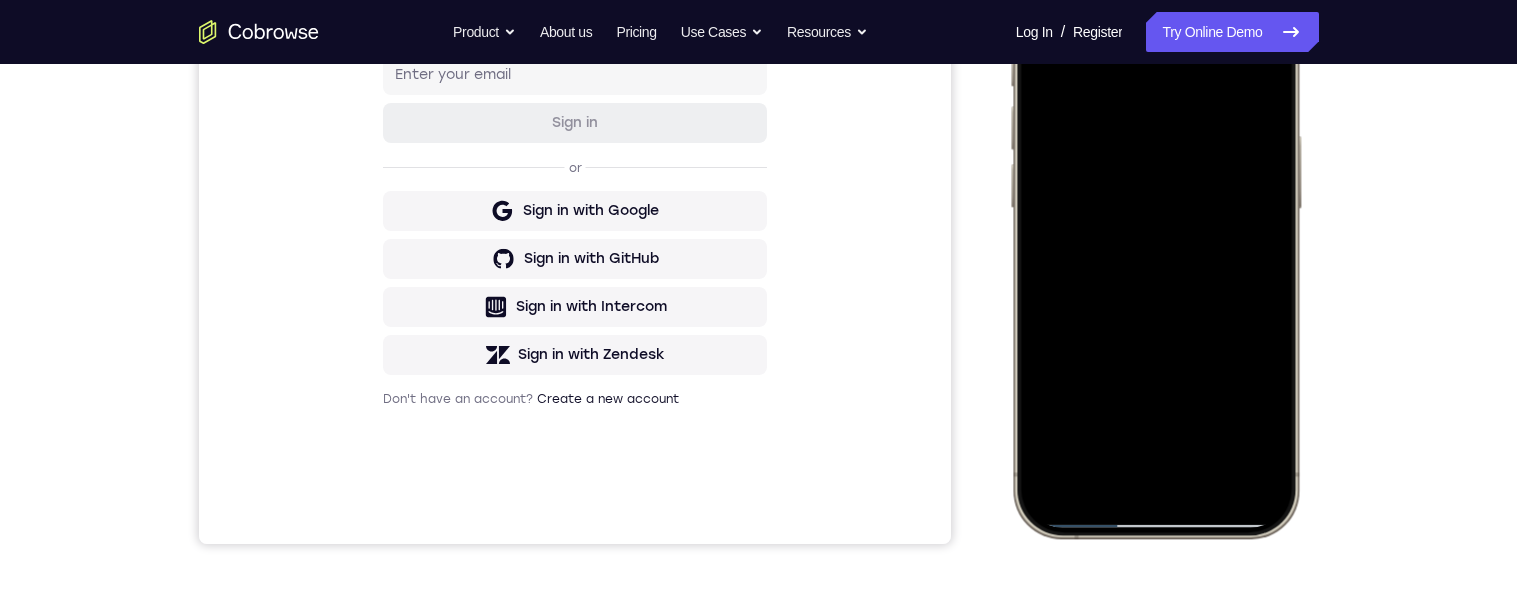 scroll, scrollTop: 409, scrollLeft: 0, axis: vertical 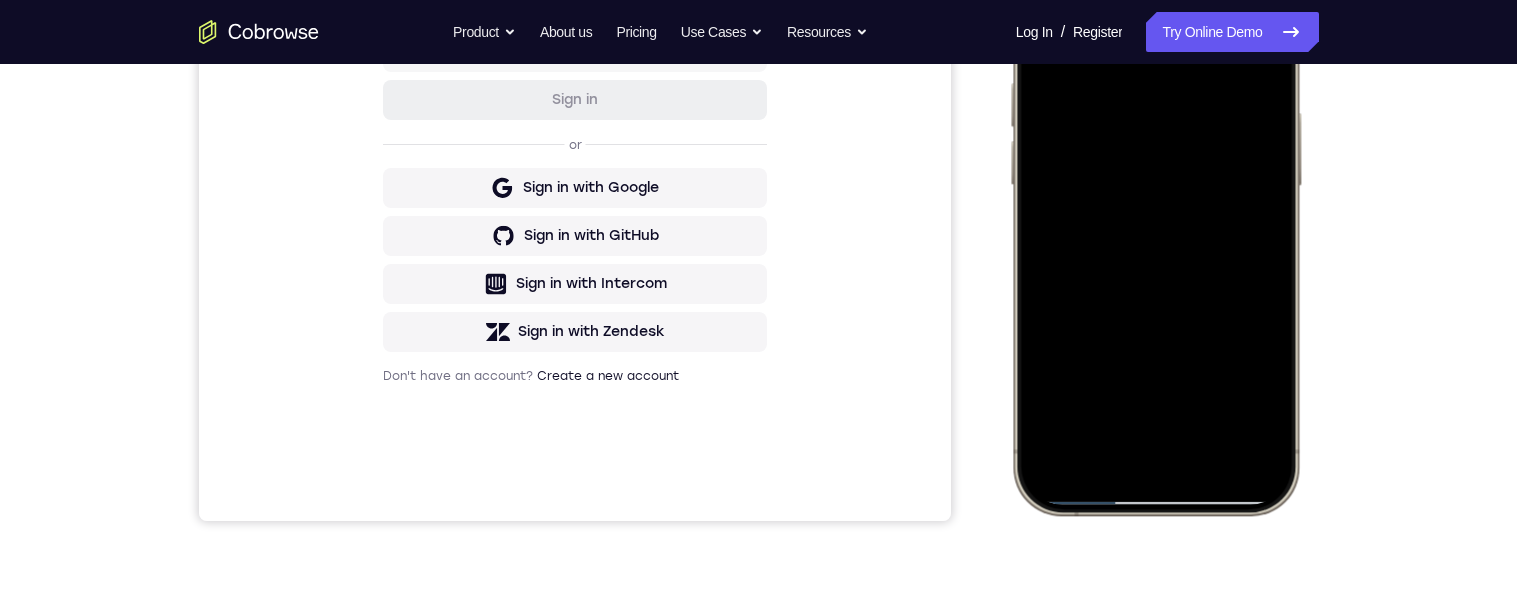 click at bounding box center (1154, 218) 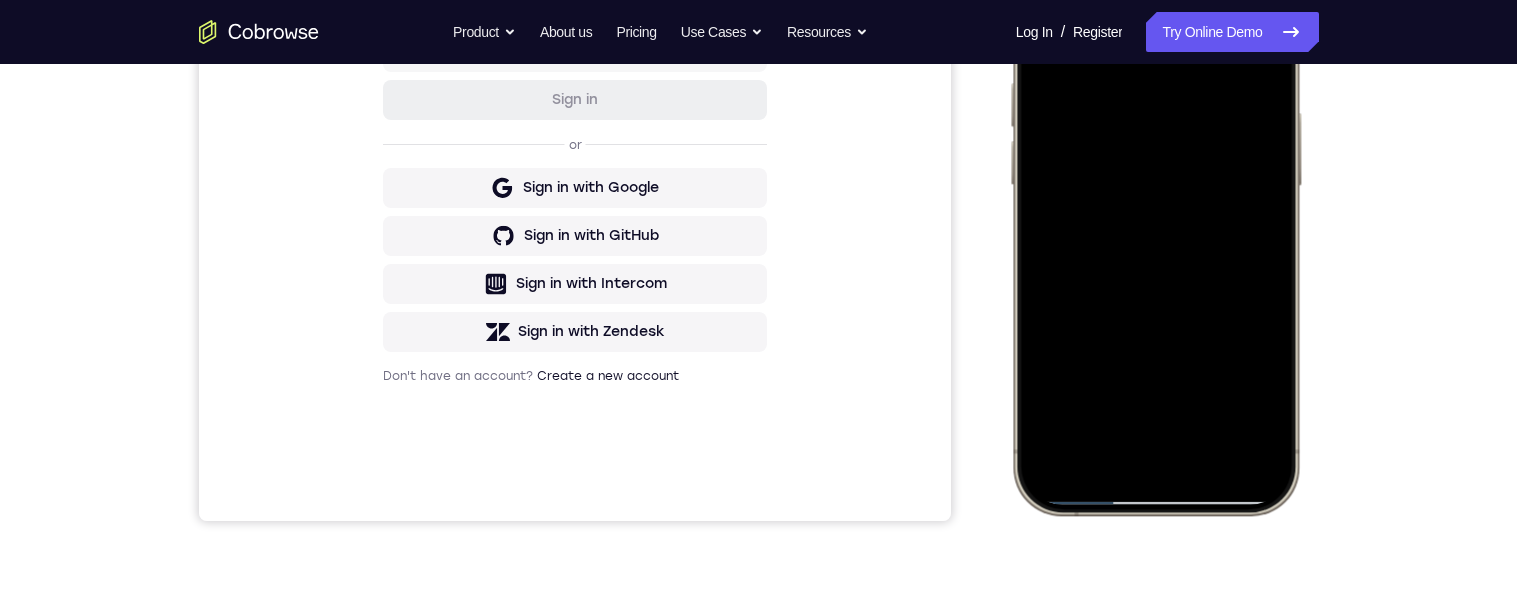 click at bounding box center (1154, 218) 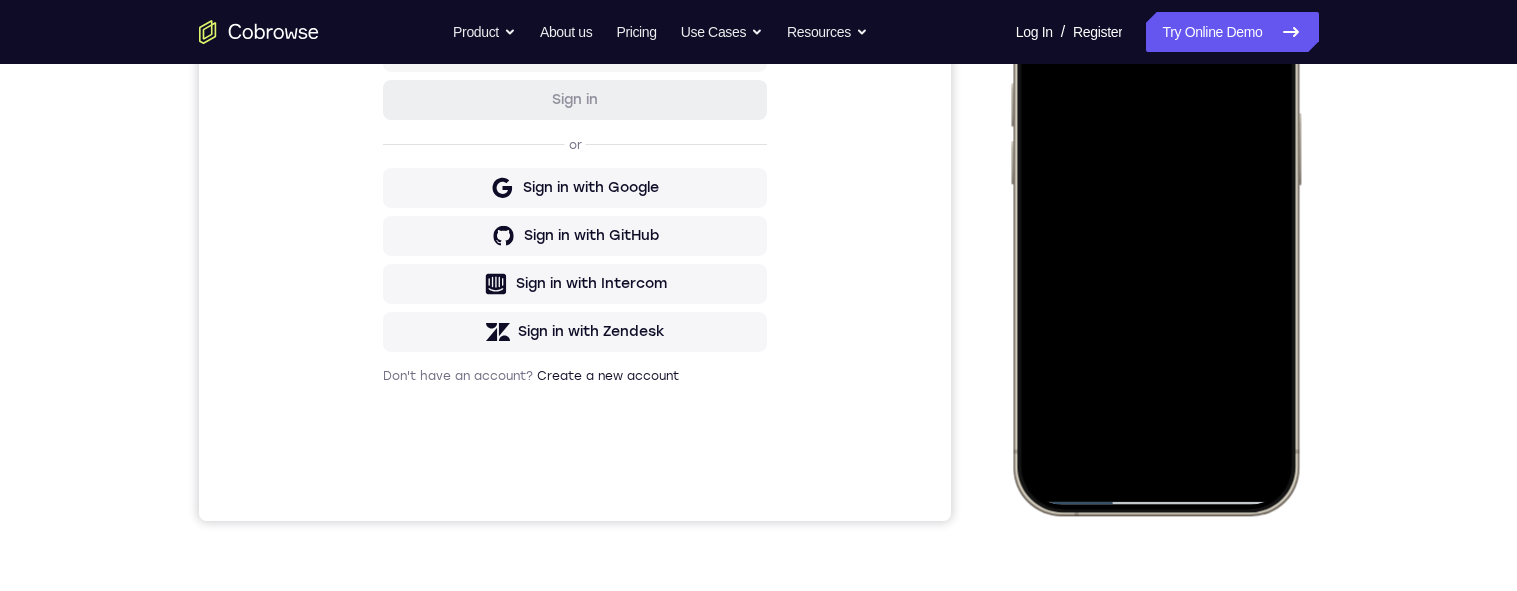 click at bounding box center [1154, 218] 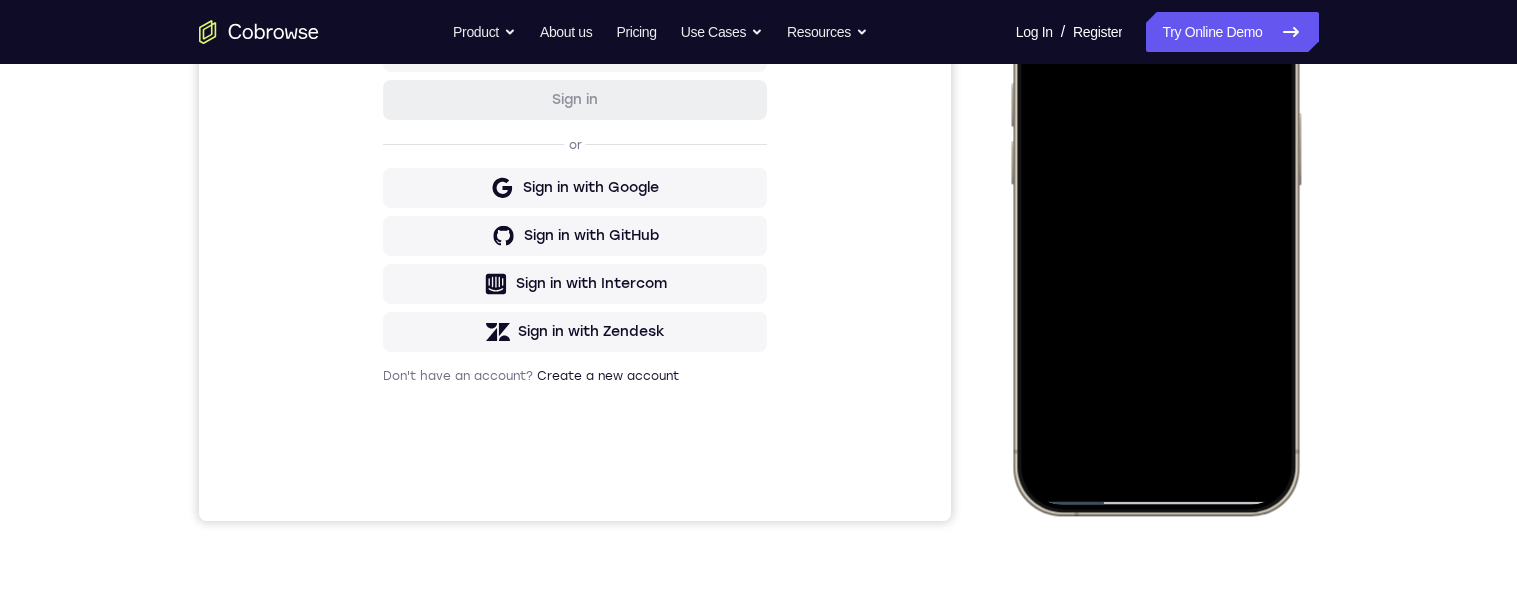 click at bounding box center (1154, 218) 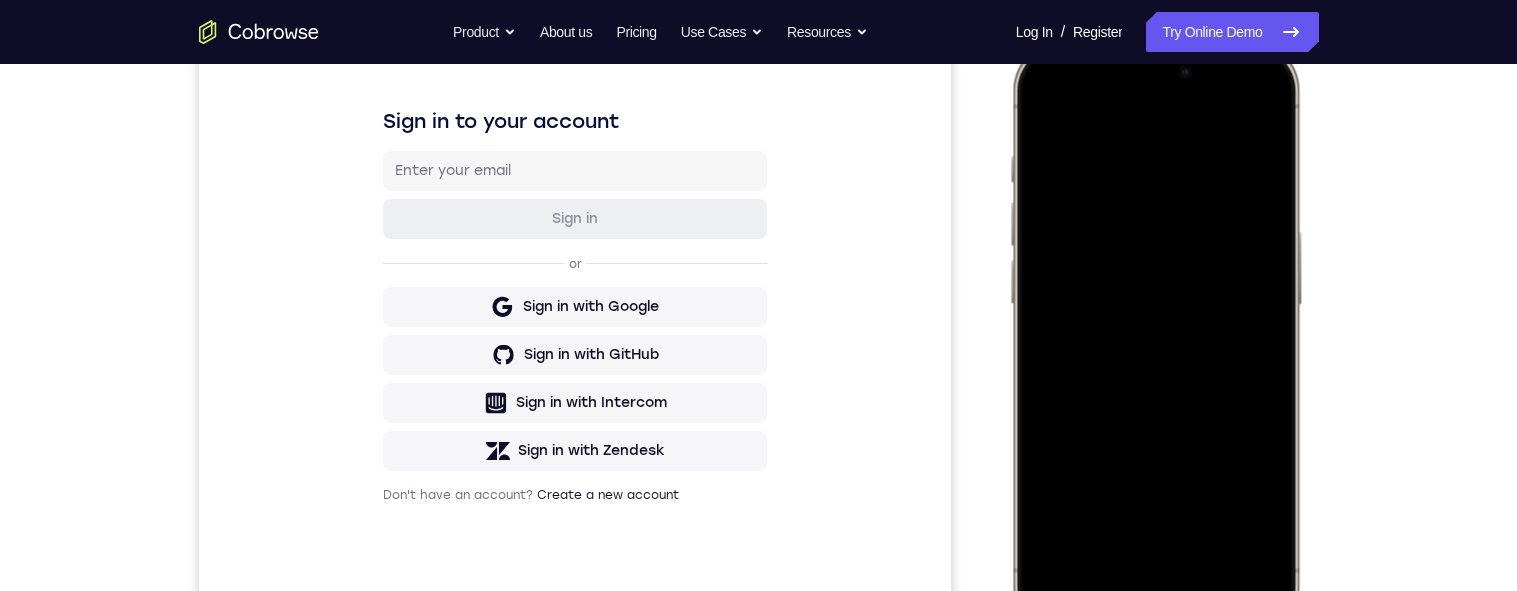 scroll, scrollTop: 208, scrollLeft: 0, axis: vertical 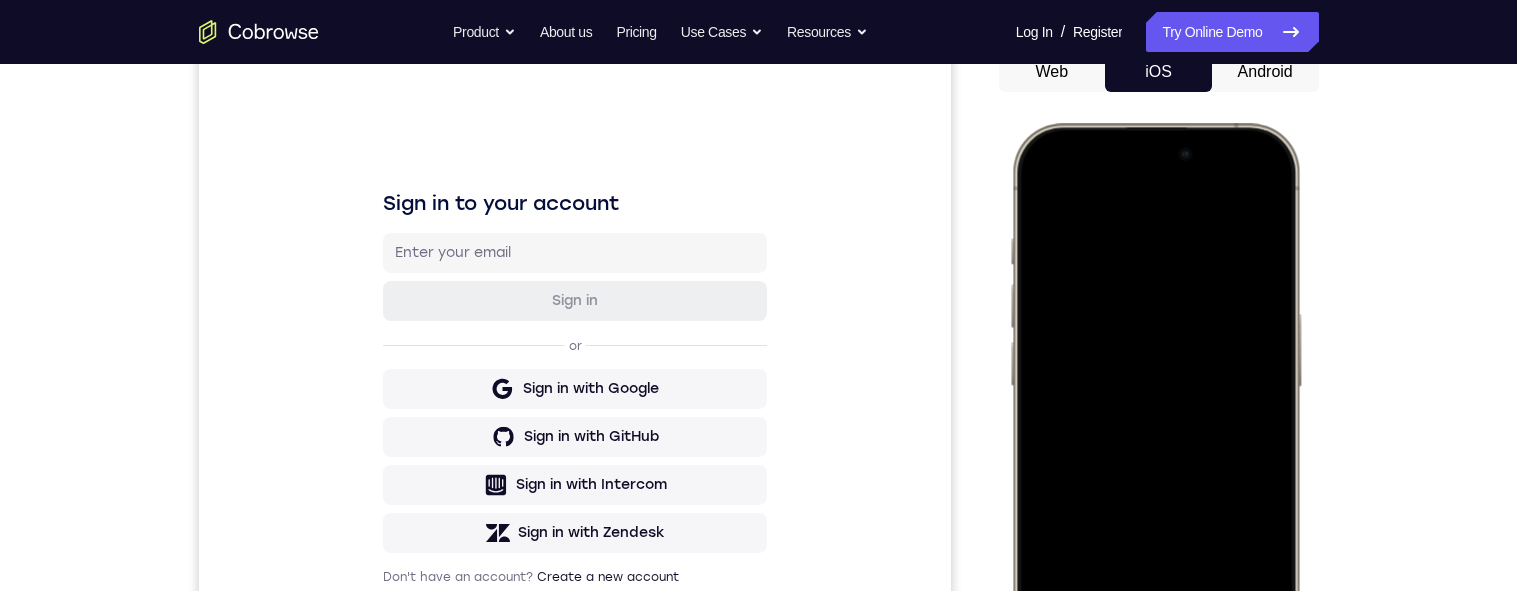 click at bounding box center (1154, 419) 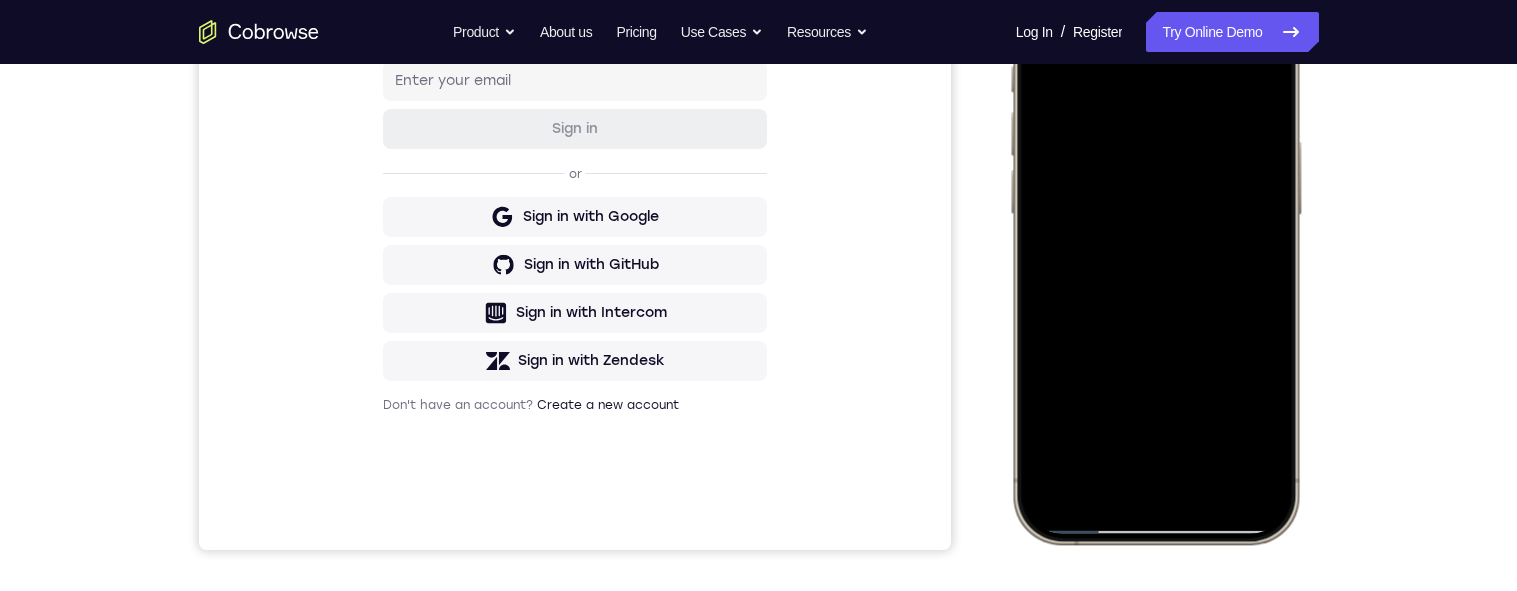 scroll, scrollTop: 419, scrollLeft: 0, axis: vertical 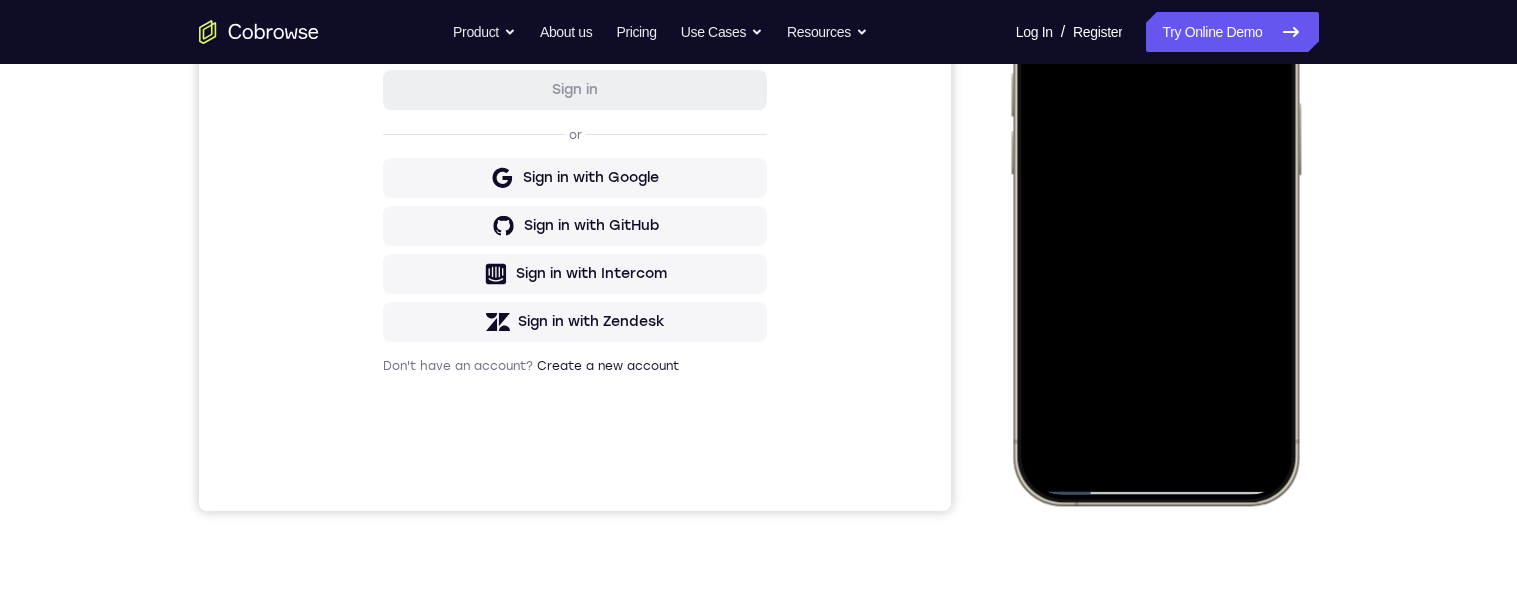 click at bounding box center [1154, 208] 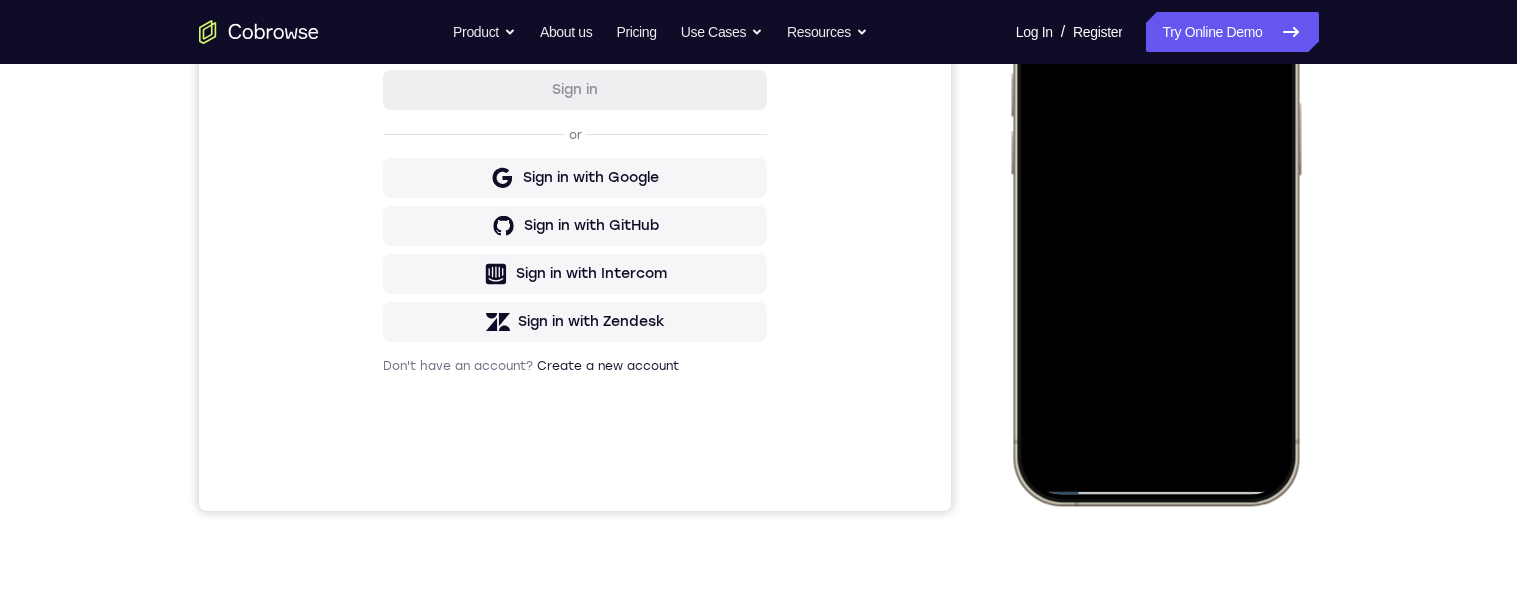 click at bounding box center (1154, 208) 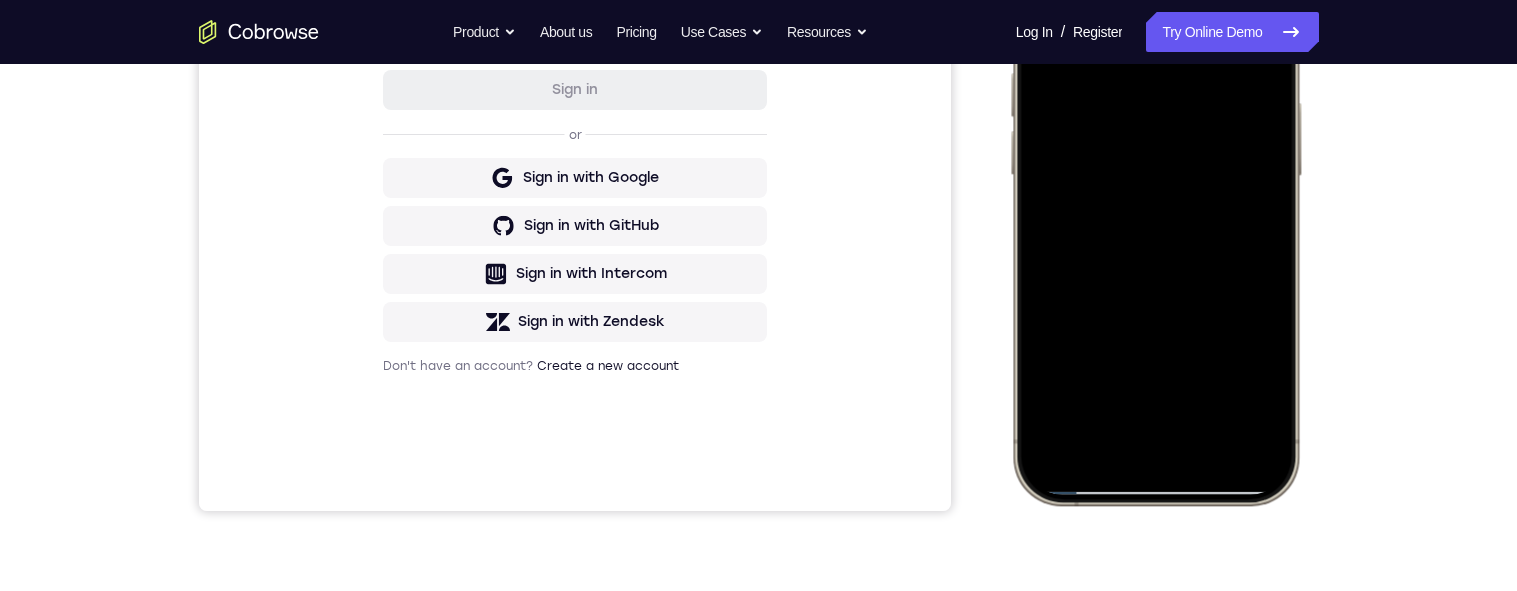 click at bounding box center [1154, 208] 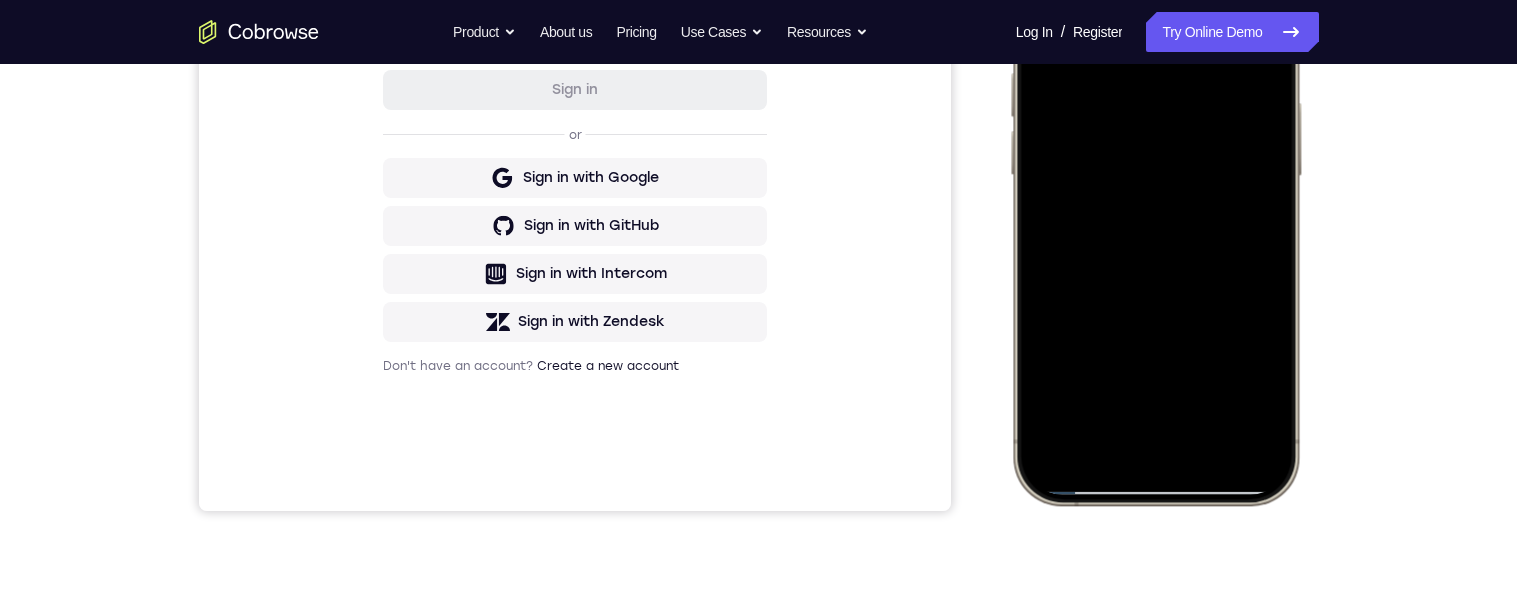 click at bounding box center (1154, 208) 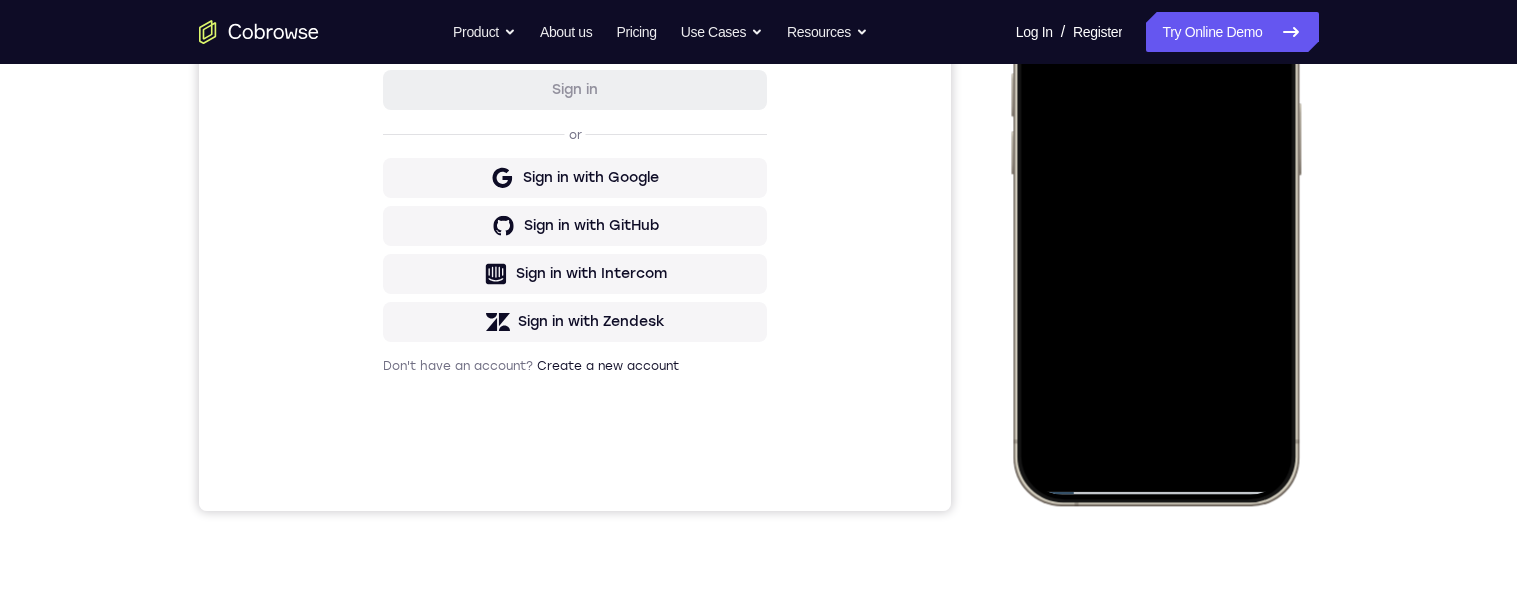 click at bounding box center (1154, 208) 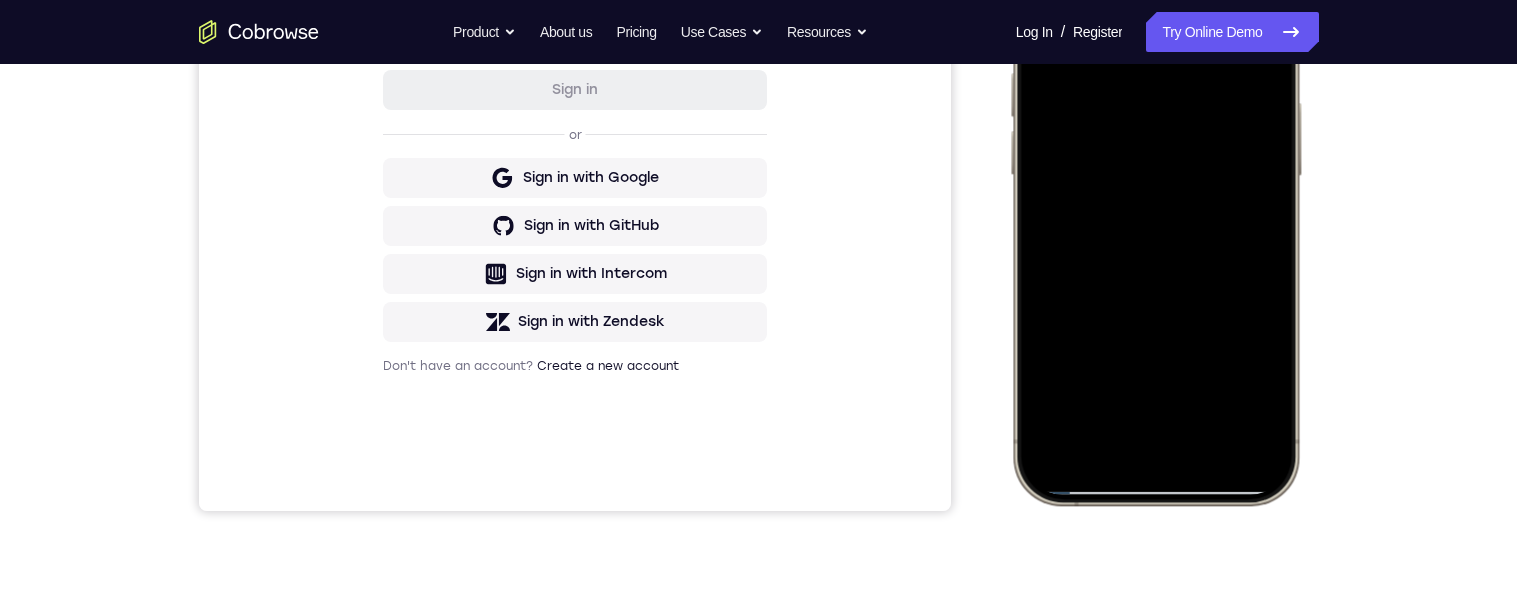 click at bounding box center [1154, 208] 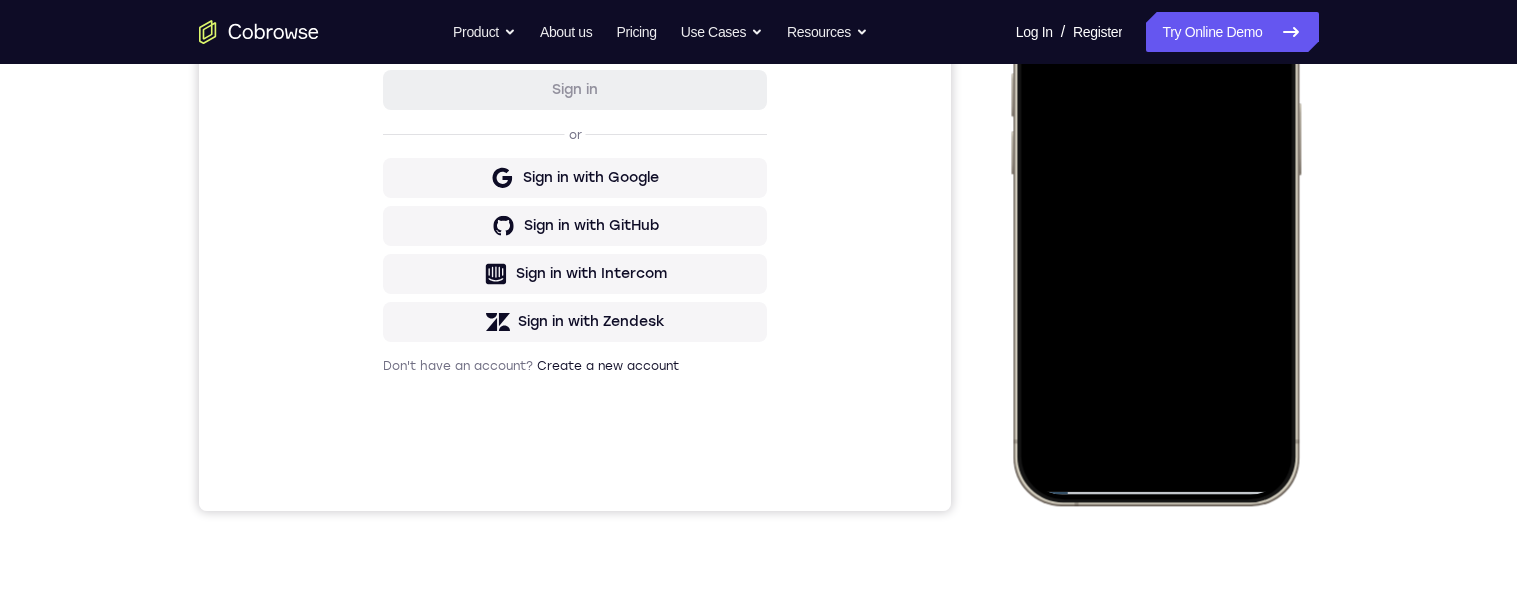 click at bounding box center (1154, 208) 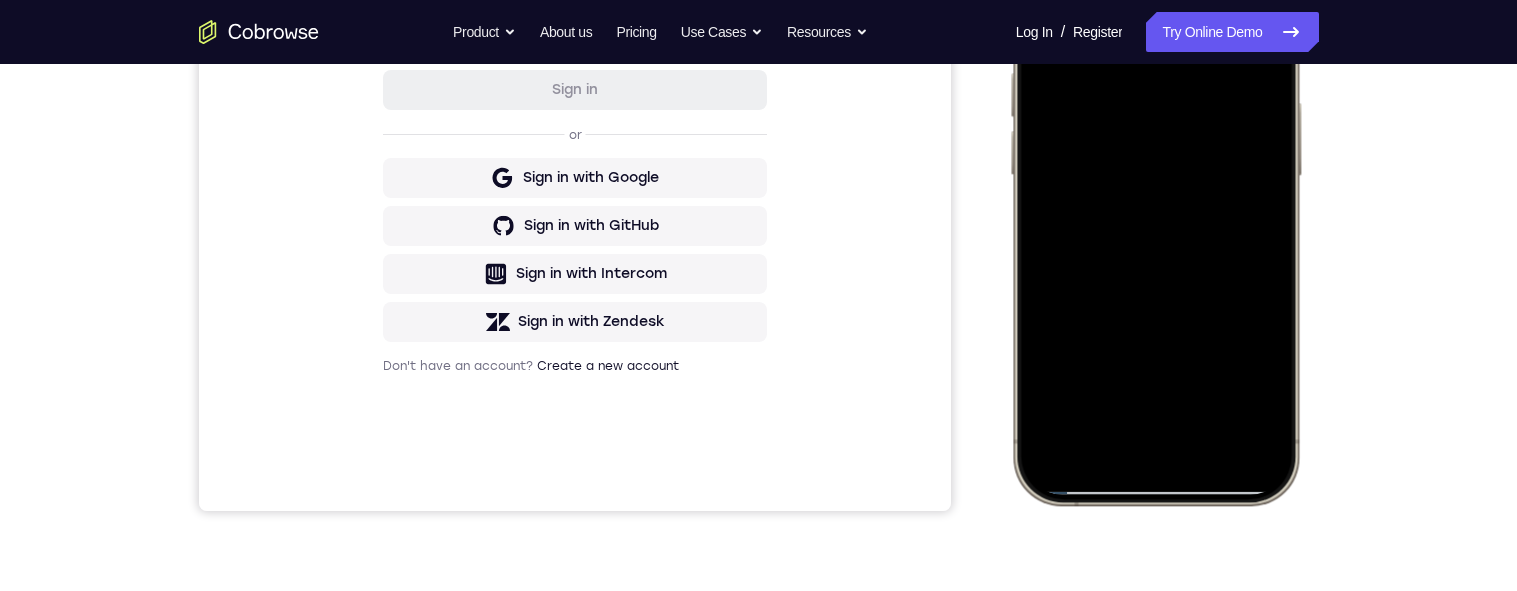 click at bounding box center [1154, 208] 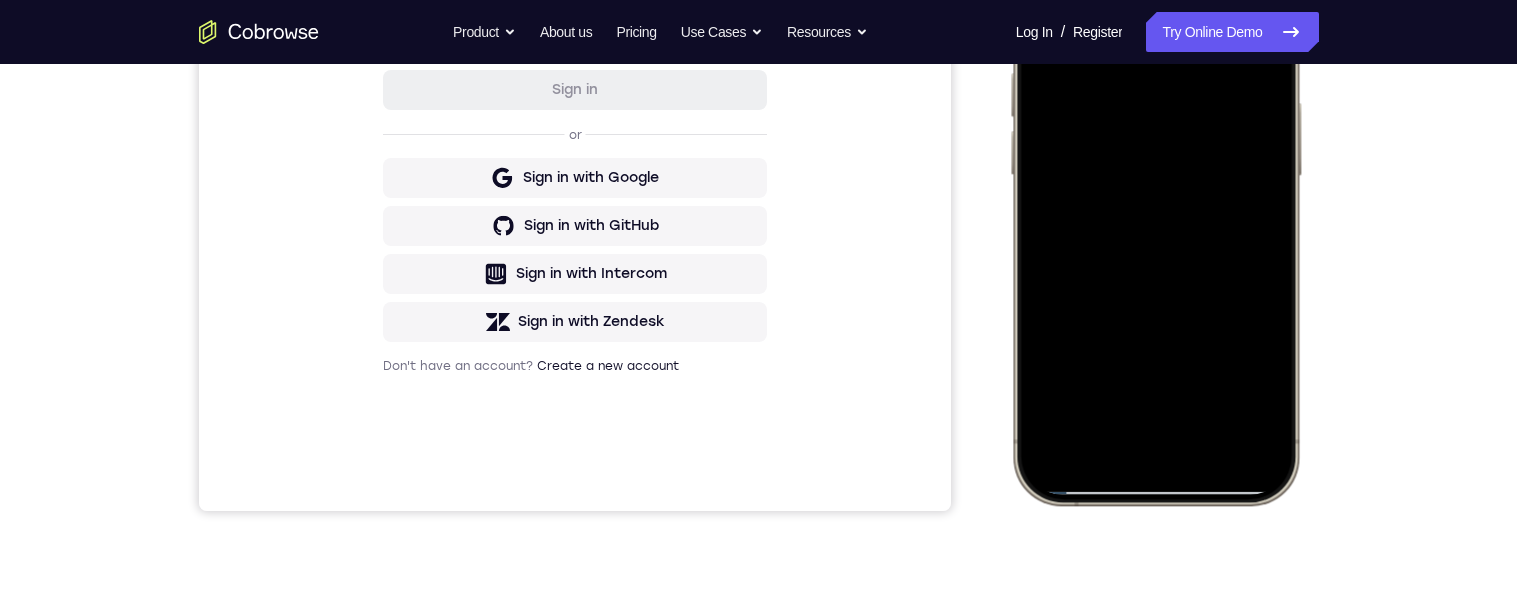 click at bounding box center (1154, 208) 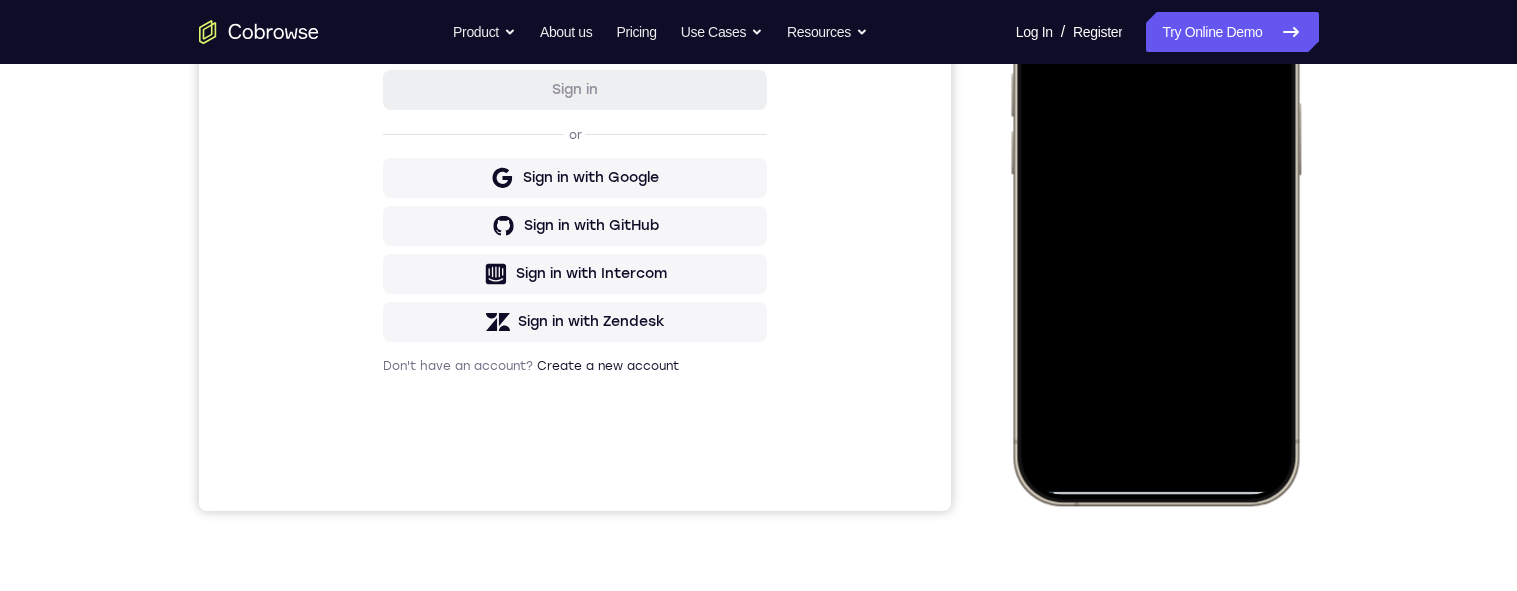 click at bounding box center [1154, 208] 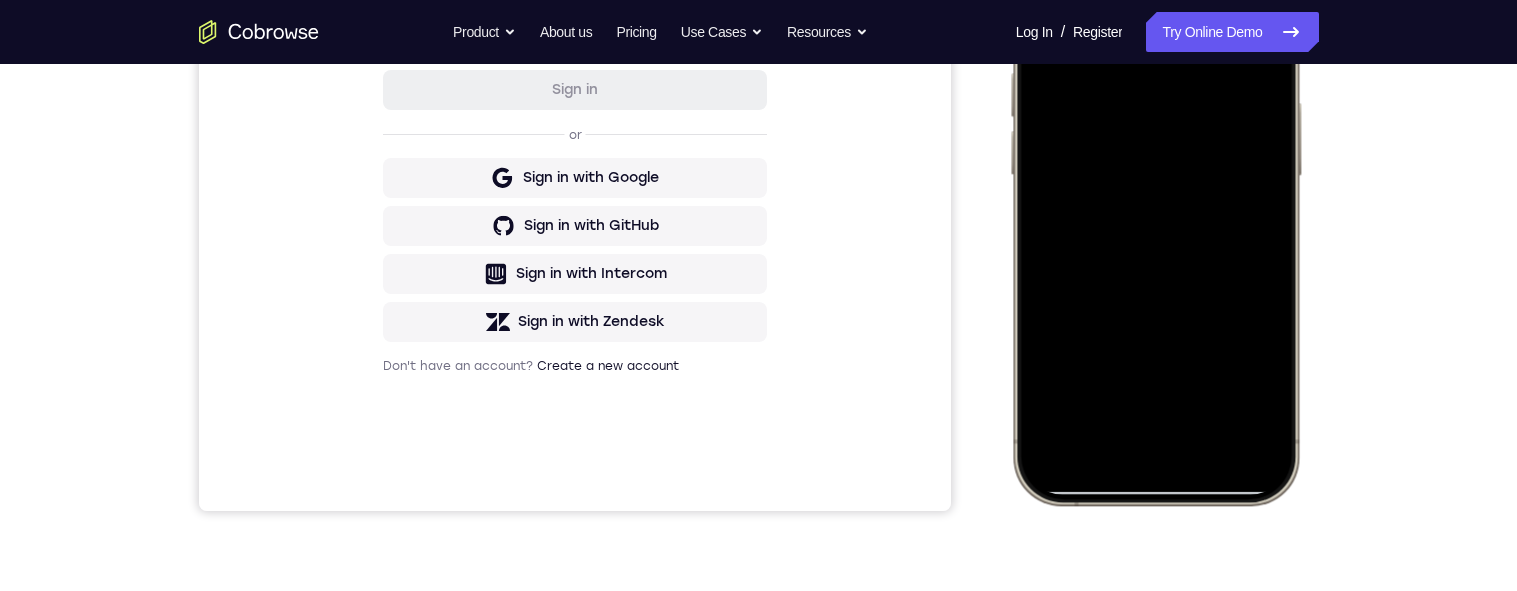 click at bounding box center (1154, 208) 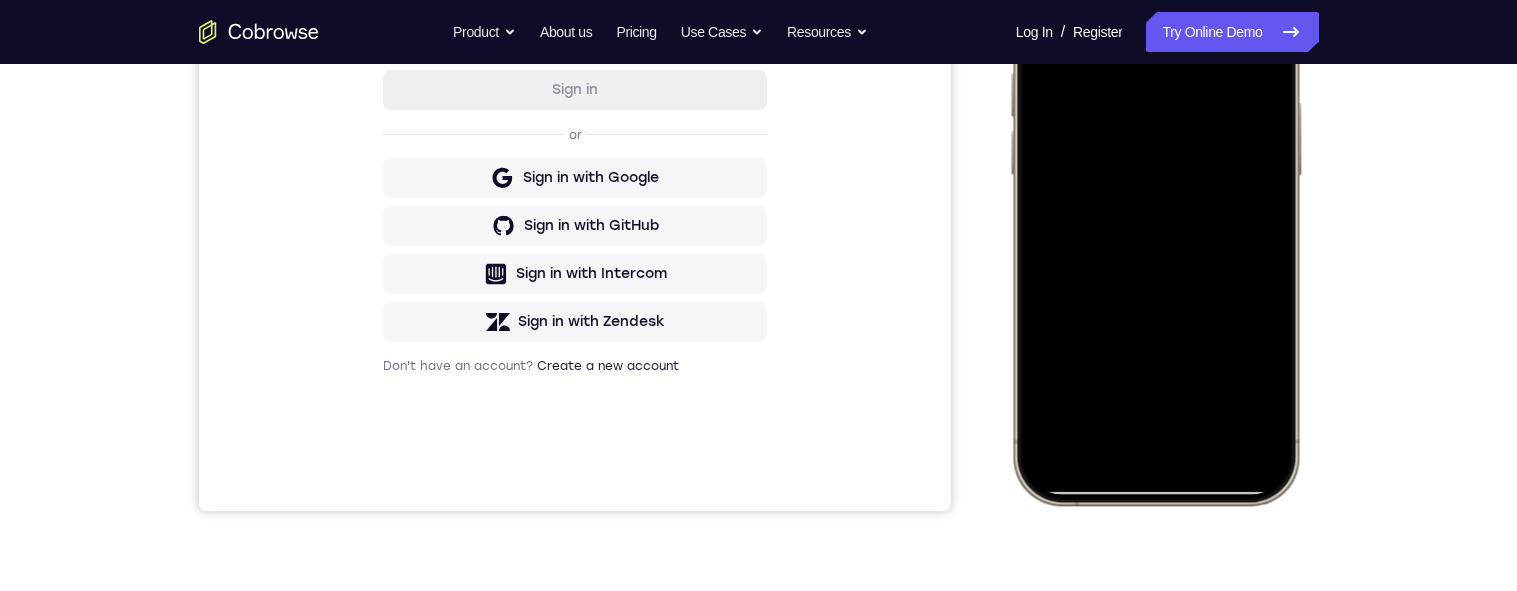 click at bounding box center (1154, 208) 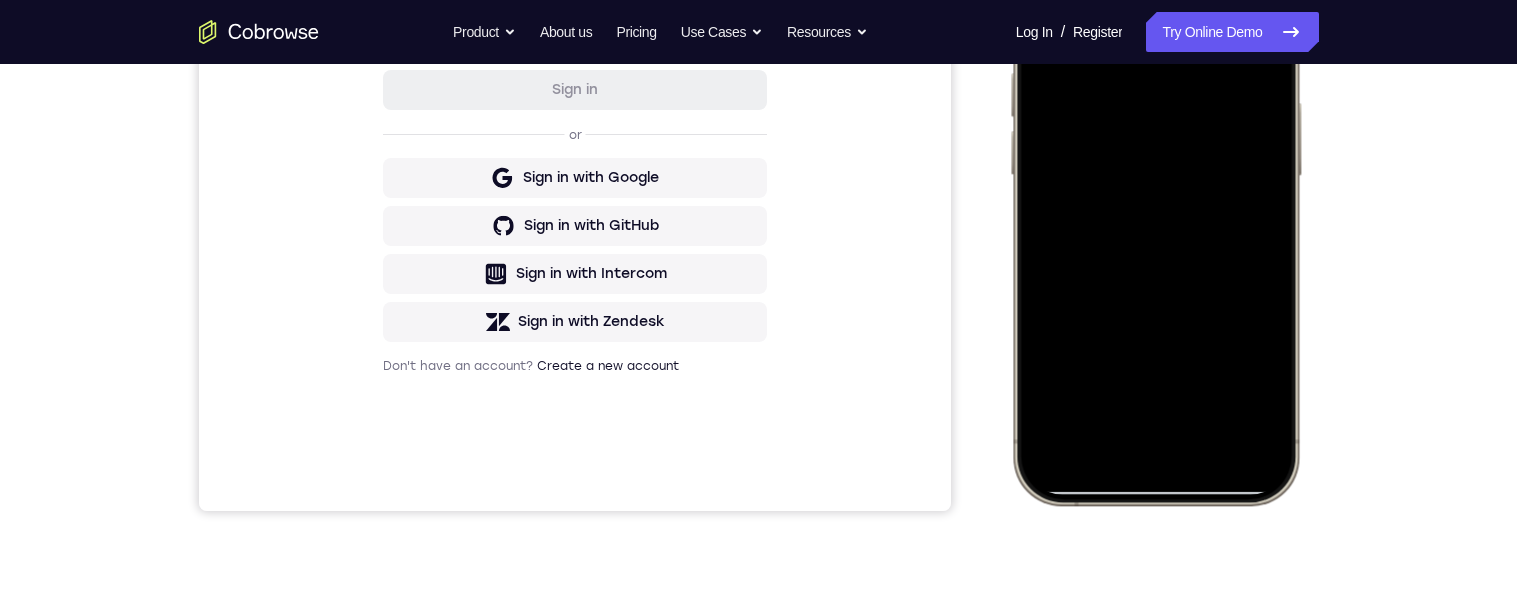 click at bounding box center [1154, 208] 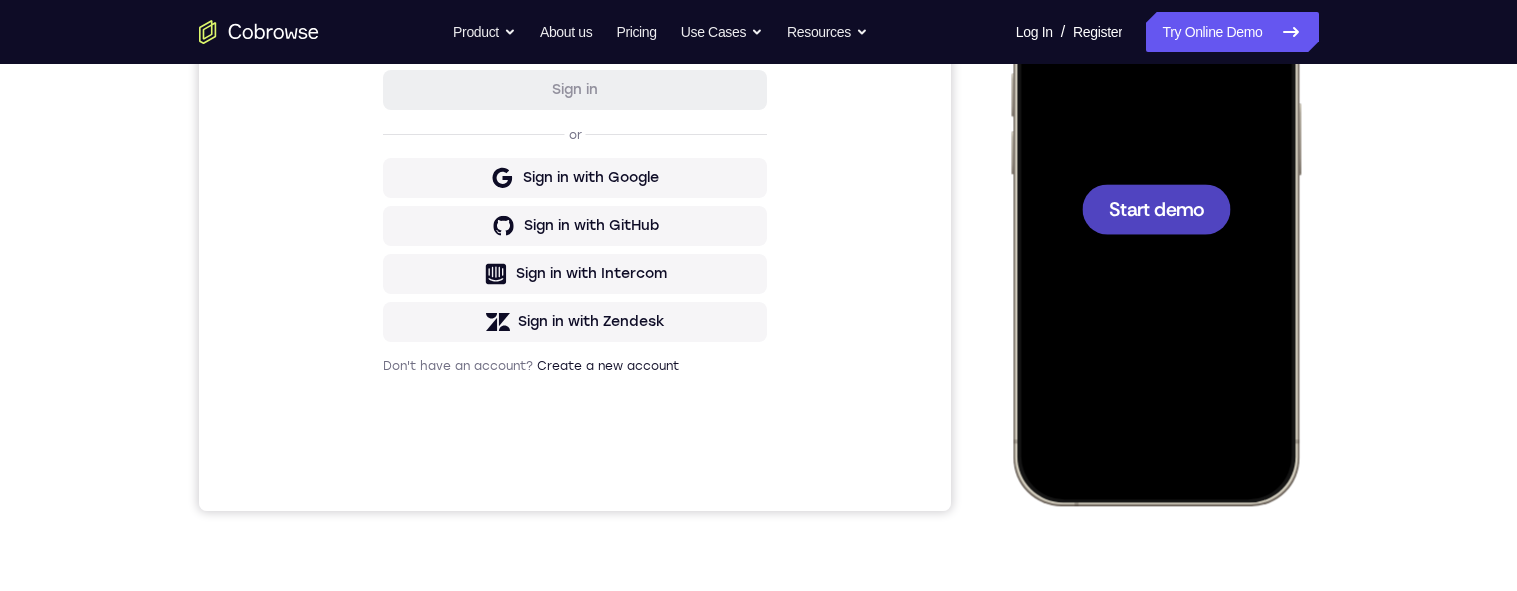 click on "Start demo" at bounding box center [1155, 208] 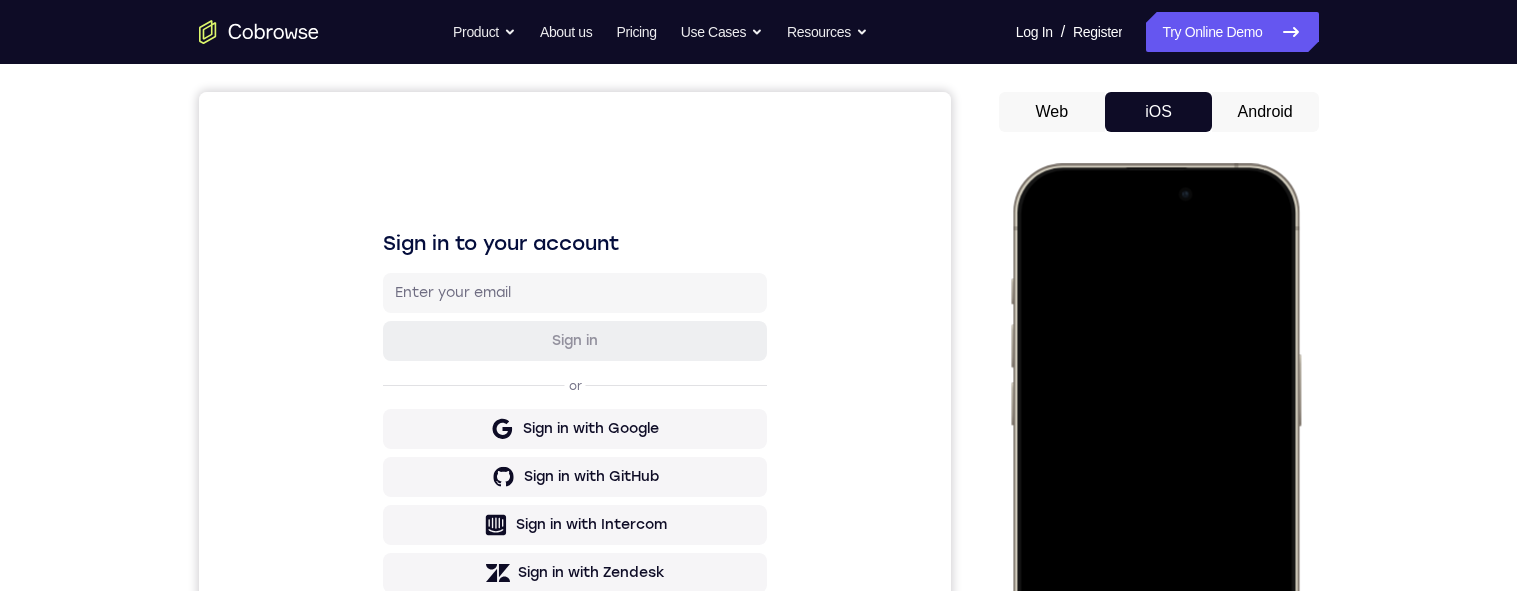 scroll, scrollTop: 169, scrollLeft: 0, axis: vertical 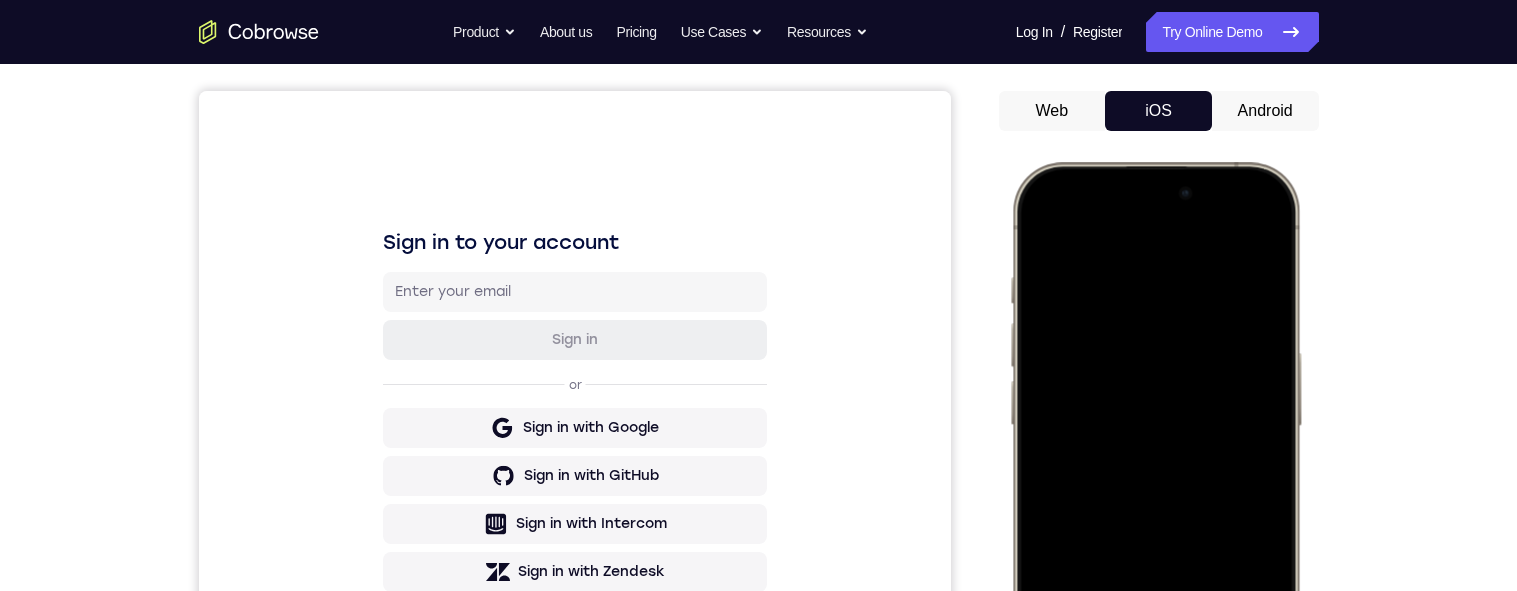click at bounding box center [1154, 458] 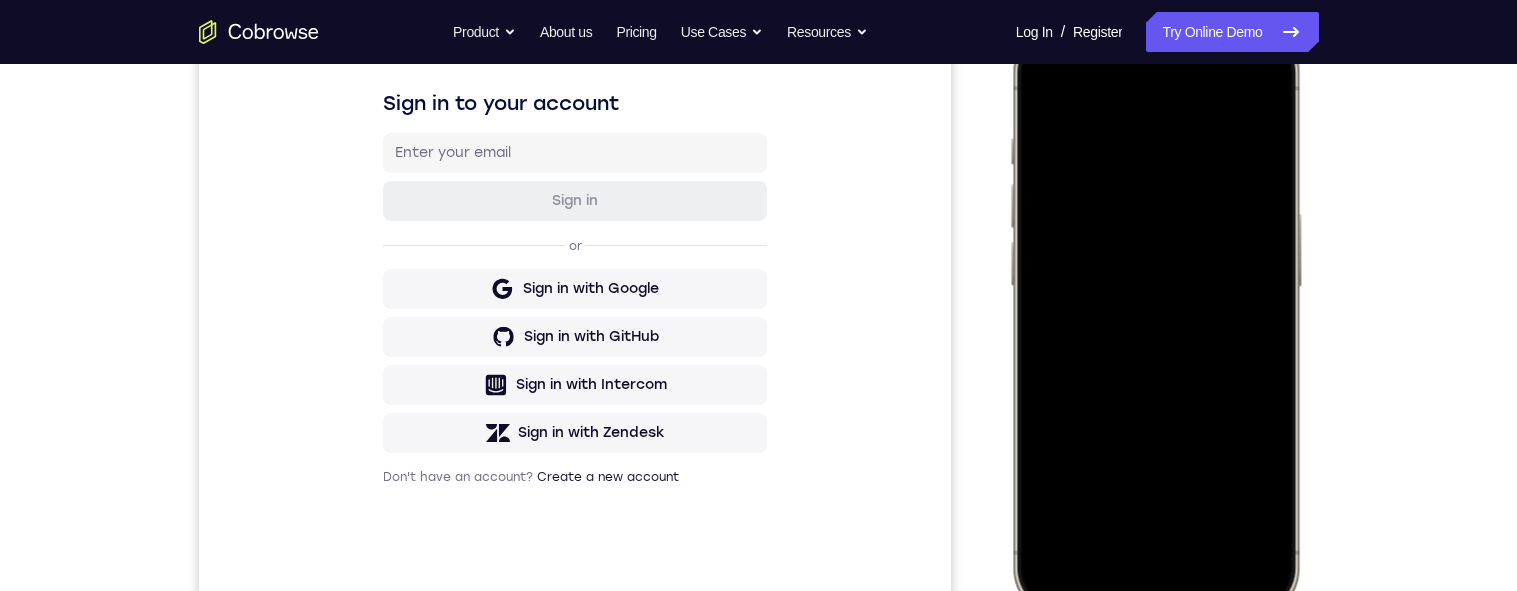 click at bounding box center (1154, 319) 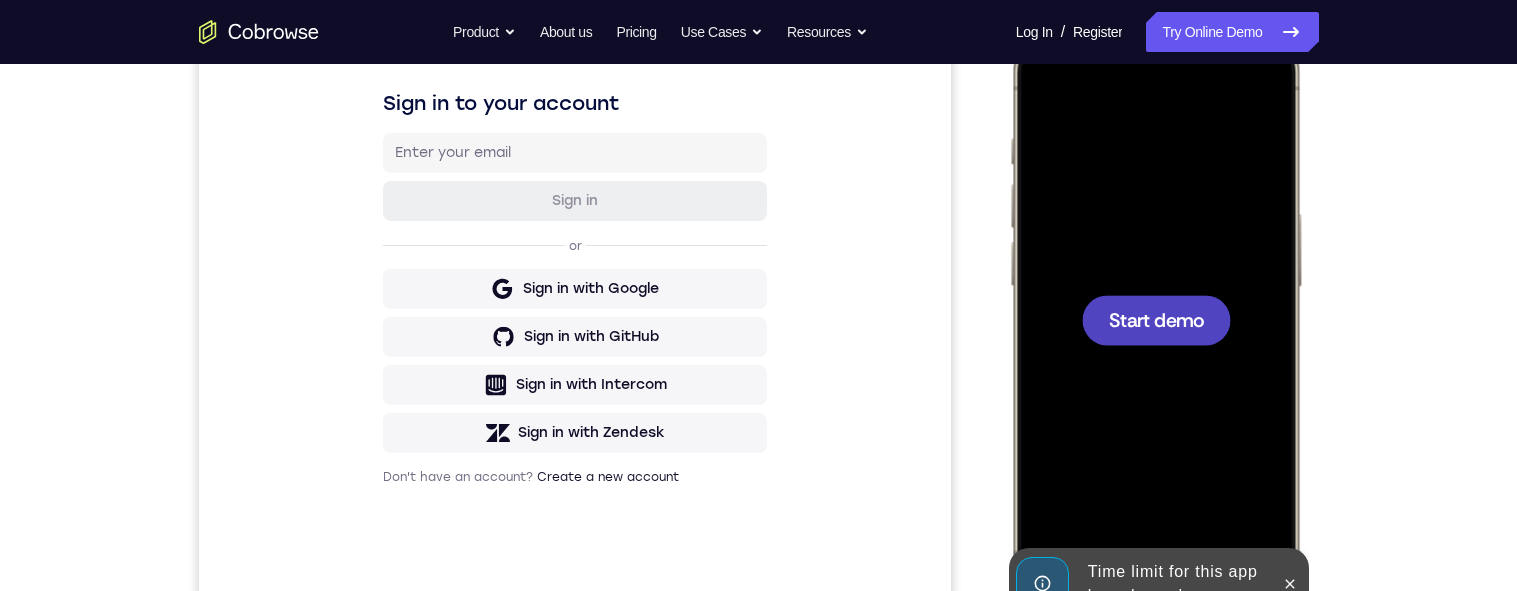 click on "Start demo" at bounding box center [1155, 319] 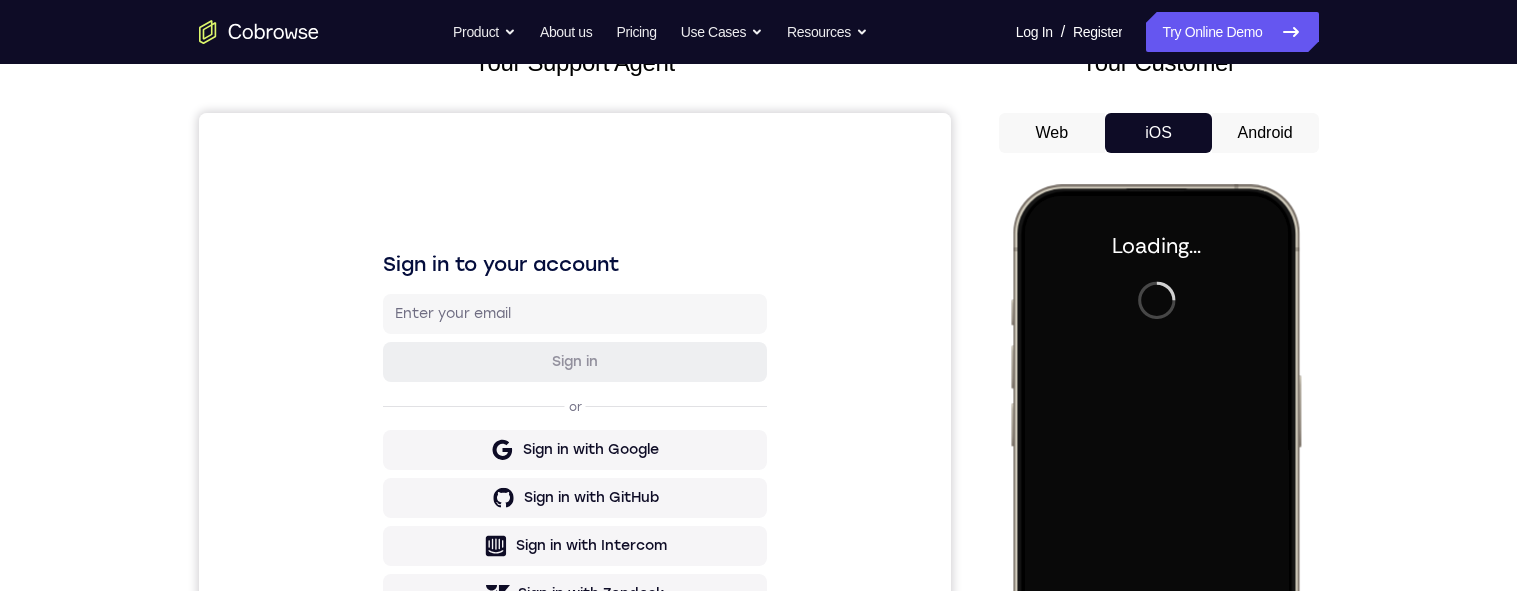 scroll, scrollTop: 146, scrollLeft: 0, axis: vertical 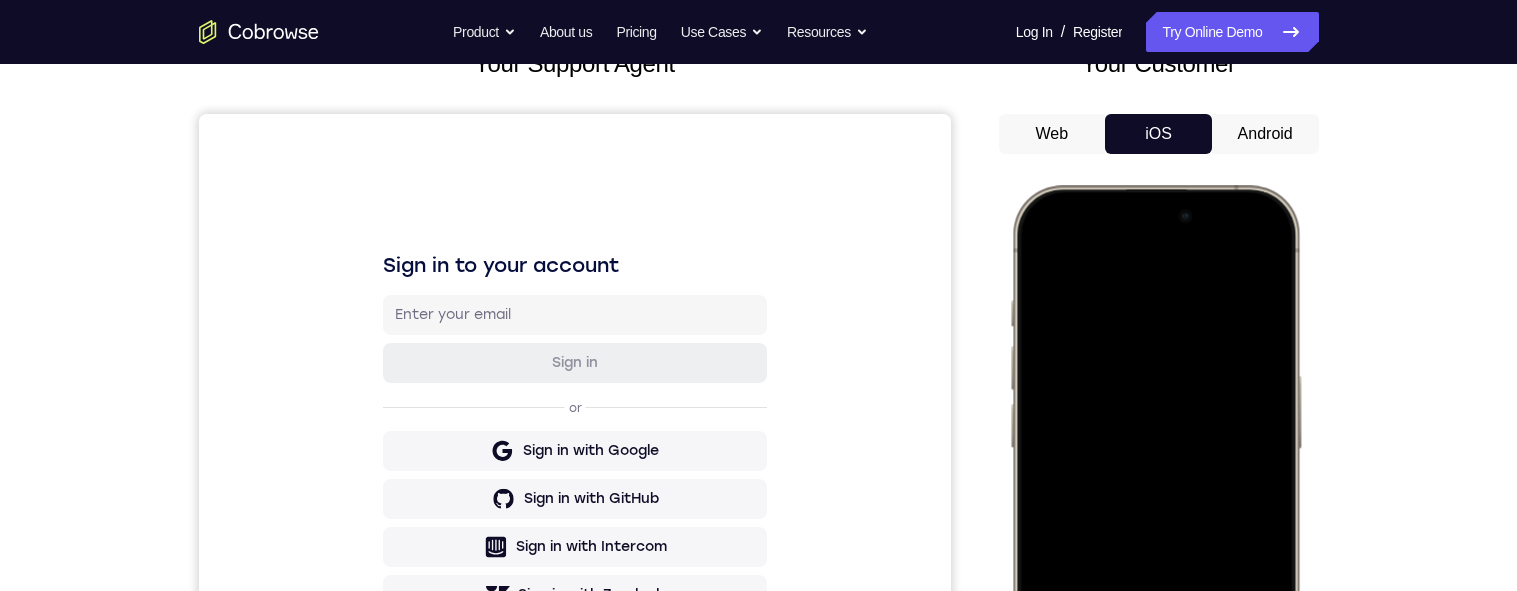 click at bounding box center (1154, 481) 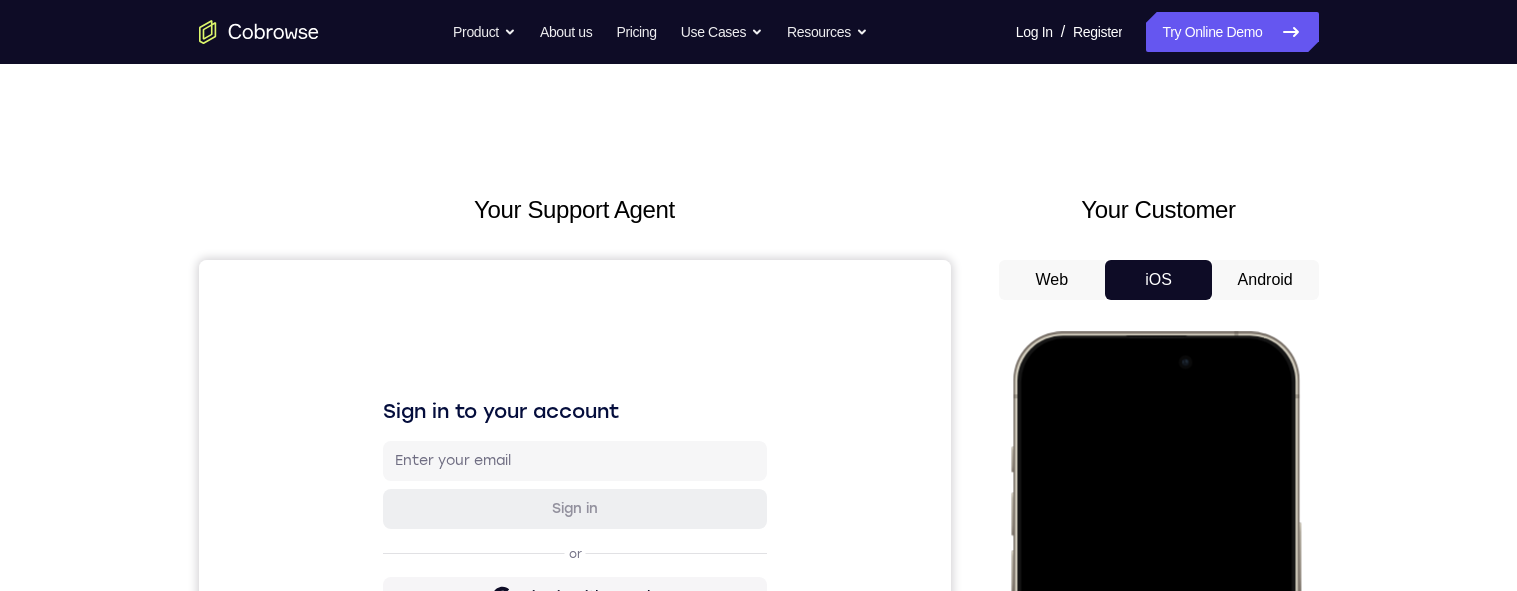 click at bounding box center [1154, 627] 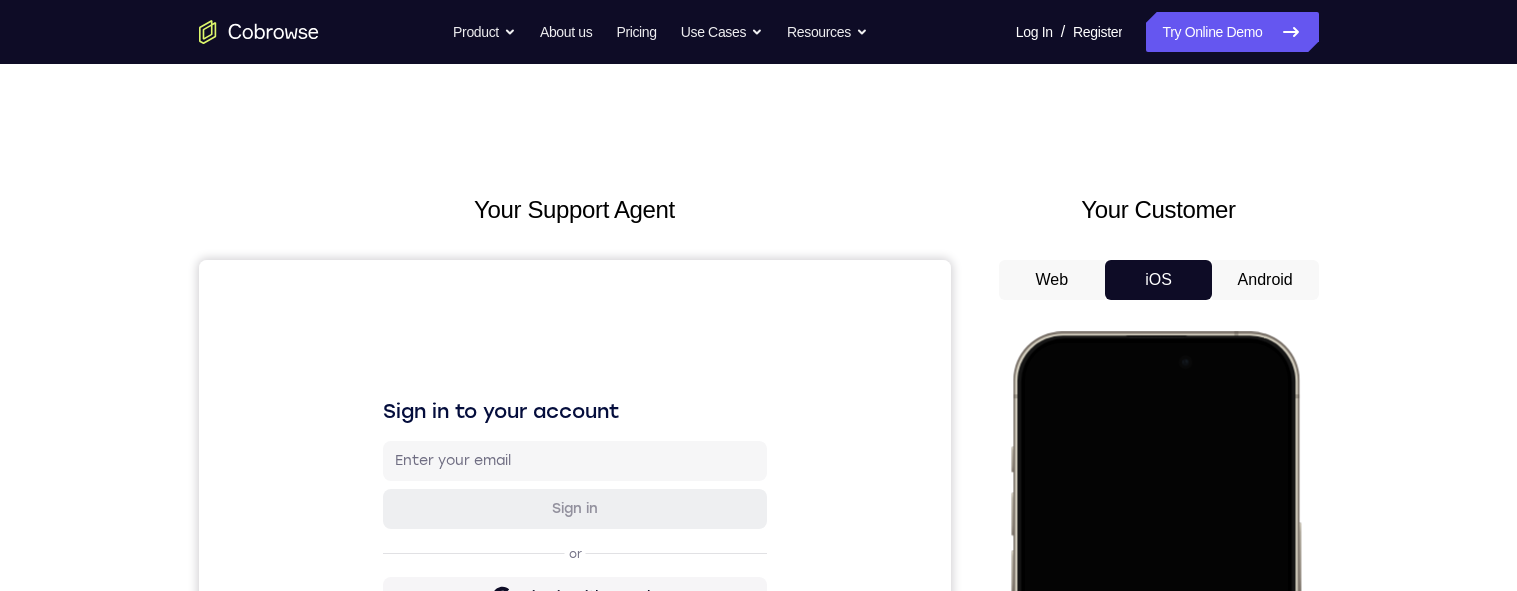 scroll, scrollTop: 430, scrollLeft: 0, axis: vertical 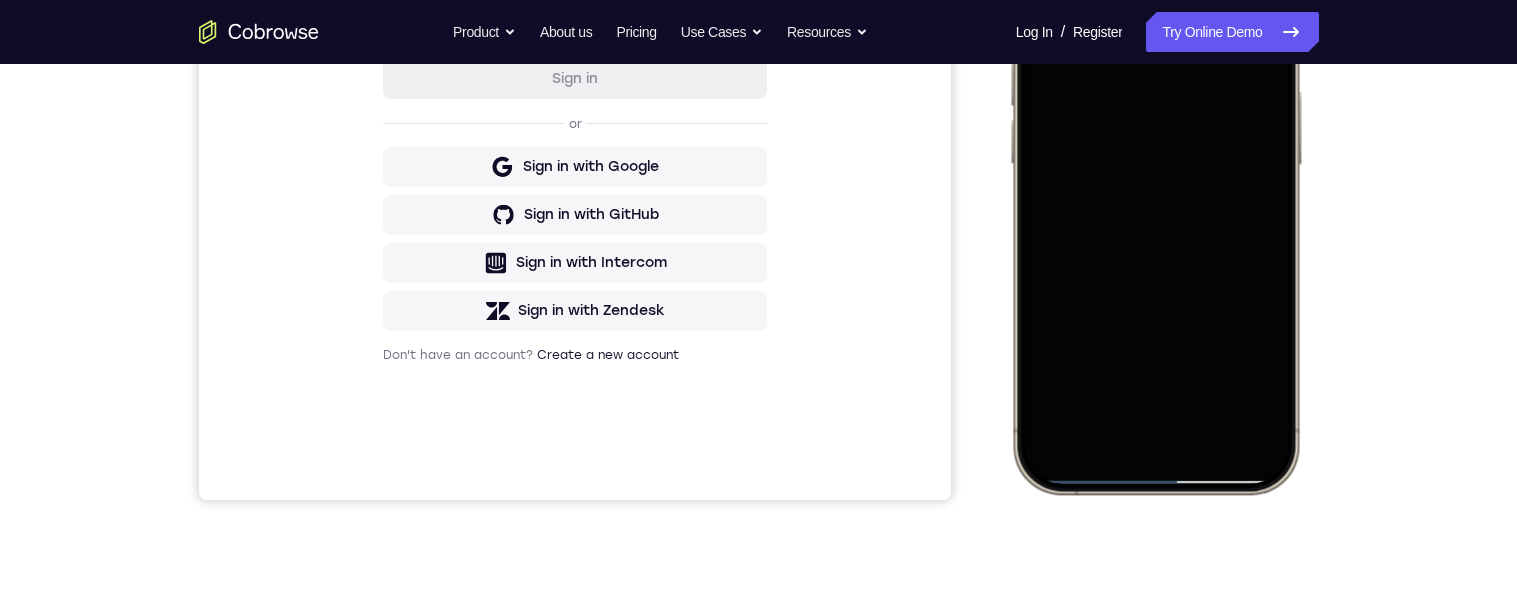 click at bounding box center (1154, 197) 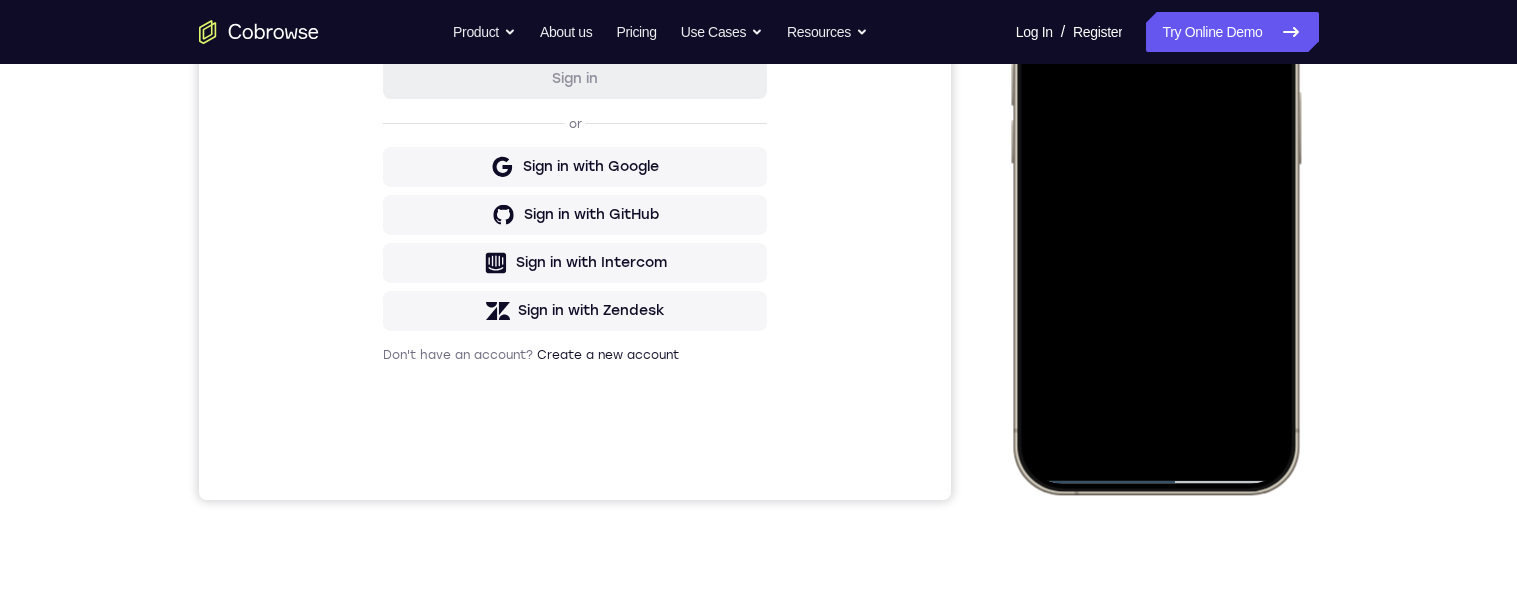 click at bounding box center (1154, 197) 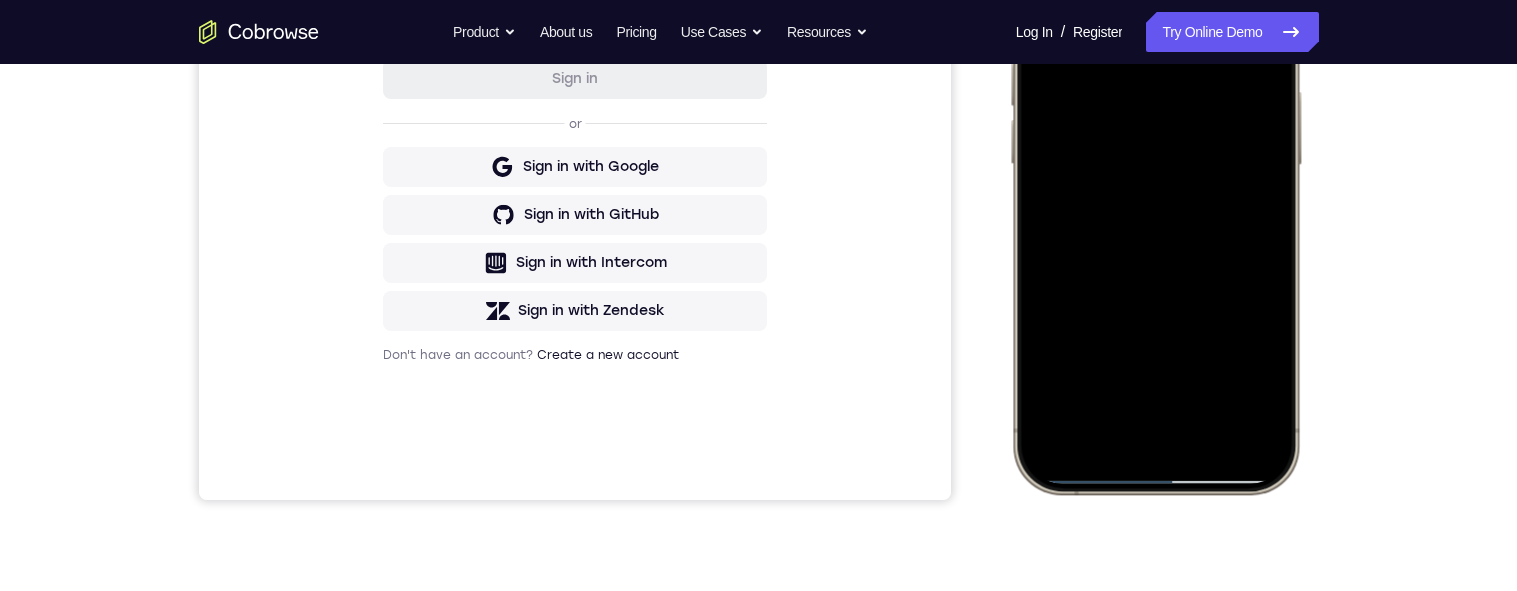 click at bounding box center [1154, 197] 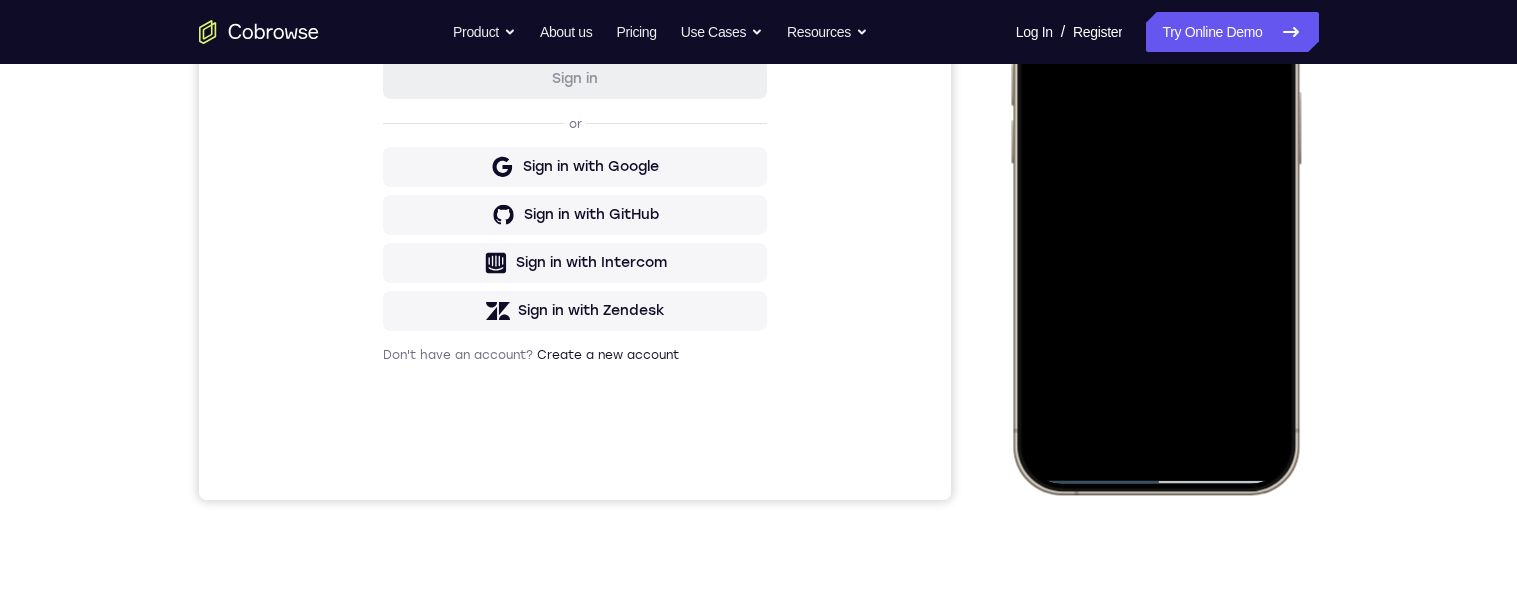 click at bounding box center [1154, 197] 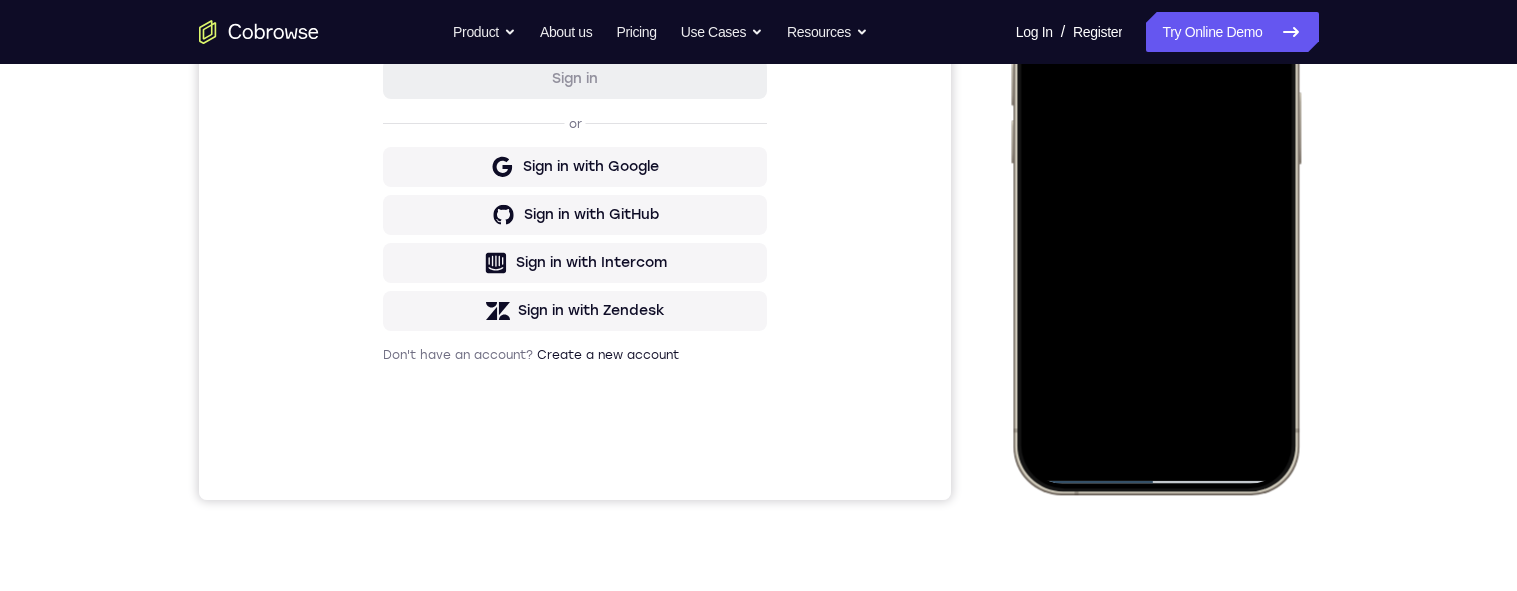 click at bounding box center [1154, 197] 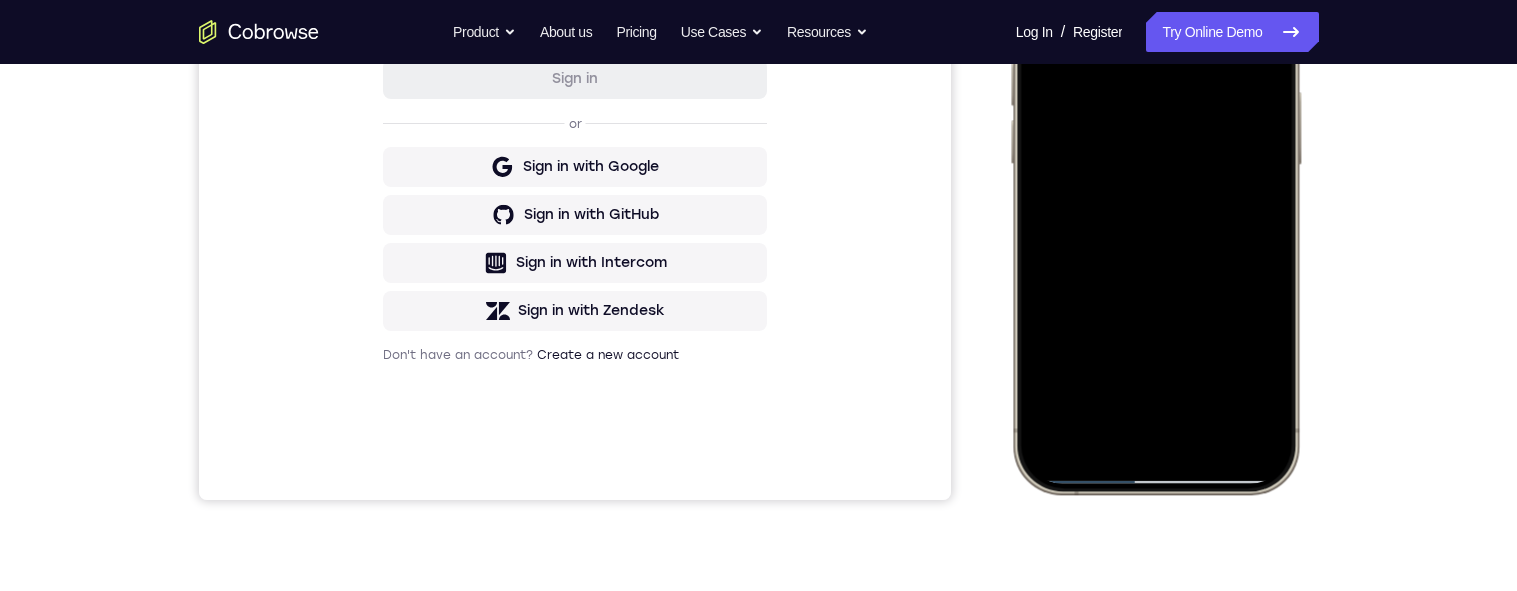 click at bounding box center [1154, 197] 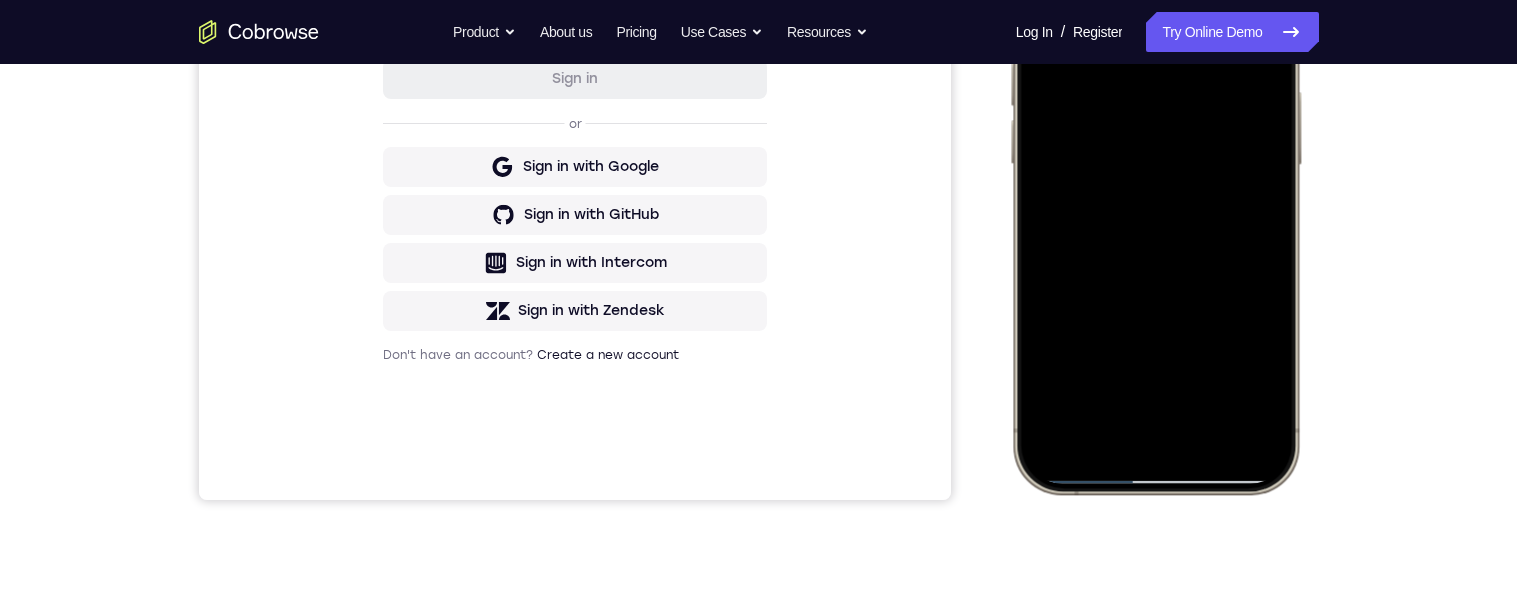 scroll, scrollTop: 402, scrollLeft: 0, axis: vertical 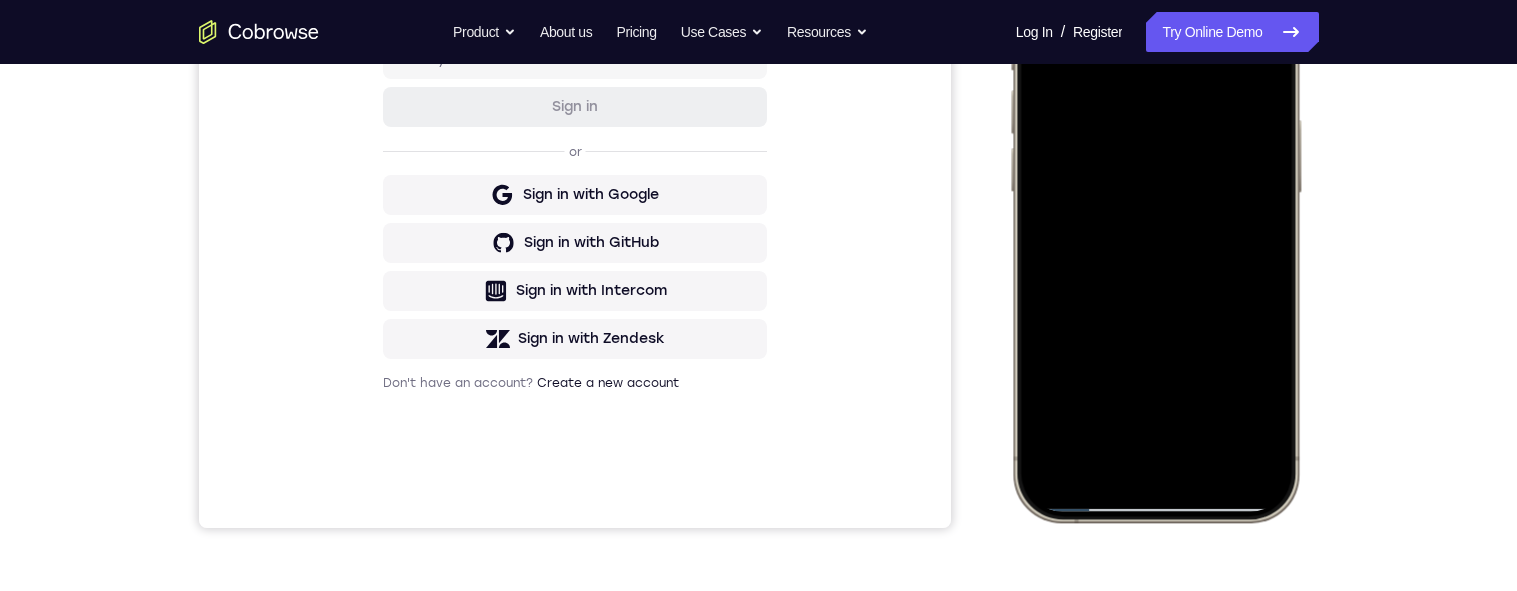 click at bounding box center (1154, 225) 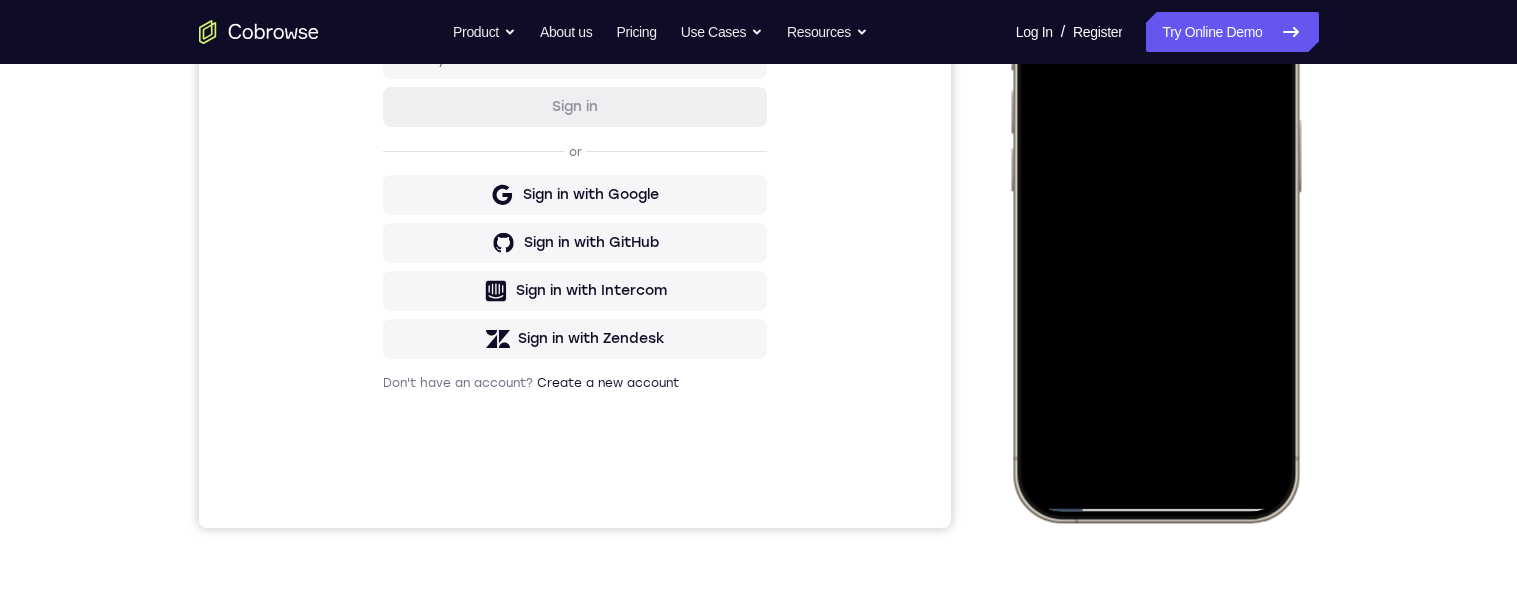 click at bounding box center [1154, 225] 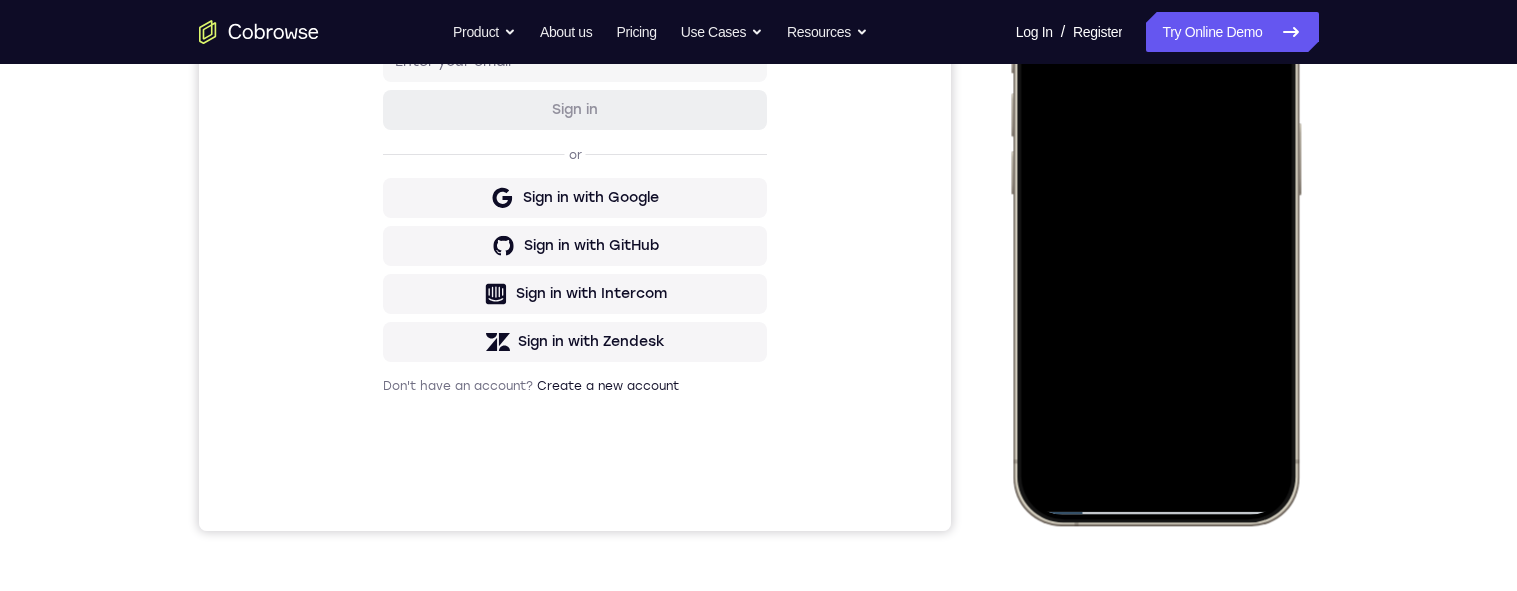 scroll, scrollTop: 394, scrollLeft: 0, axis: vertical 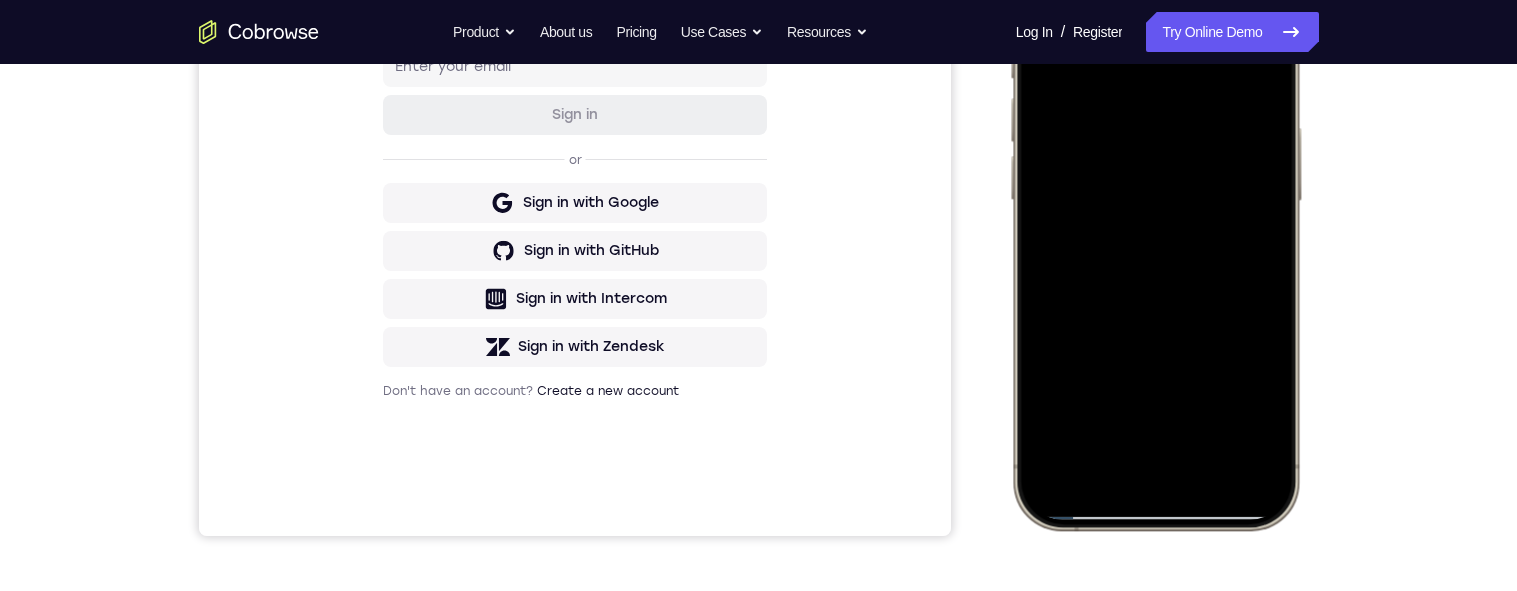 click at bounding box center [1154, 233] 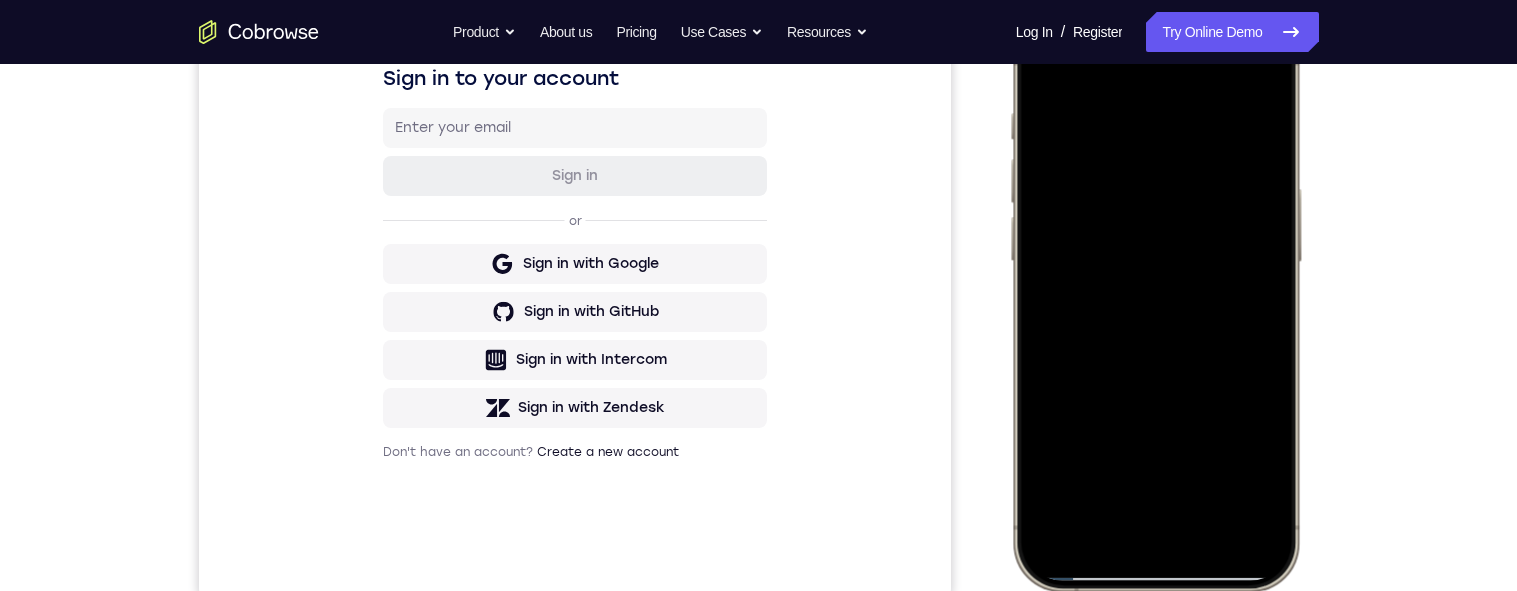 scroll, scrollTop: 324, scrollLeft: 0, axis: vertical 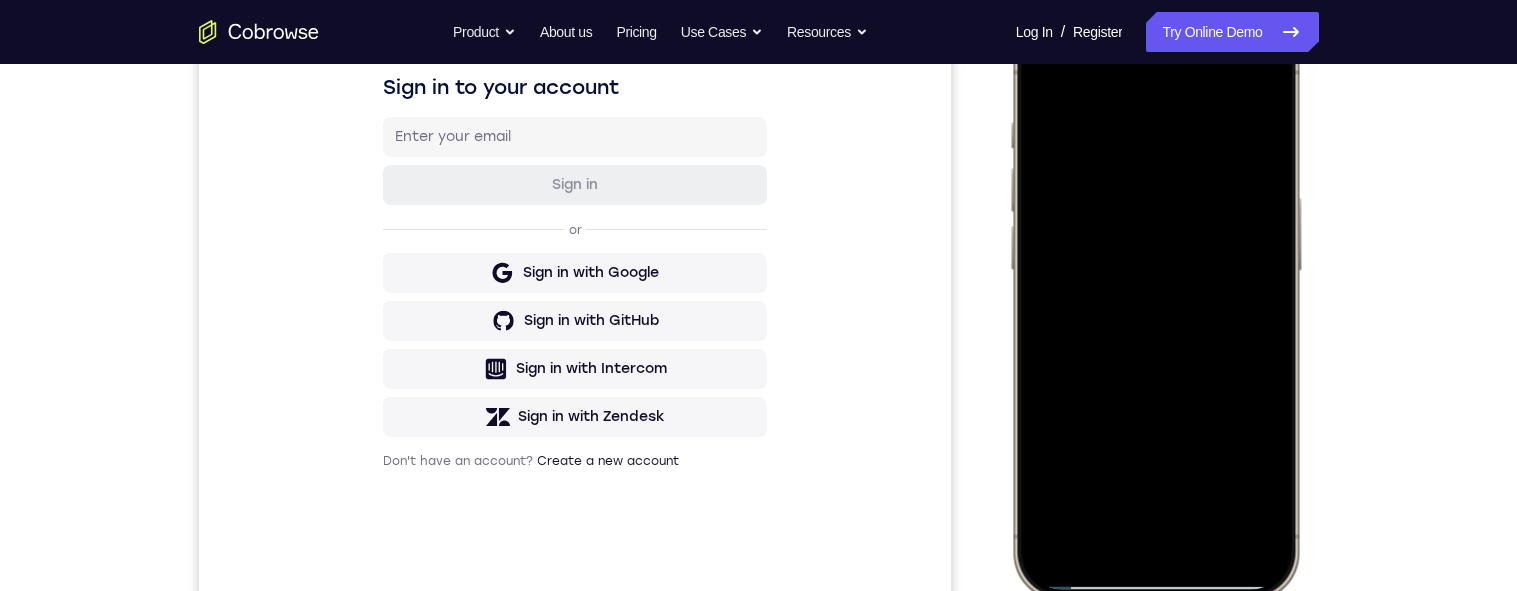 click at bounding box center [1154, 303] 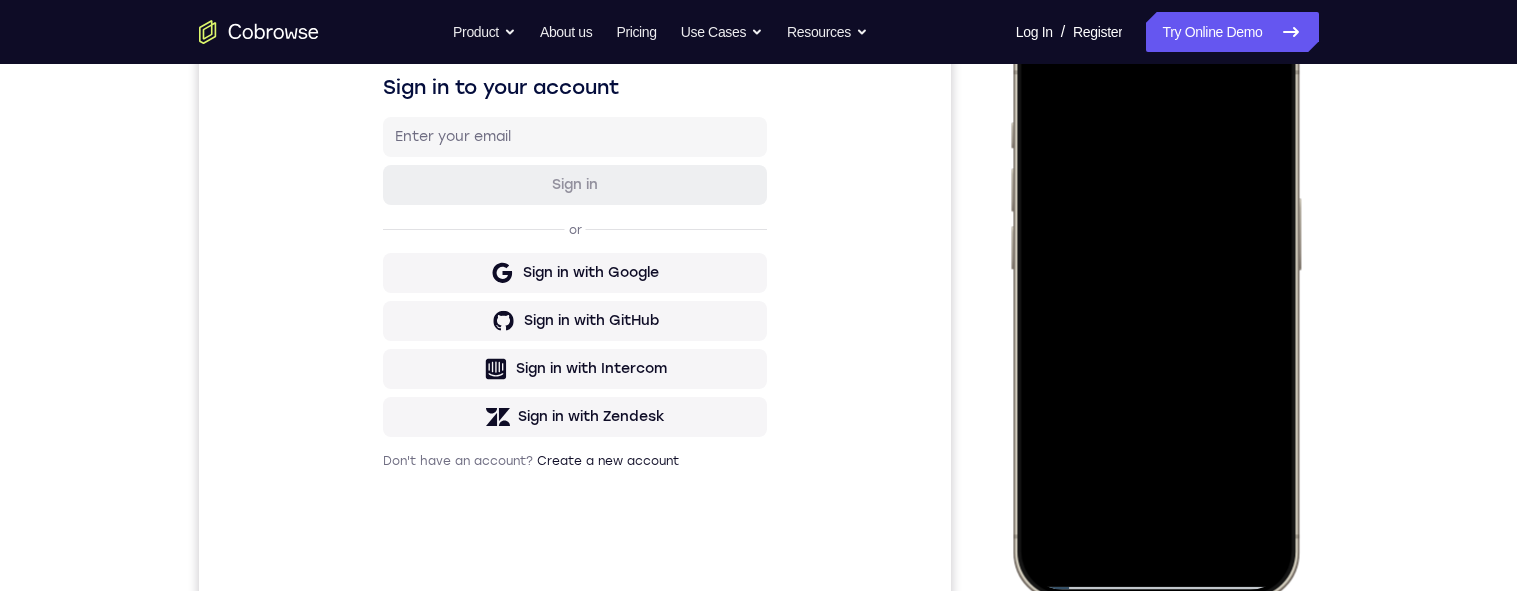 click at bounding box center [1154, 303] 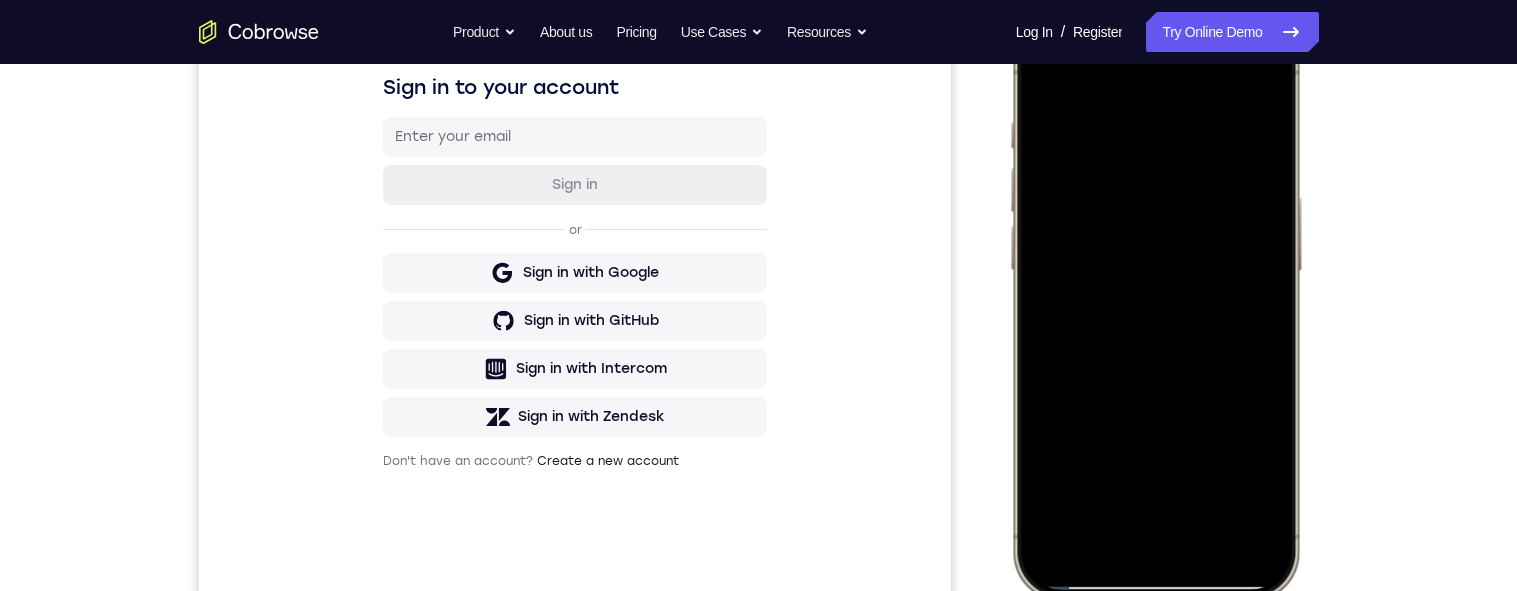 scroll, scrollTop: 320, scrollLeft: 0, axis: vertical 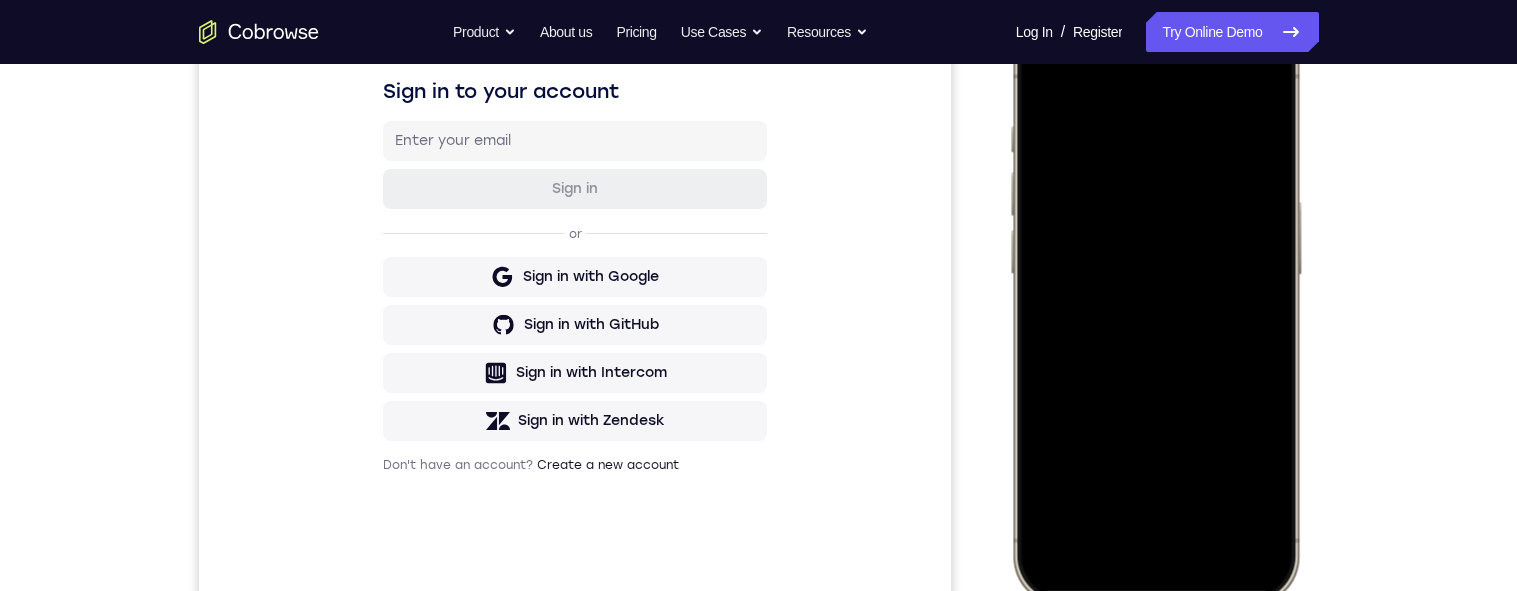 click at bounding box center (1154, 307) 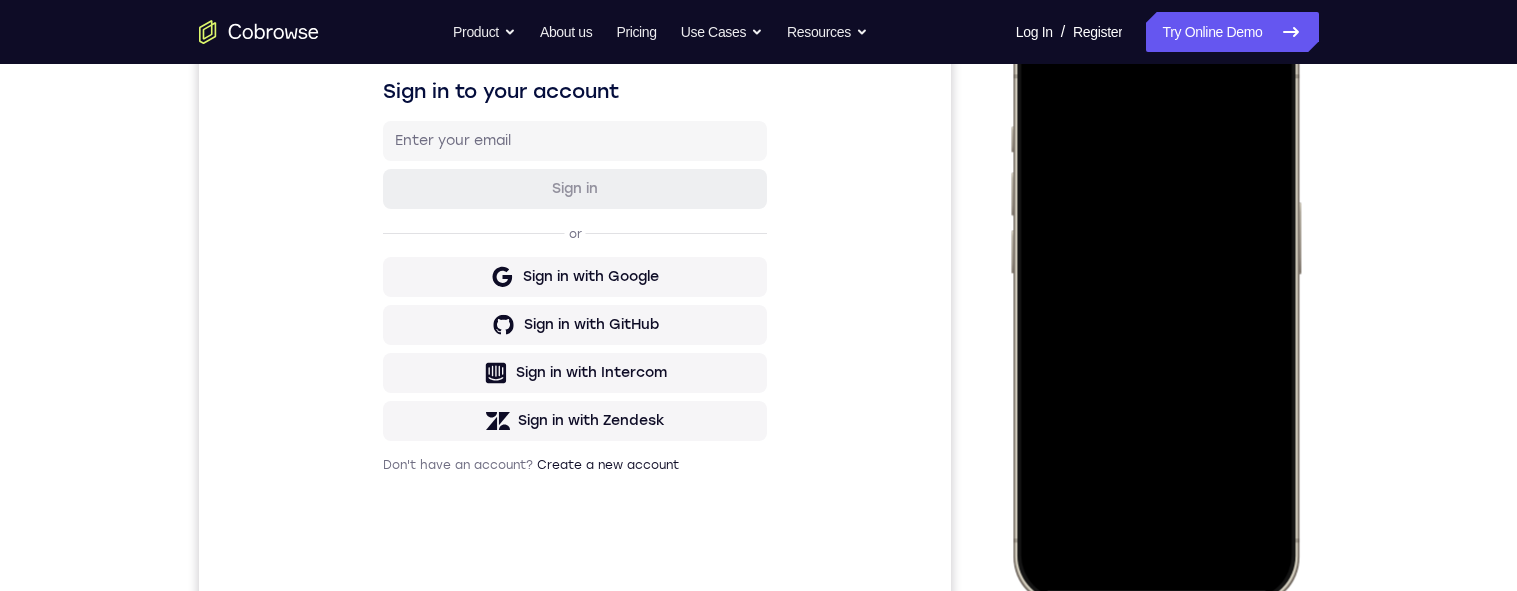 click at bounding box center (1154, 307) 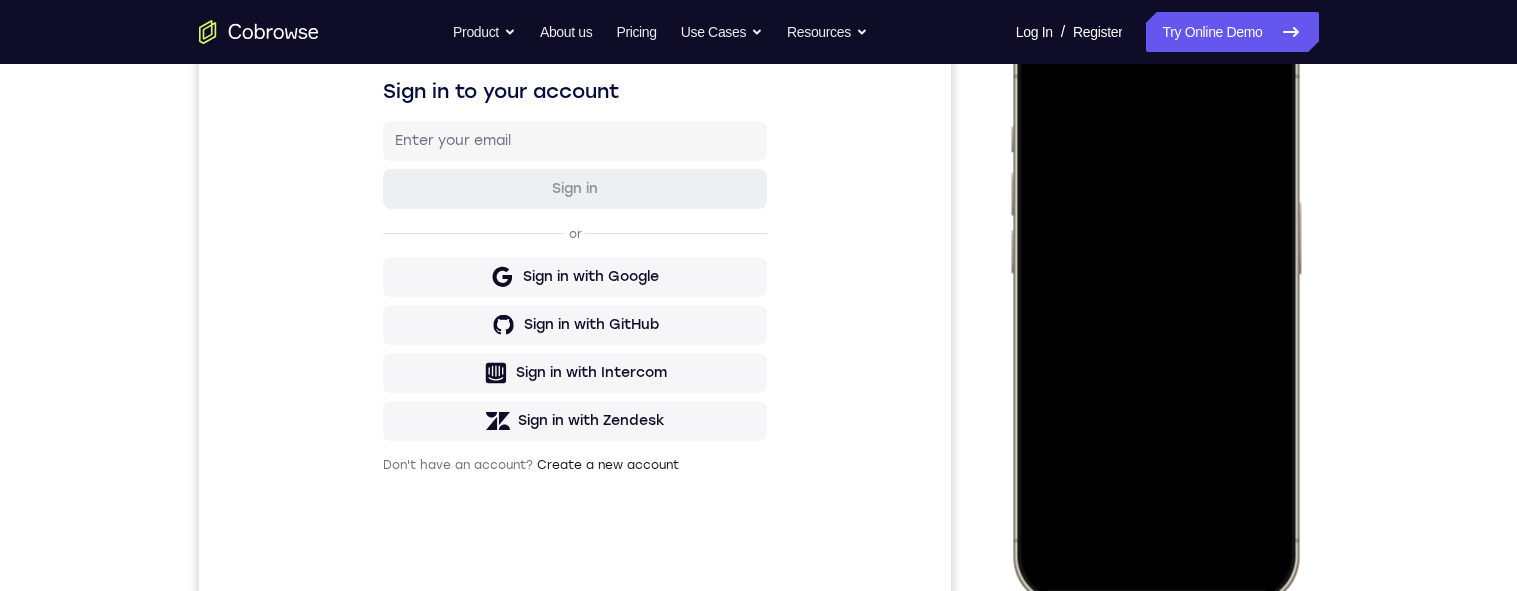 click at bounding box center (1154, 307) 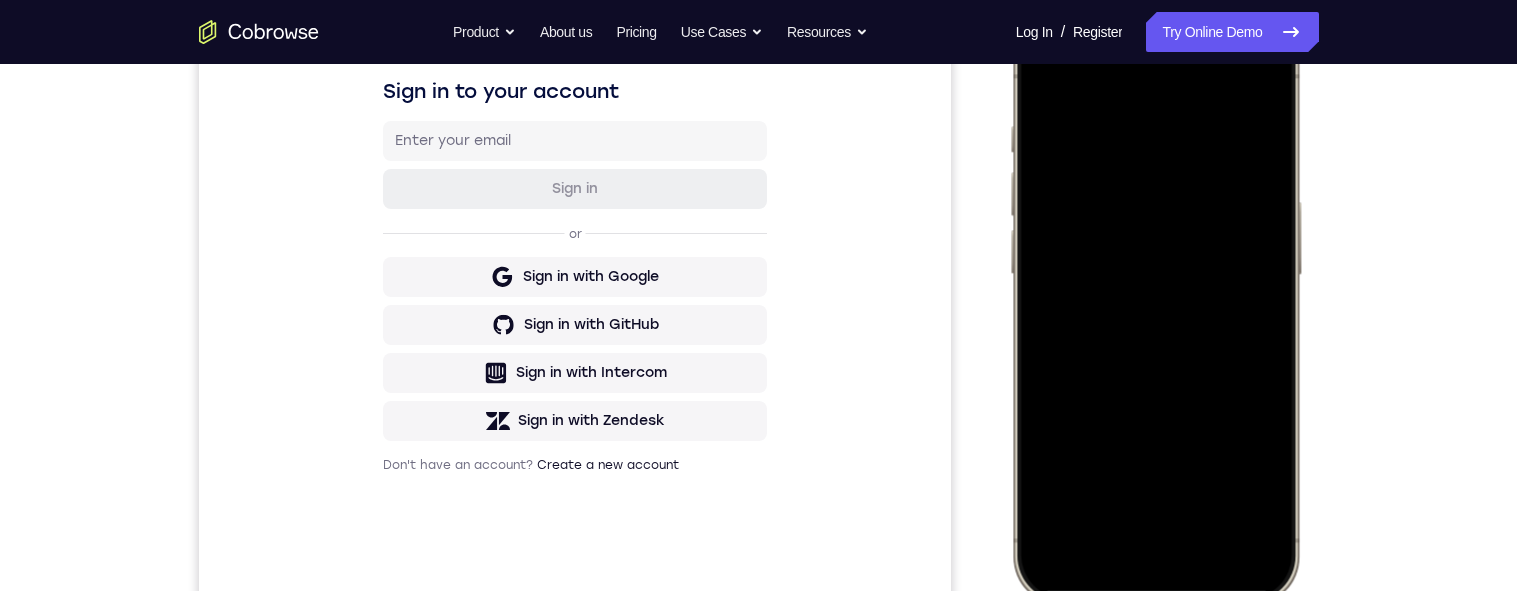 click at bounding box center (1154, 307) 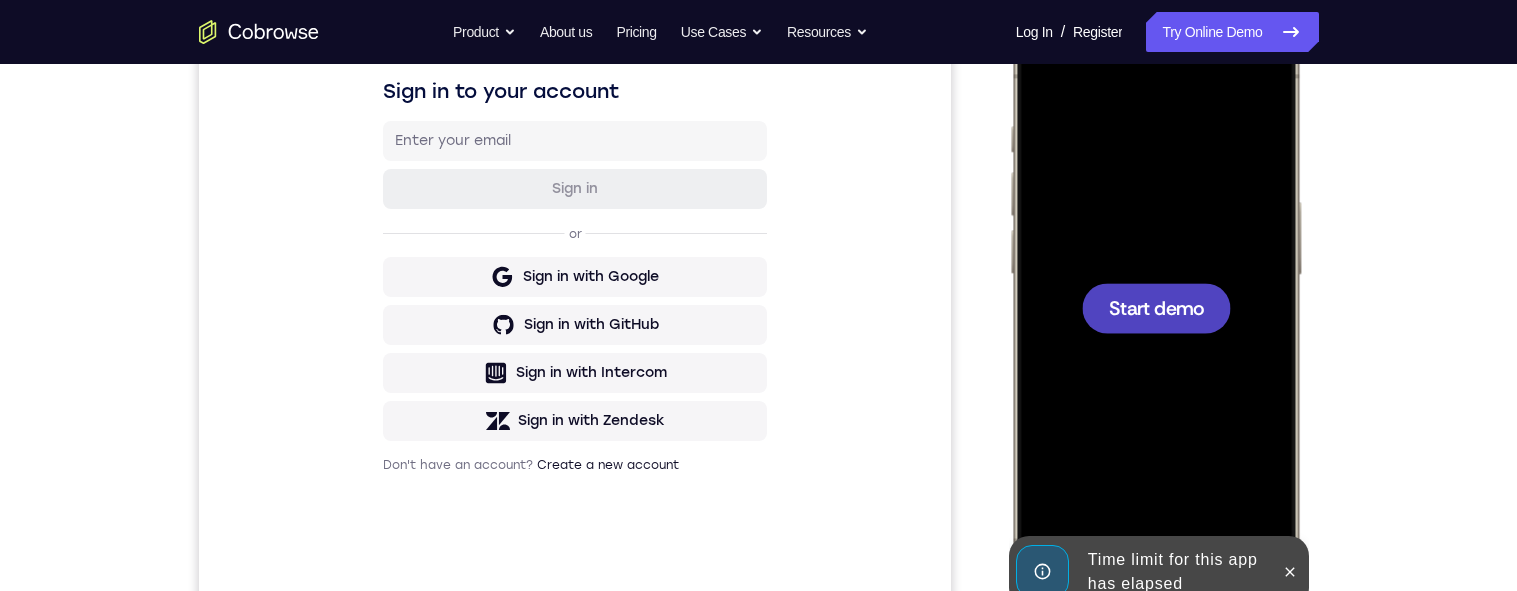 click on "Start demo" at bounding box center (1155, 307) 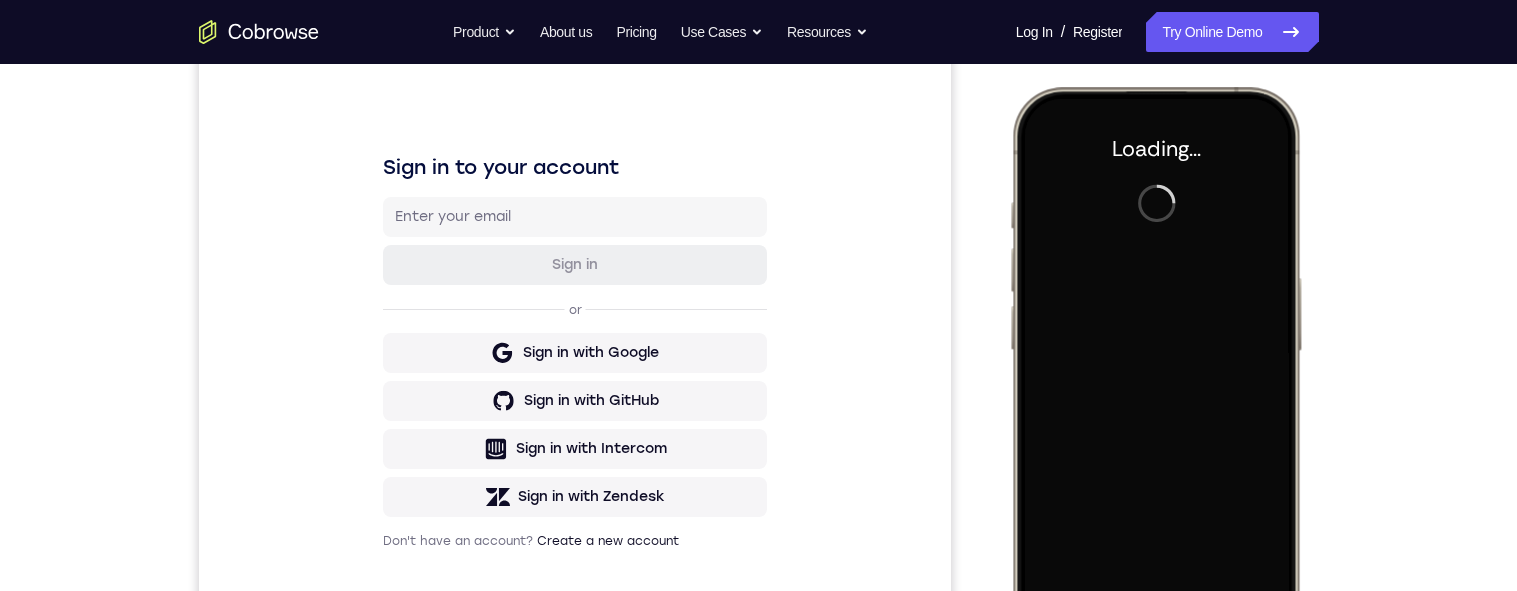 scroll, scrollTop: 246, scrollLeft: 0, axis: vertical 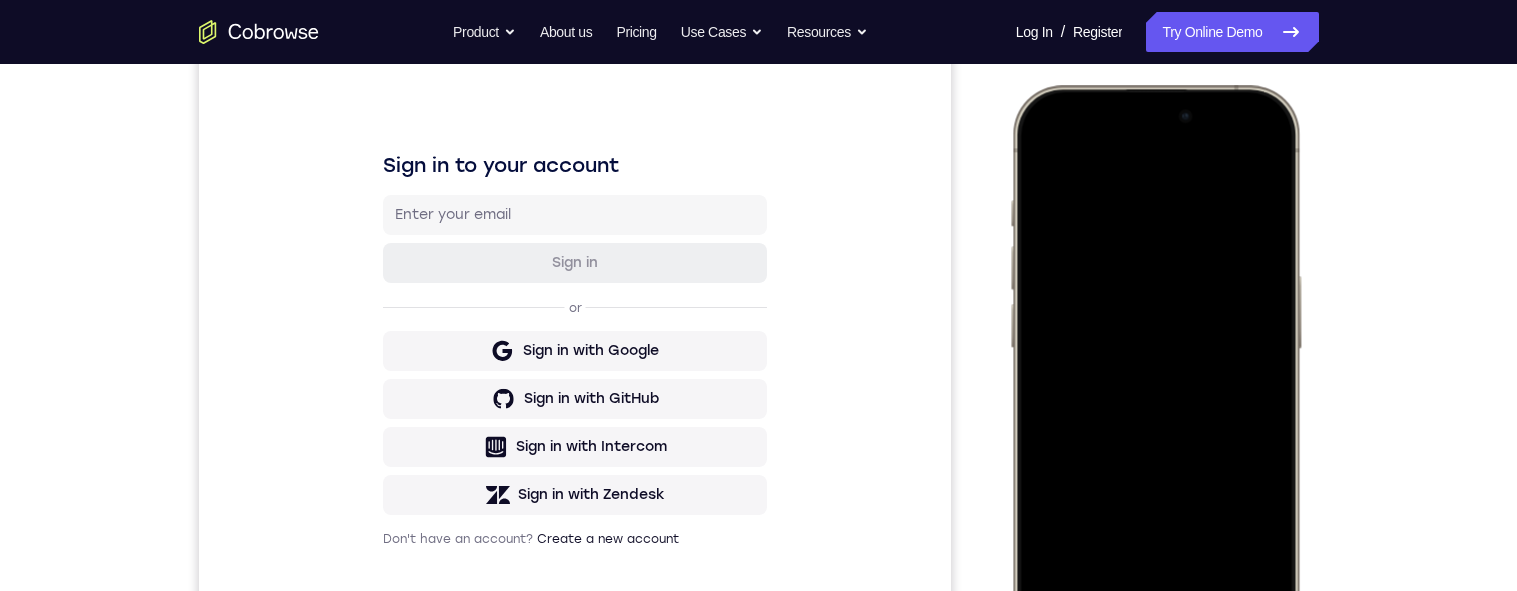 click at bounding box center (1154, 381) 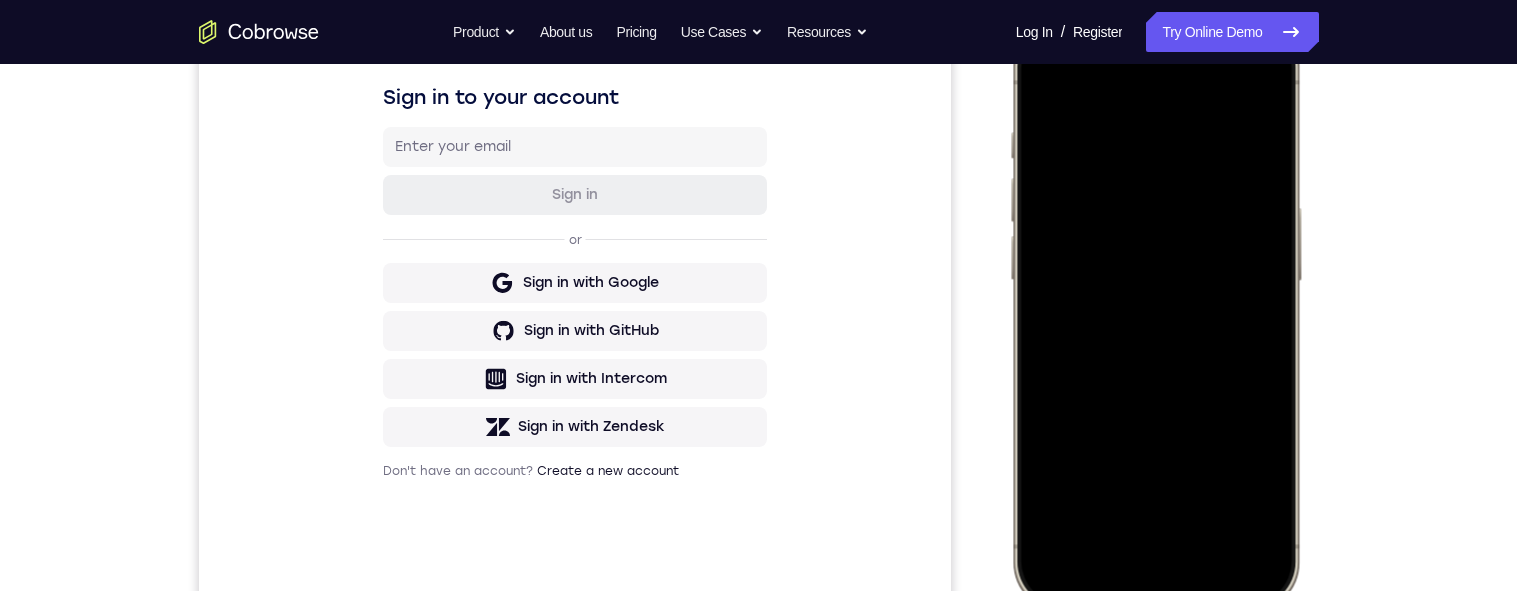 click at bounding box center [1154, 313] 